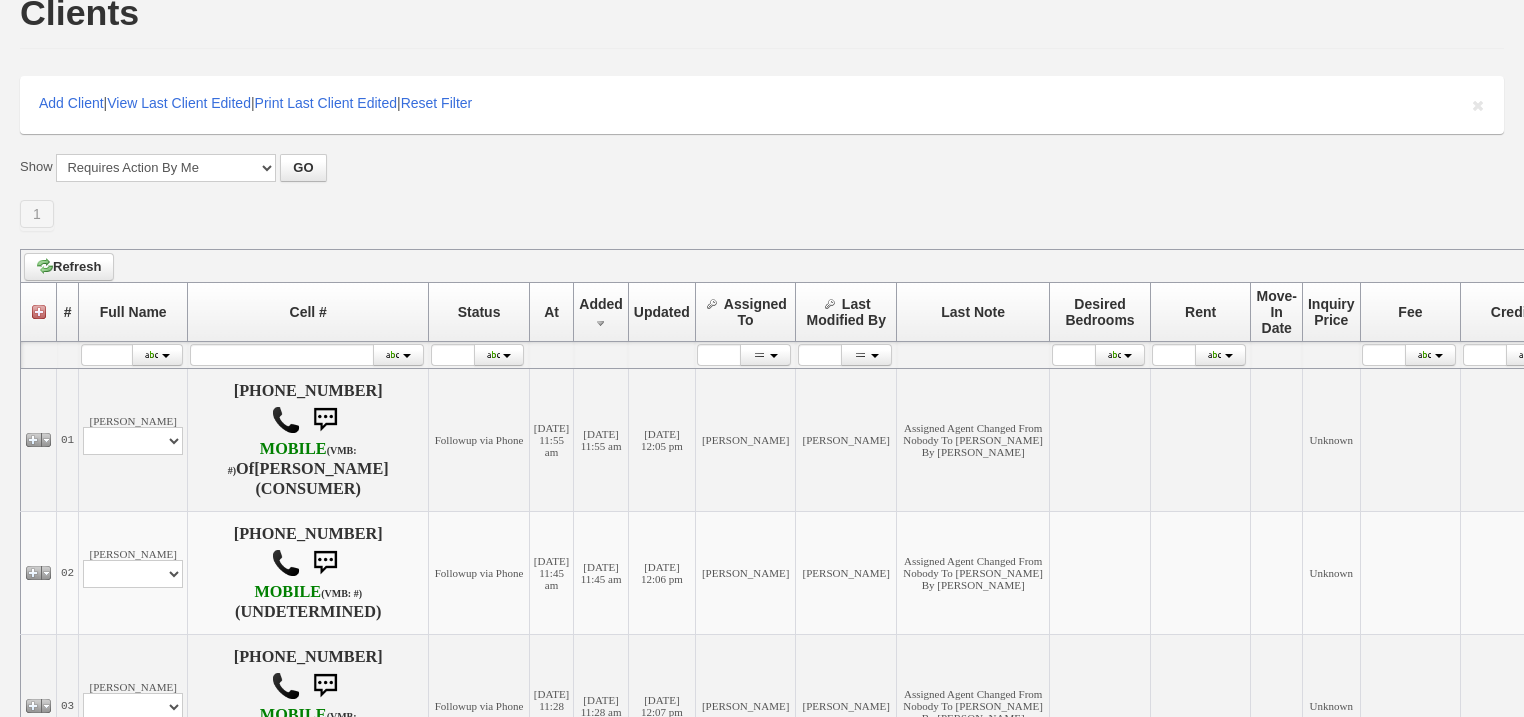scroll, scrollTop: 0, scrollLeft: 0, axis: both 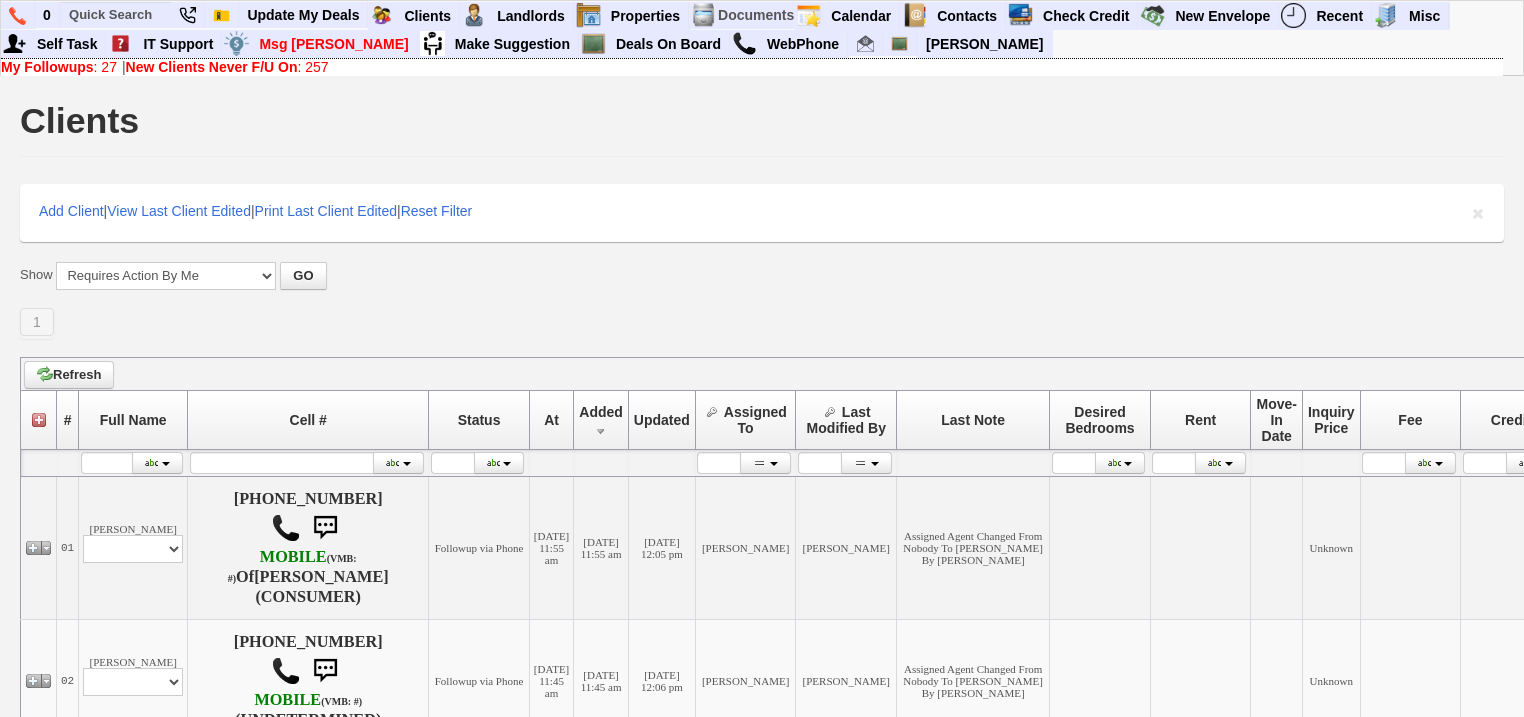 click on "New Clients Never F/U On" at bounding box center (212, 67) 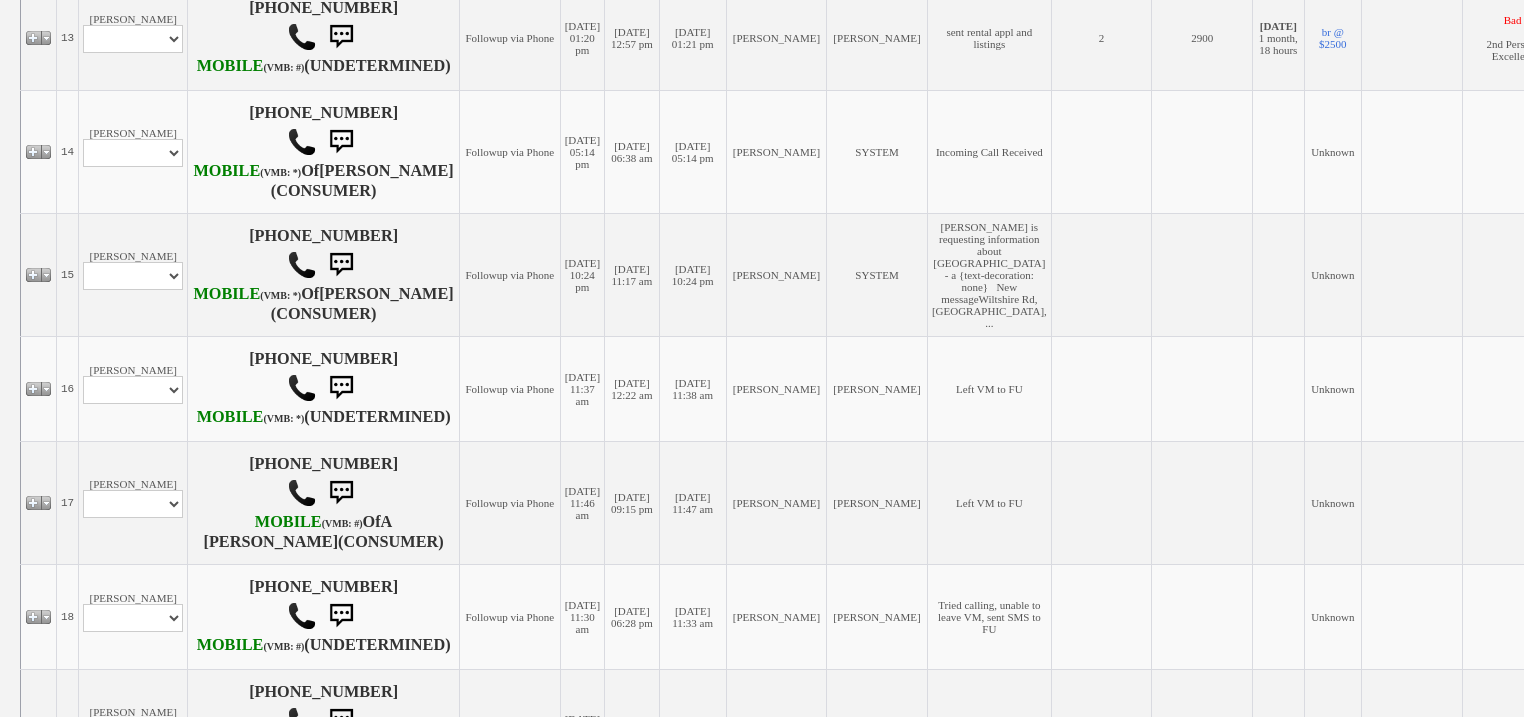 scroll, scrollTop: 2080, scrollLeft: 0, axis: vertical 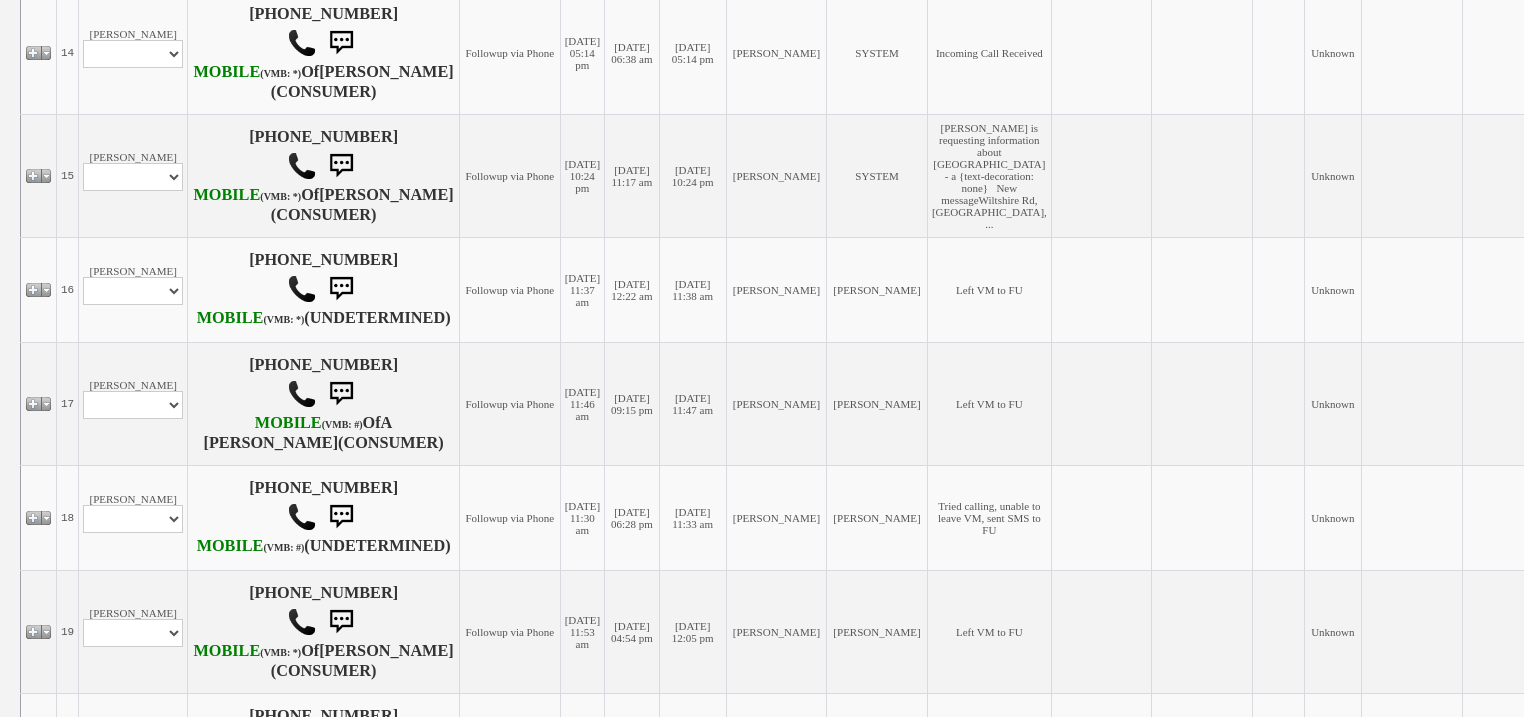 click on "Profile
Edit
Print
Email Externally (Will Not Be Tracked In CRM)
Closed Deals" at bounding box center [133, -60] 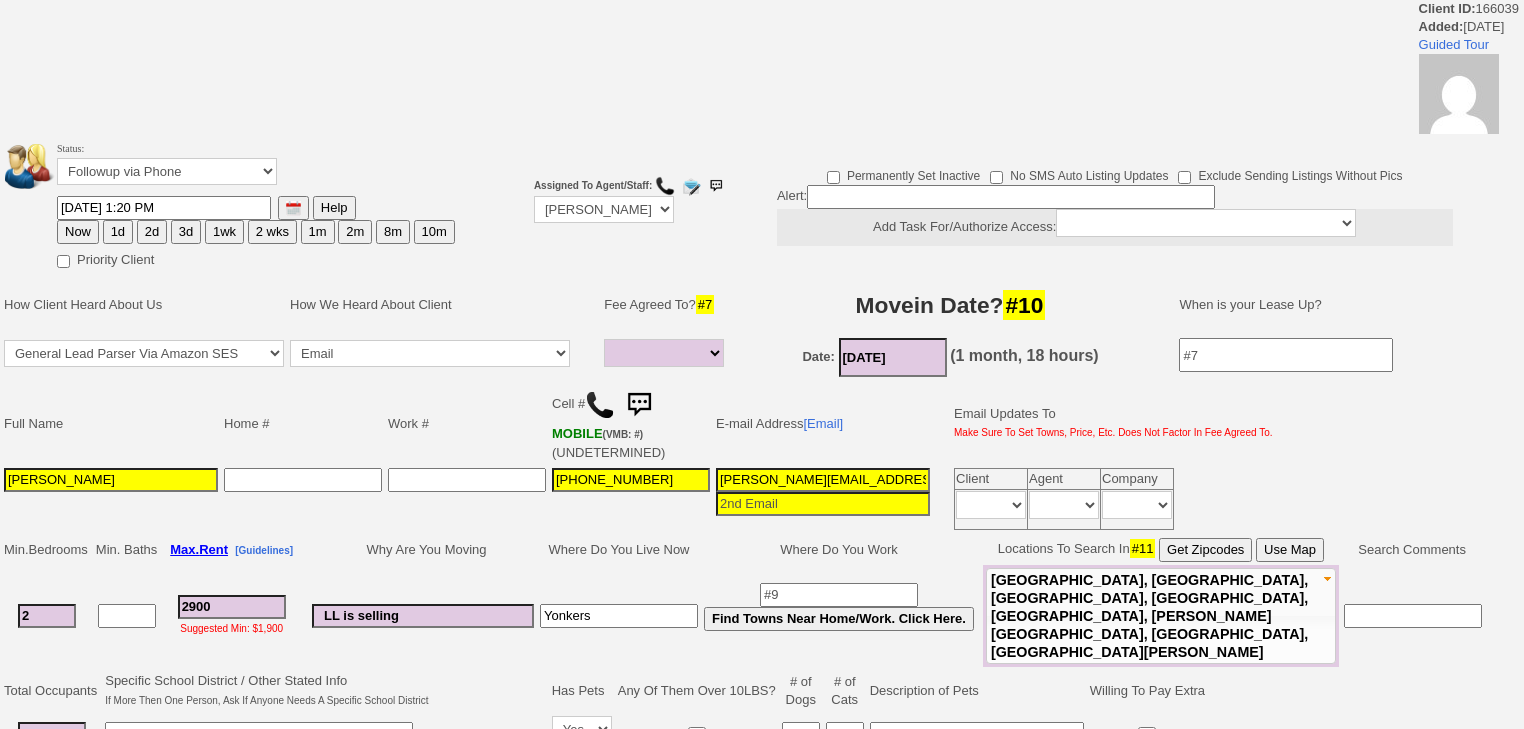 select 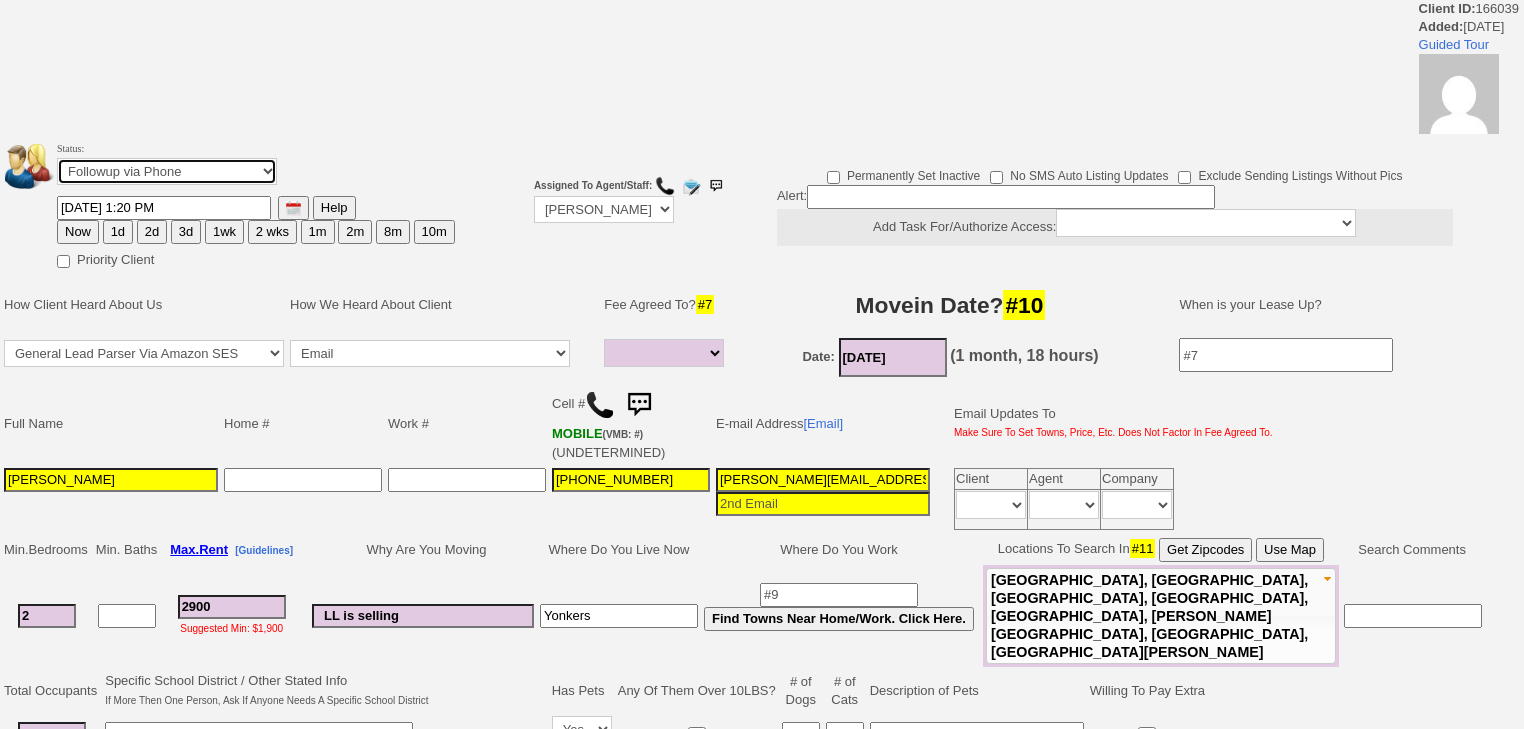 drag, startPoint x: 159, startPoint y: 168, endPoint x: 159, endPoint y: 183, distance: 15 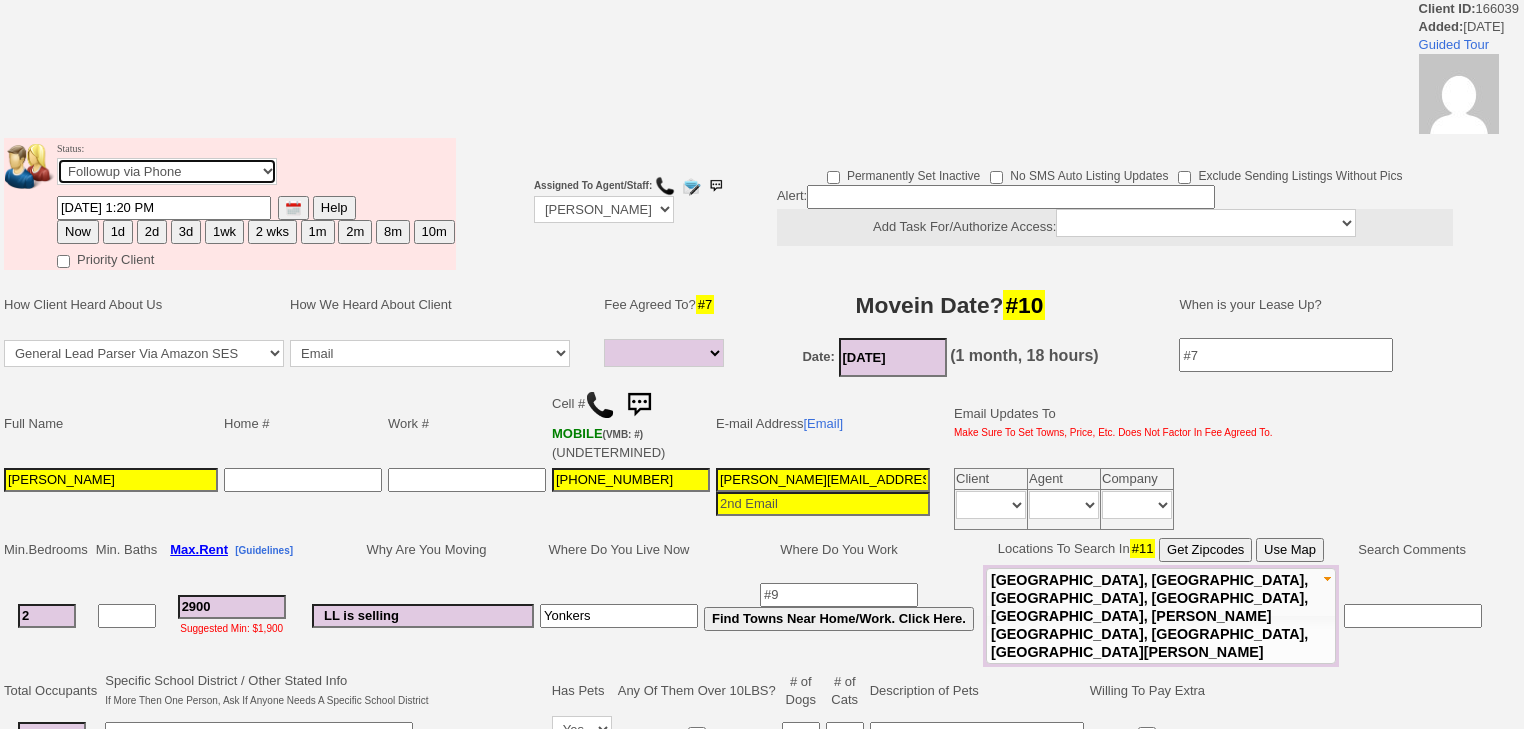 select on "Inactive" 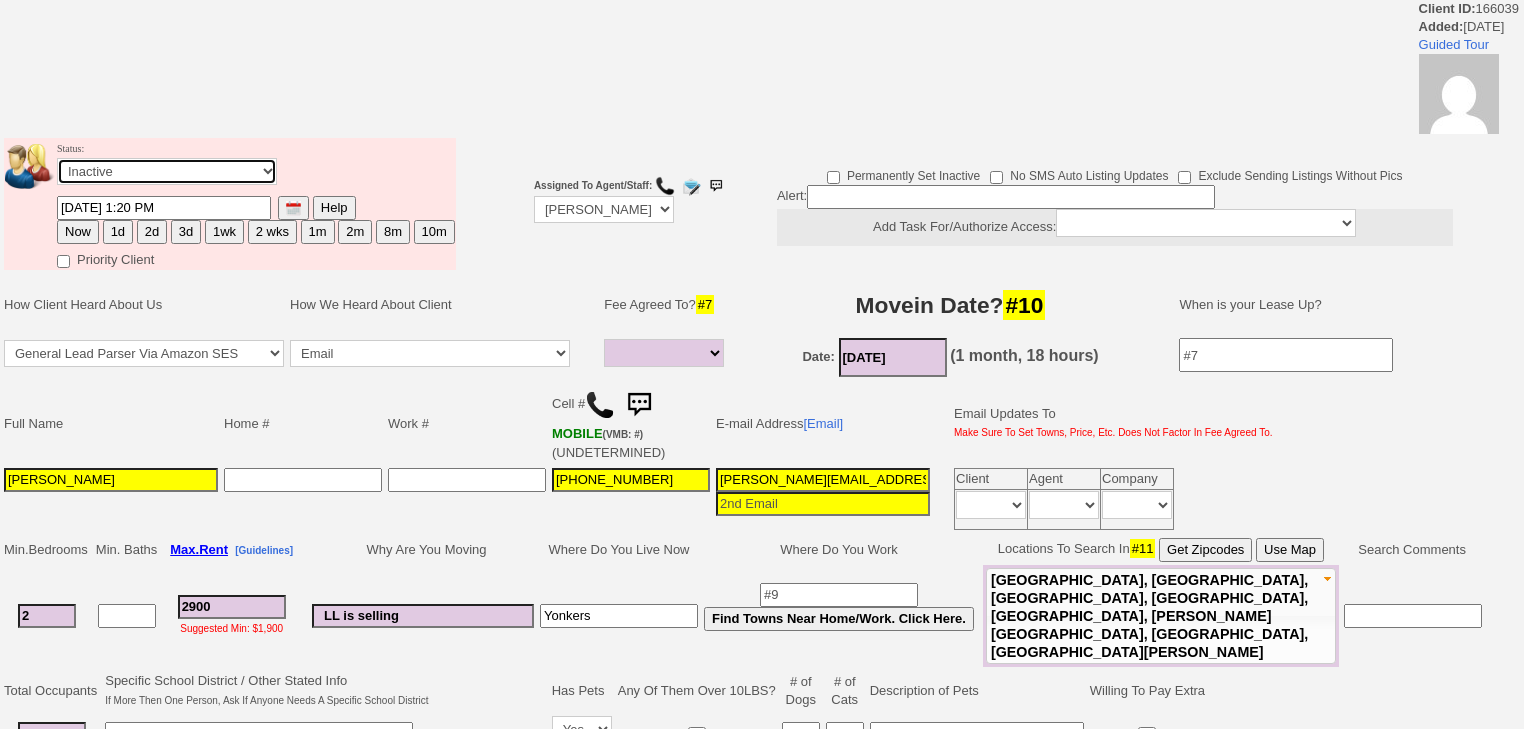 click on "Followup via Phone Followup via Email Followup When Section 8 Property Found Deal Closed - Followup Before Lease Expires Needs Email Address Needs Phone Number From Lead Source HSH is Awaiting Response To Automatic Email Form Incomplete Inactive" at bounding box center [167, 171] 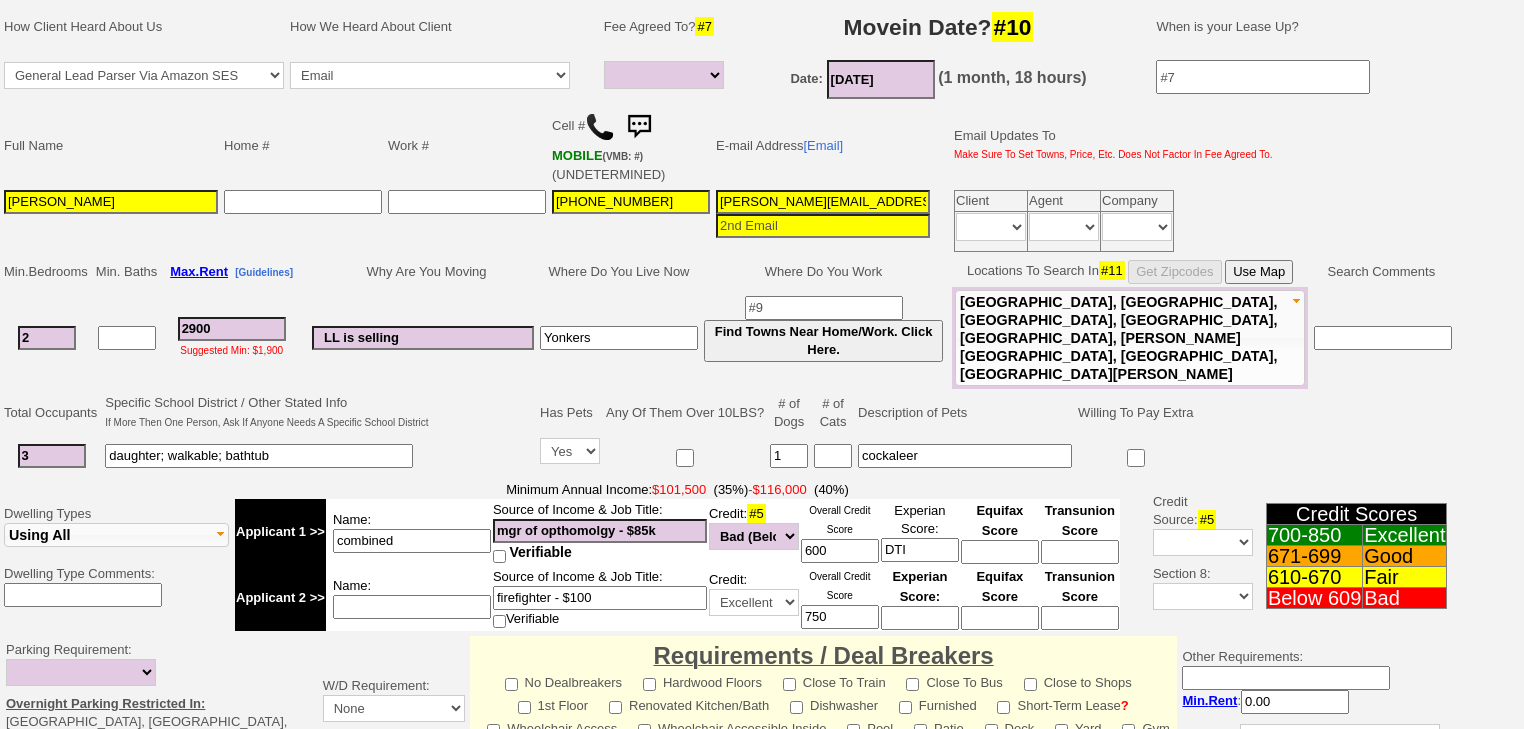 scroll, scrollTop: 400, scrollLeft: 0, axis: vertical 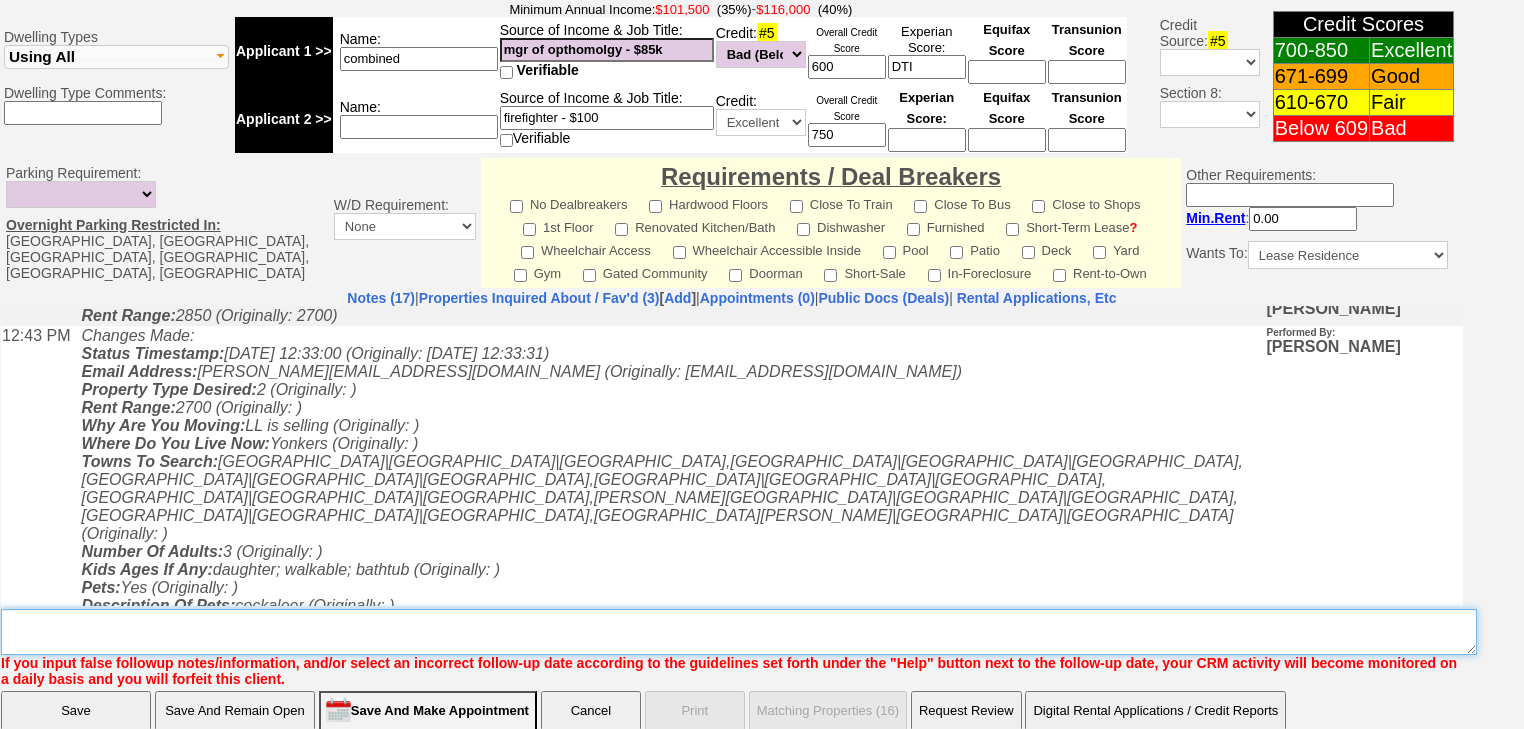 click on "Insert New Note Here" at bounding box center [739, 632] 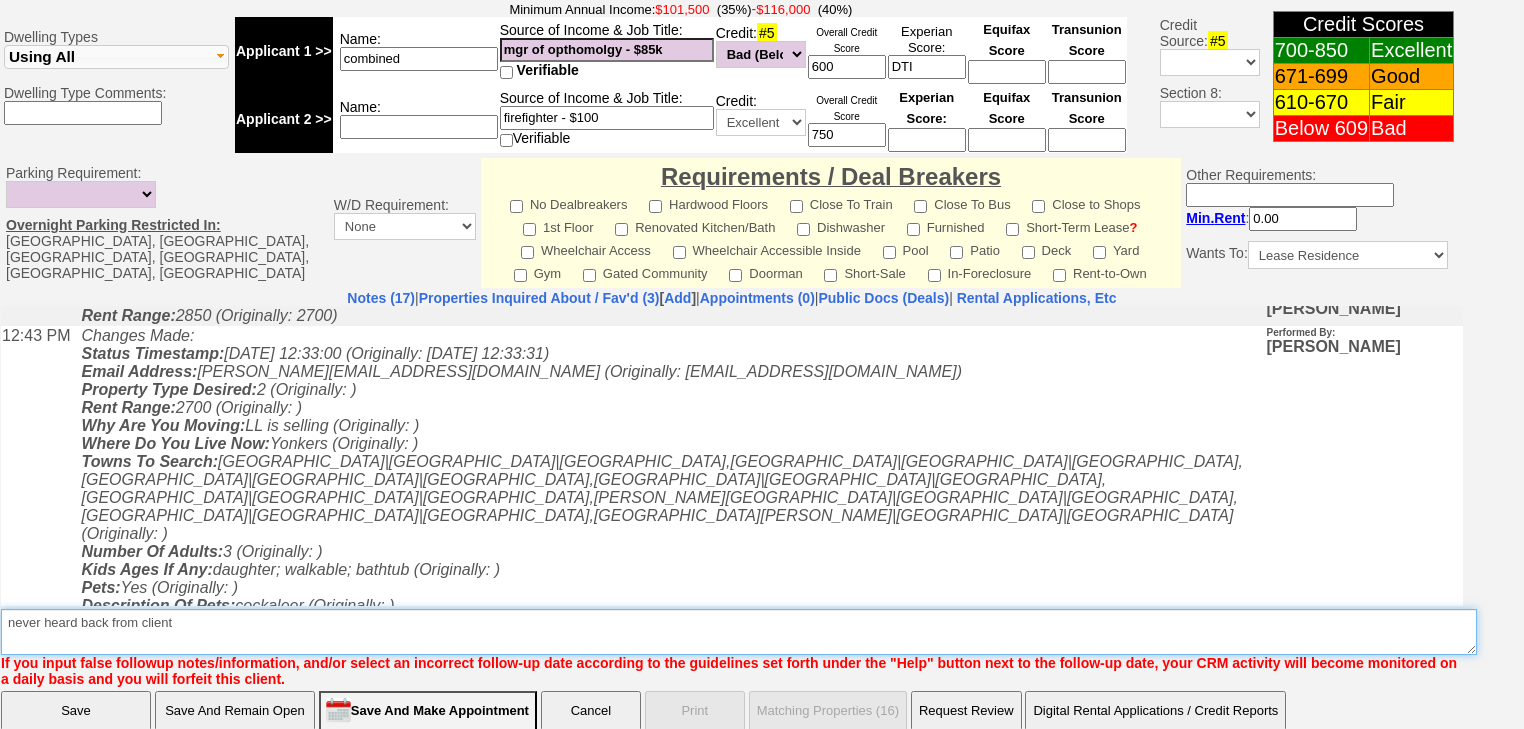 drag, startPoint x: 210, startPoint y: 571, endPoint x: 10, endPoint y: 564, distance: 200.12247 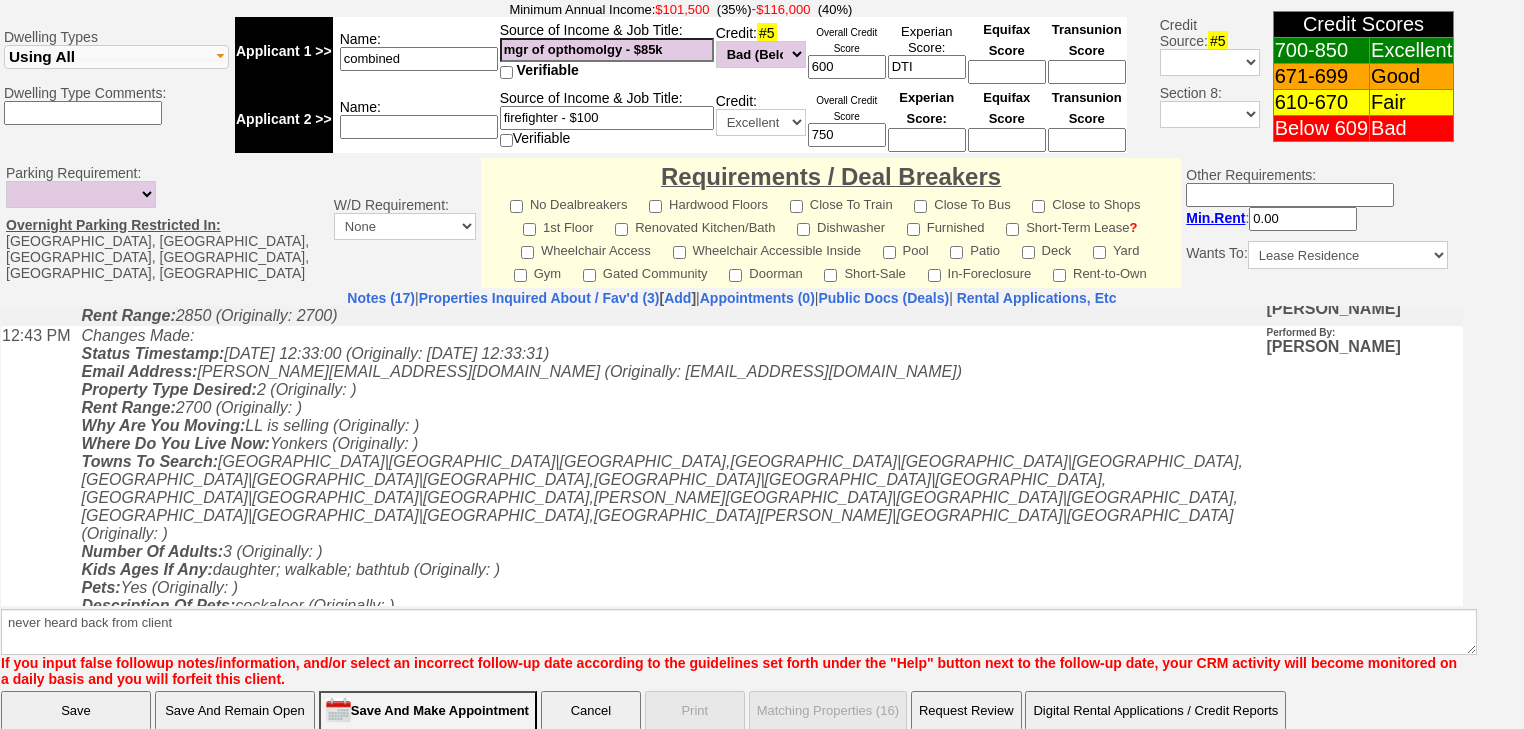 click on "Save" at bounding box center (76, 711) 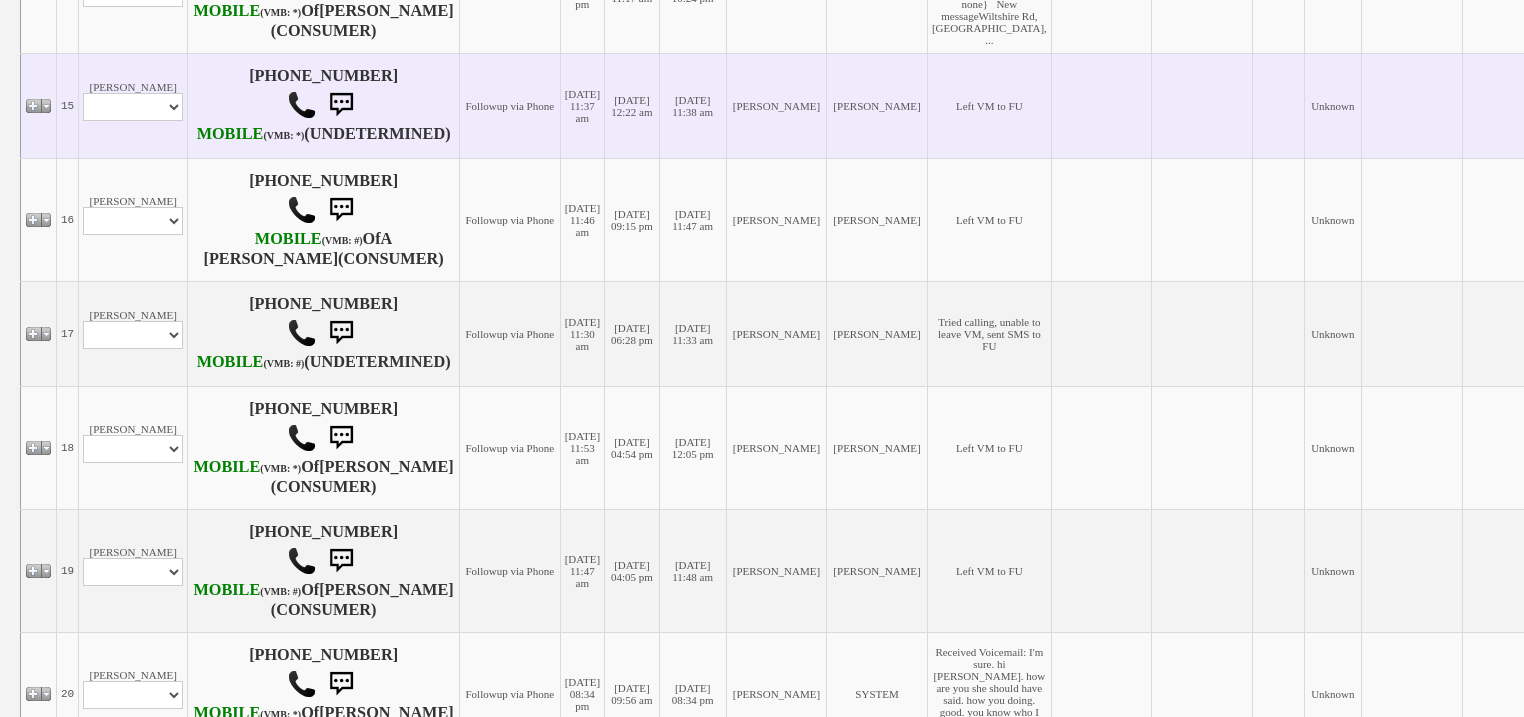 scroll, scrollTop: 2160, scrollLeft: 0, axis: vertical 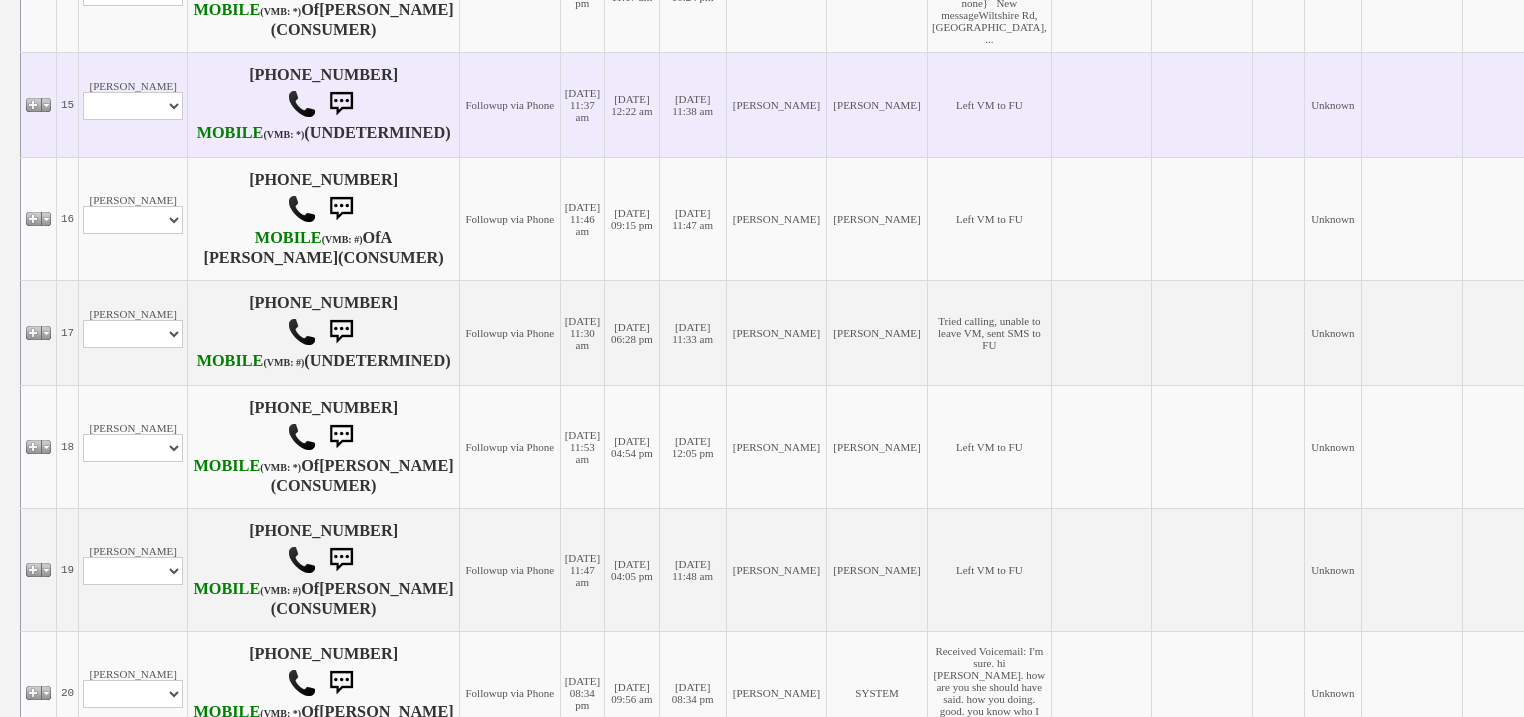 drag, startPoint x: 177, startPoint y: 363, endPoint x: 157, endPoint y: 426, distance: 66.09841 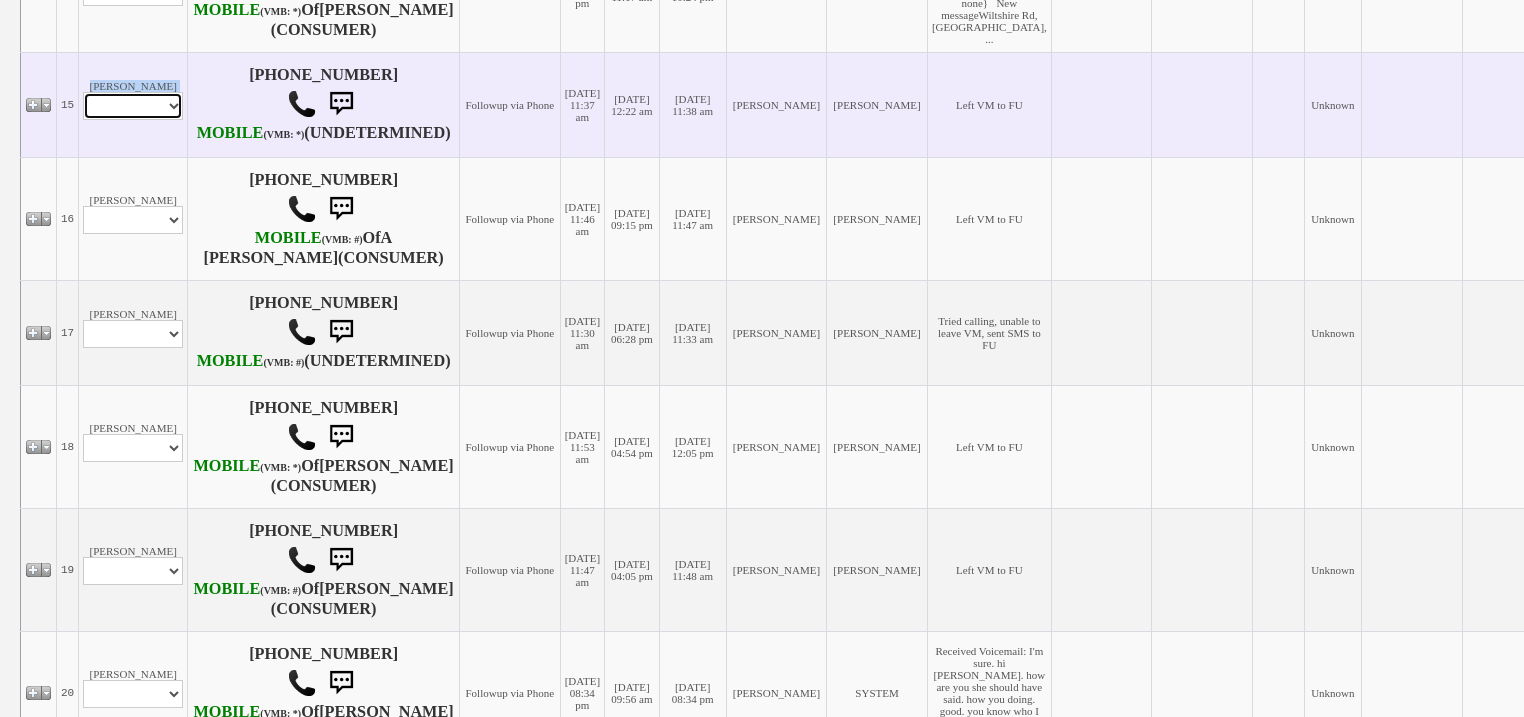click on "Profile
Edit
Print
Email Externally (Will Not Be Tracked In CRM)
Closed Deals" at bounding box center (133, 106) 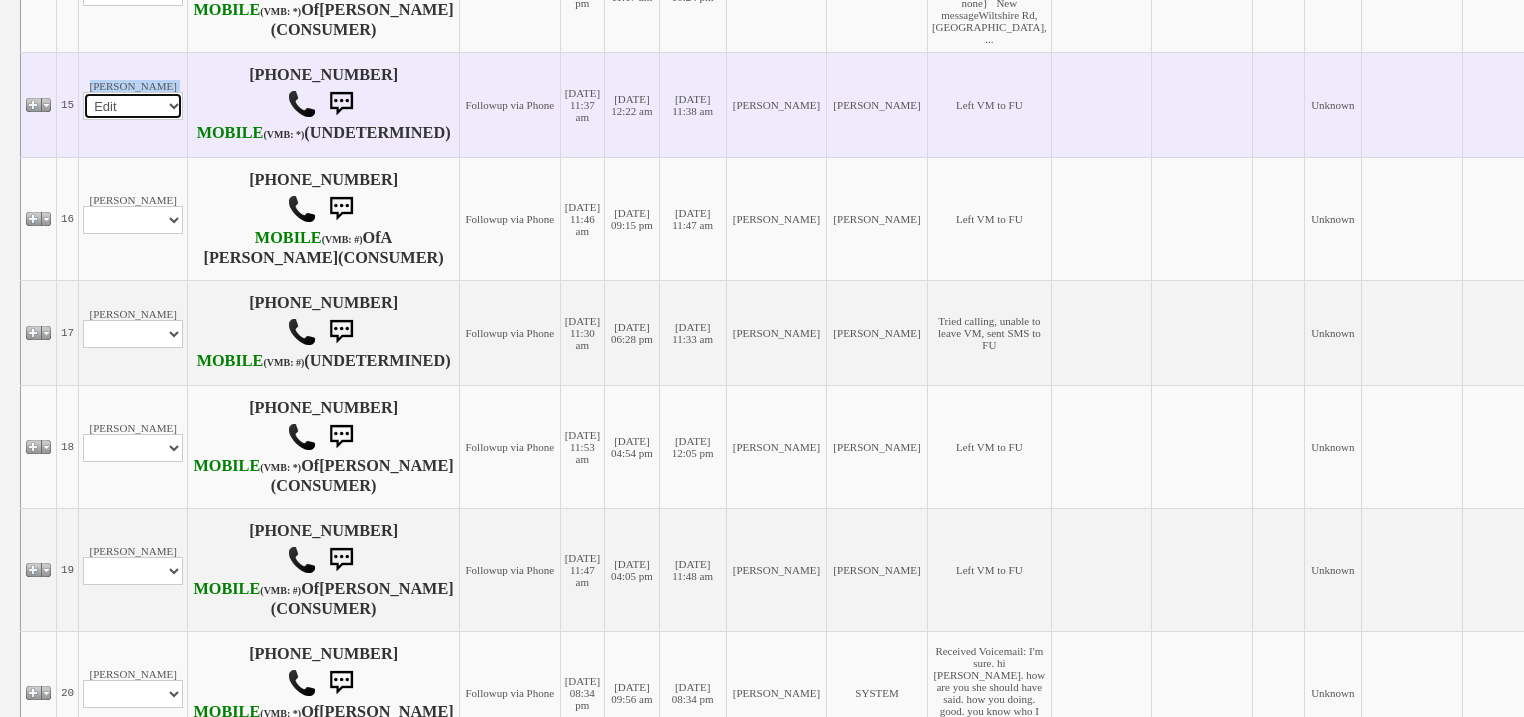click on "Profile
Edit
Print
Email Externally (Will Not Be Tracked In CRM)
Closed Deals" at bounding box center [133, 106] 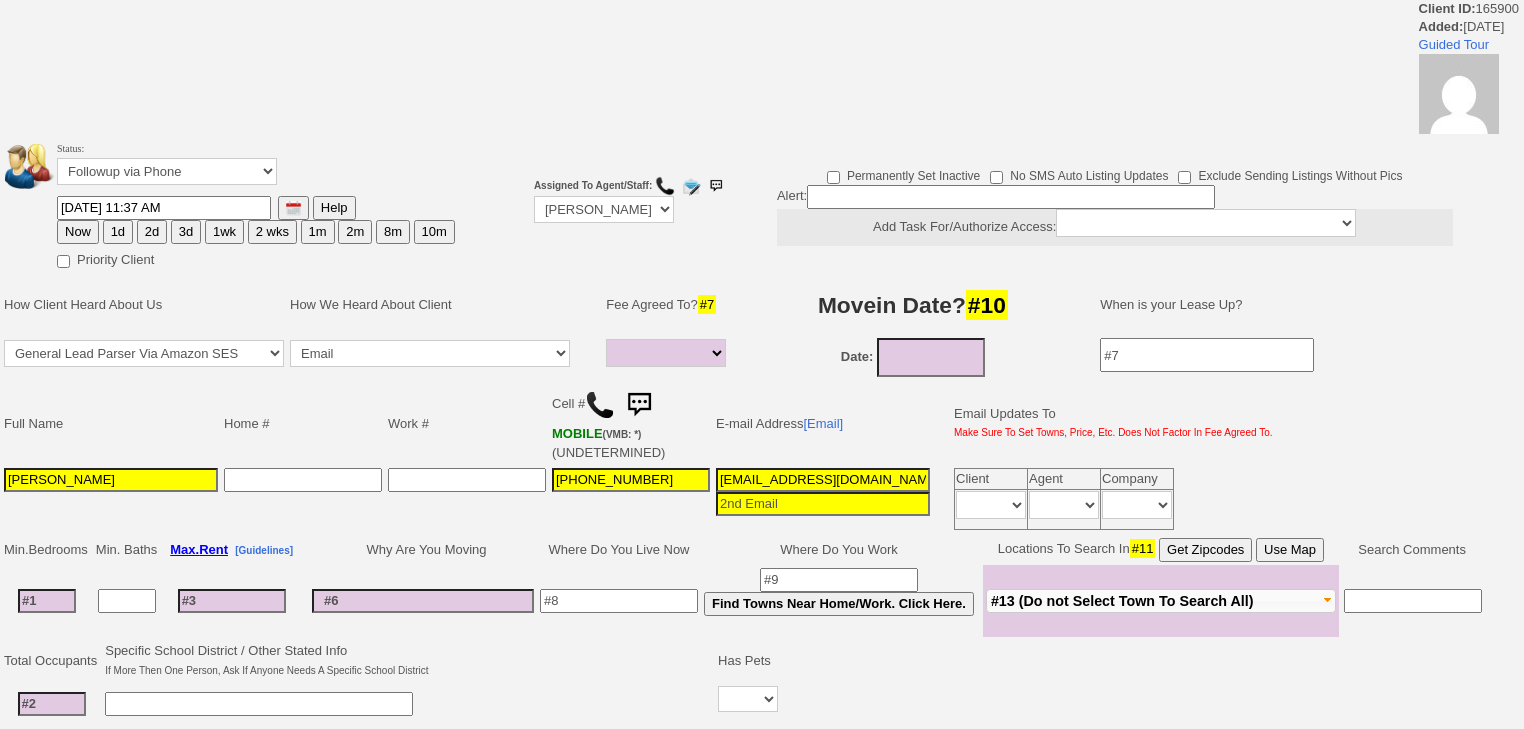 select 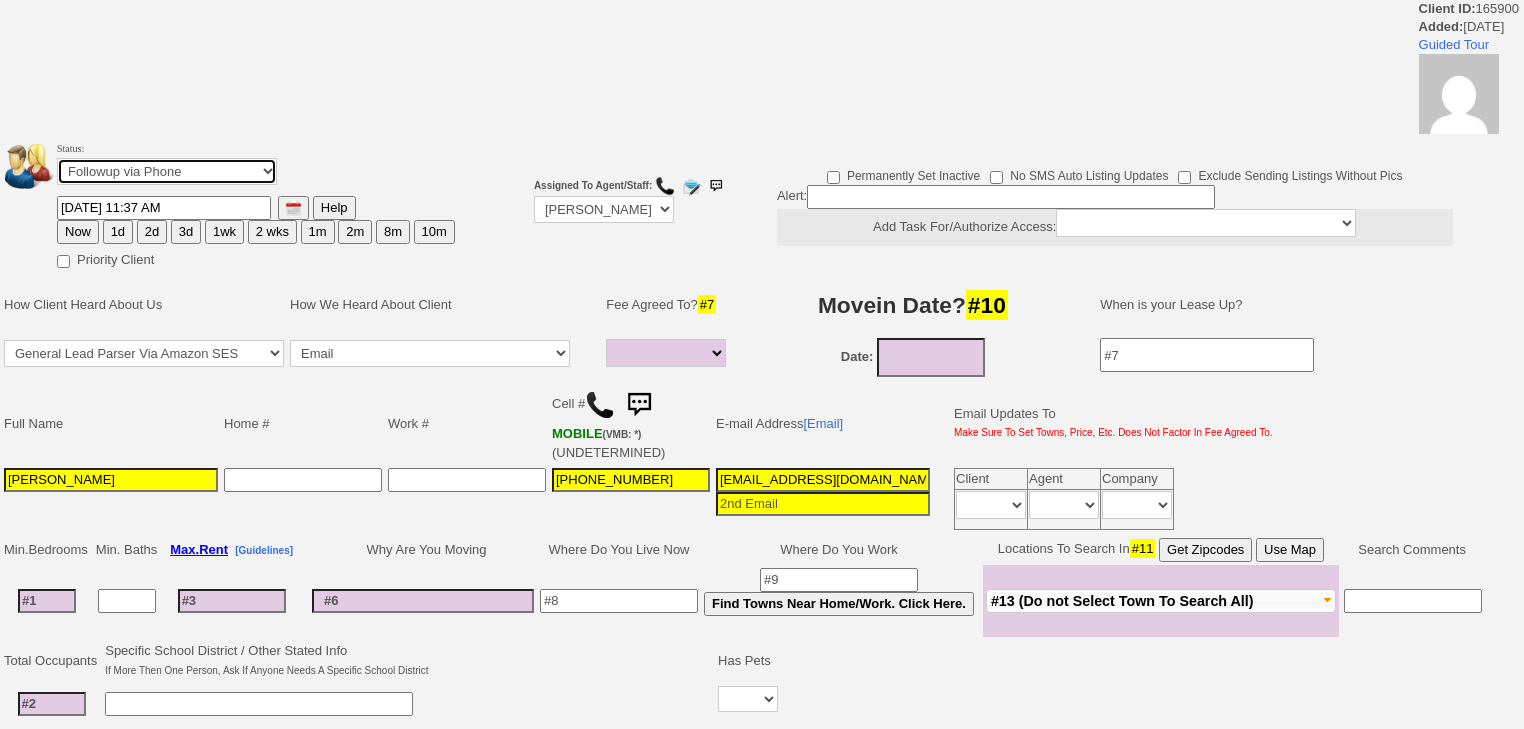 click on "Followup via Phone Followup via Email Followup When Section 8 Property Found Deal Closed - Followup Before Lease Expires Needs Email Address Needs Phone Number From Lead Source HSH is Awaiting Response To Automatic Email Form Incomplete Inactive" at bounding box center [167, 171] 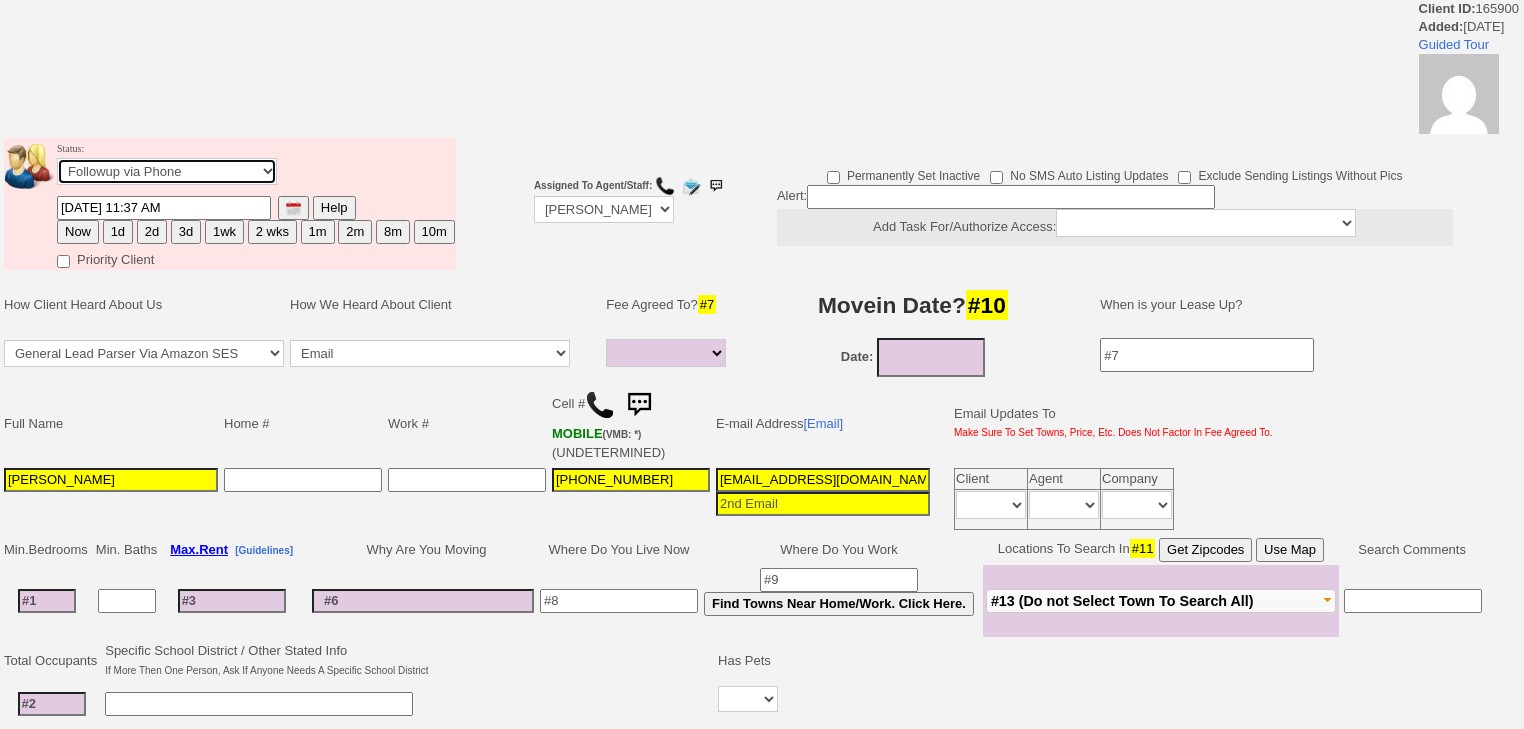 select on "Inactive" 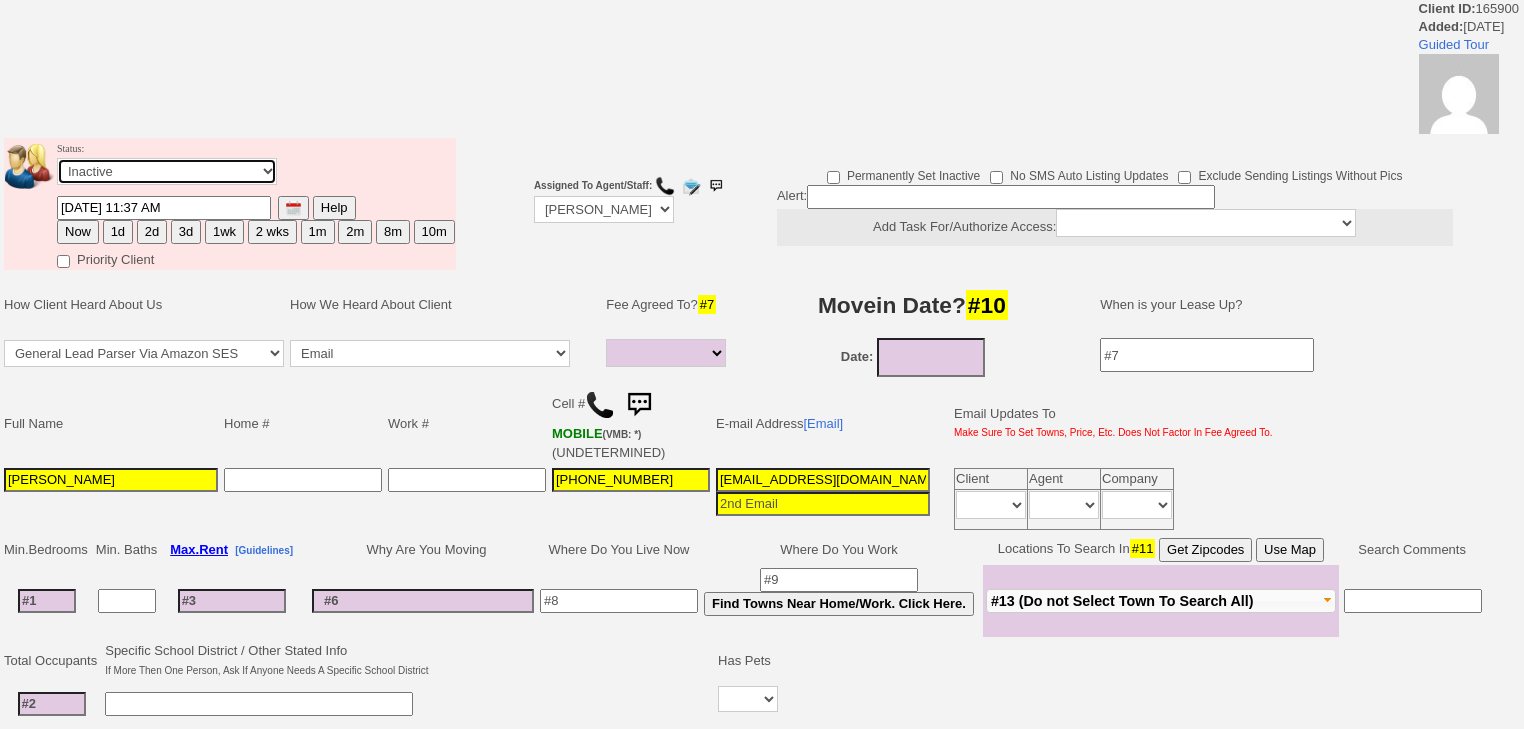 click on "Followup via Phone Followup via Email Followup When Section 8 Property Found Deal Closed - Followup Before Lease Expires Needs Email Address Needs Phone Number From Lead Source HSH is Awaiting Response To Automatic Email Form Incomplete Inactive" at bounding box center [167, 171] 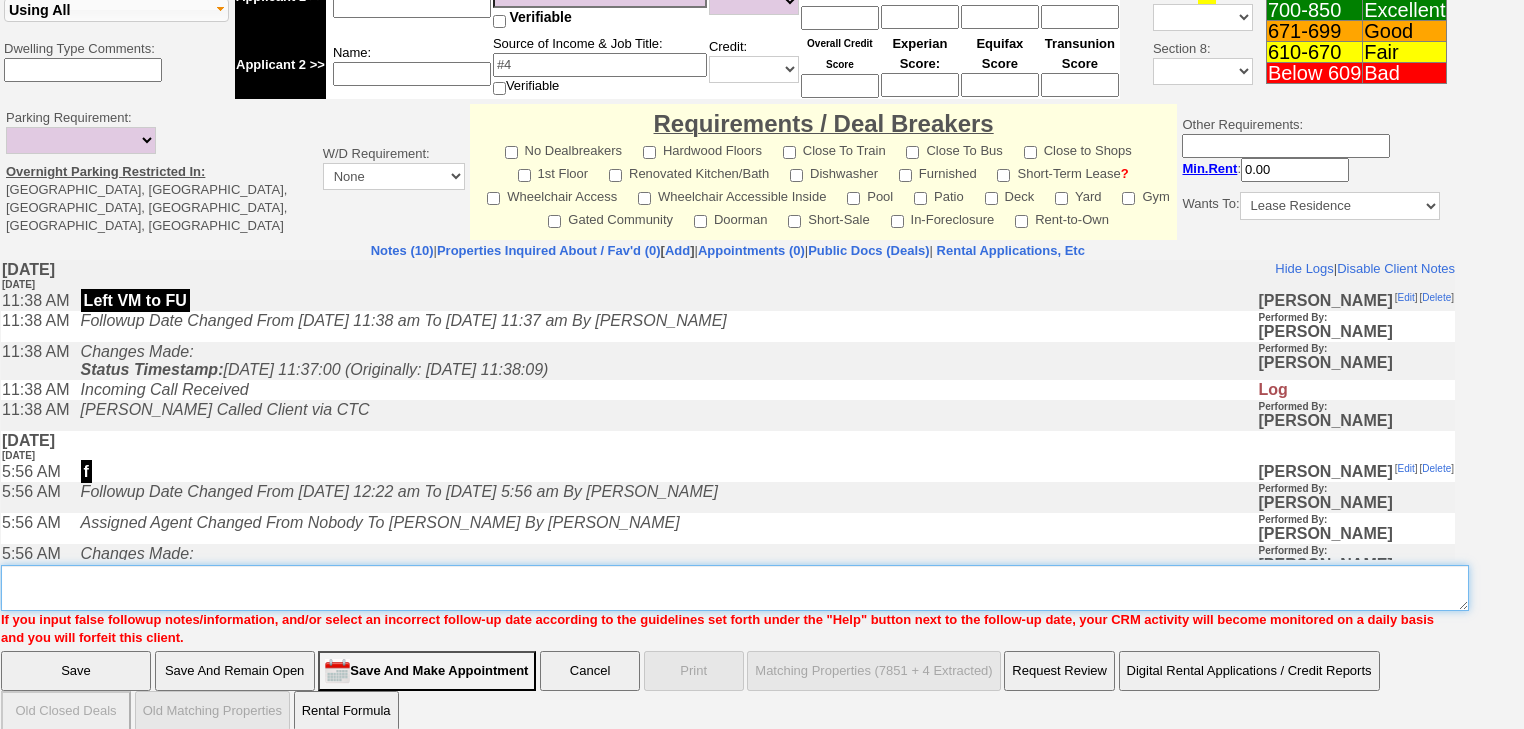 click on "Insert New Note Here" at bounding box center [735, 588] 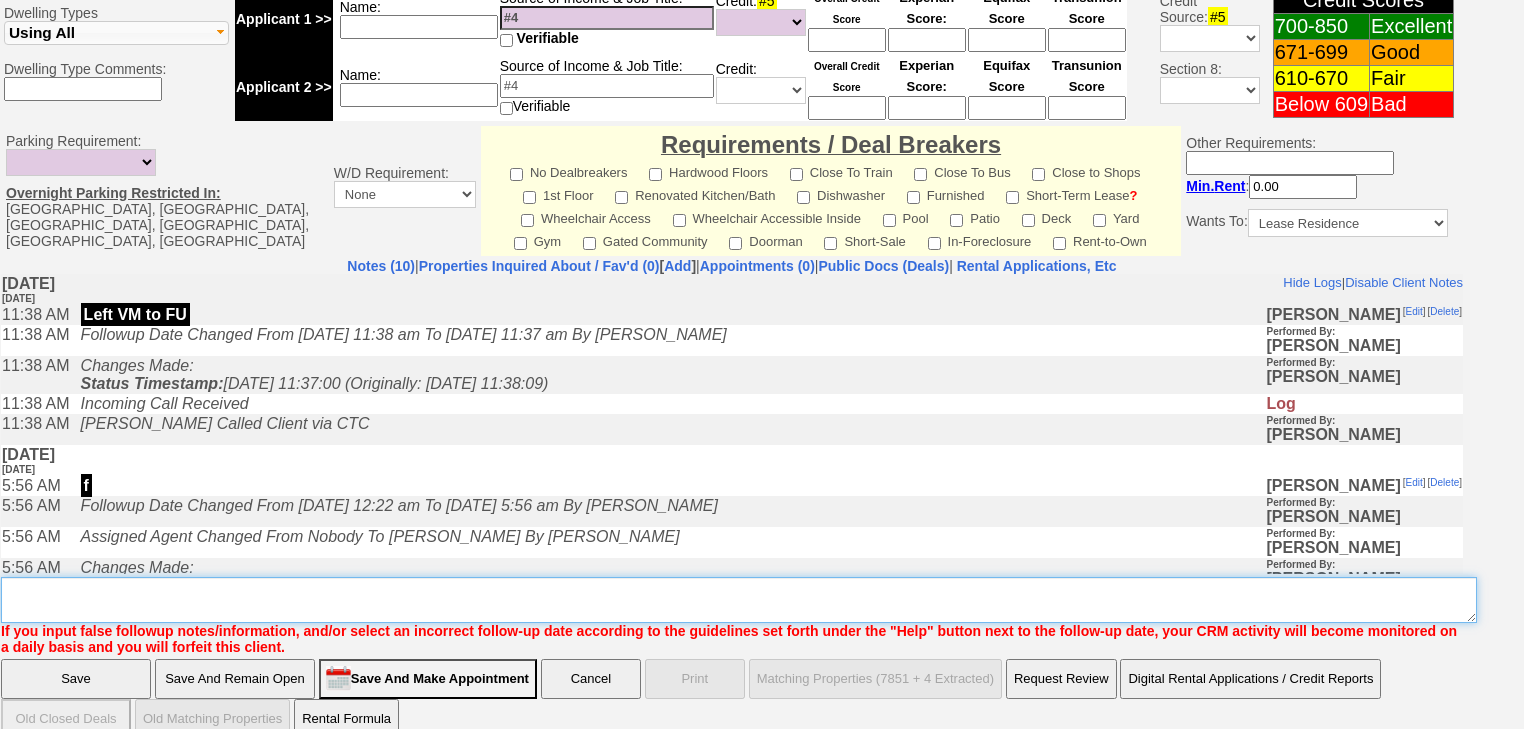 paste on "never heard back from client" 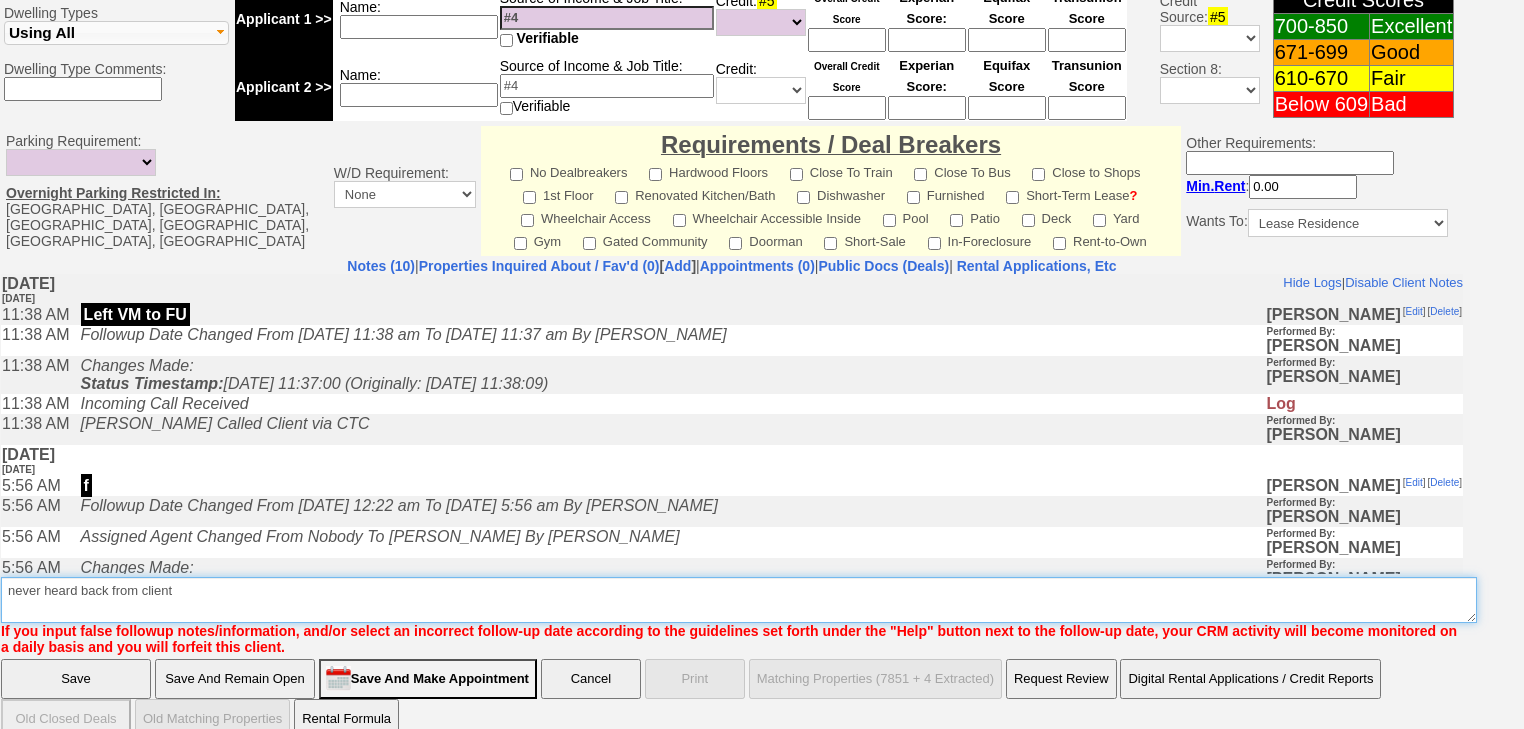 type on "never heard back from client" 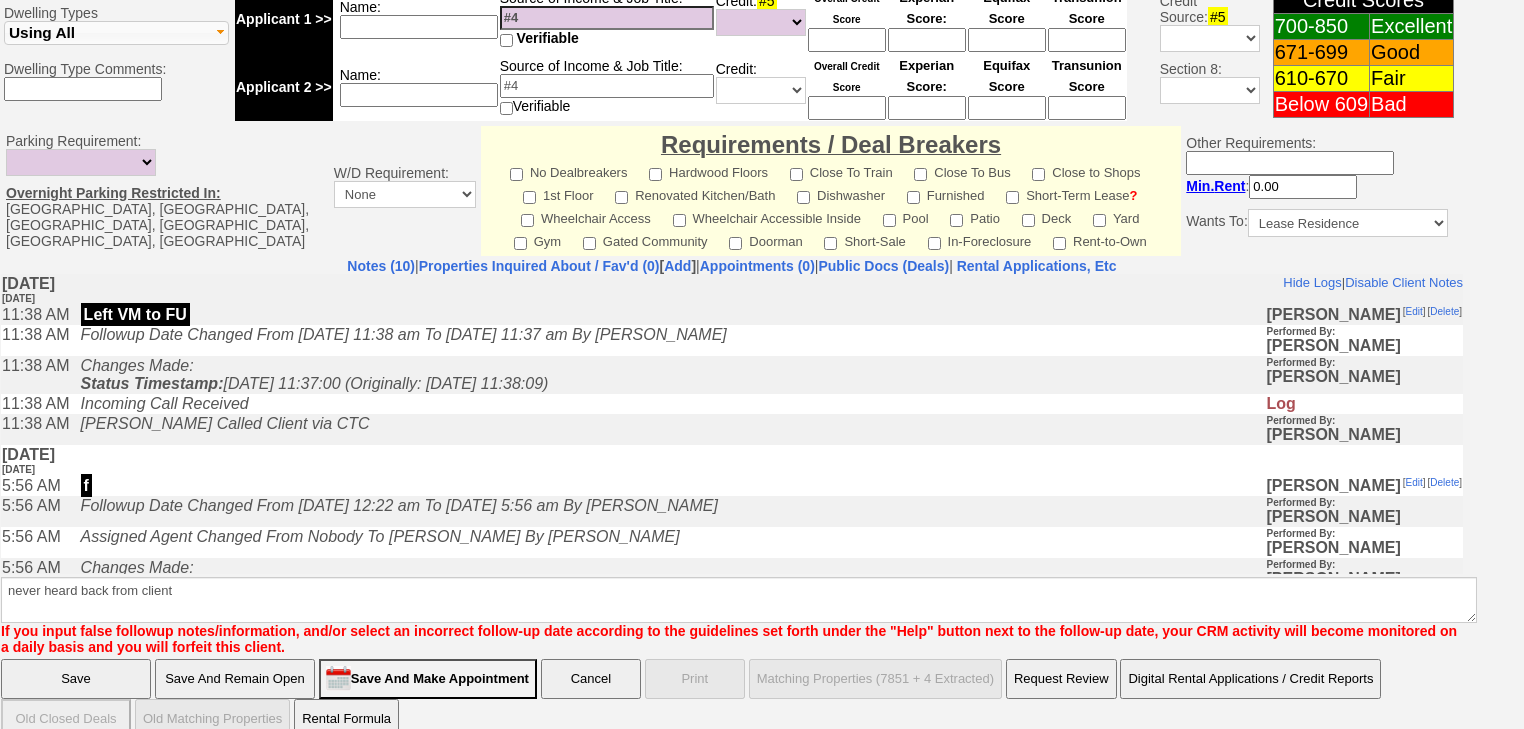 click on "Save" at bounding box center (76, 679) 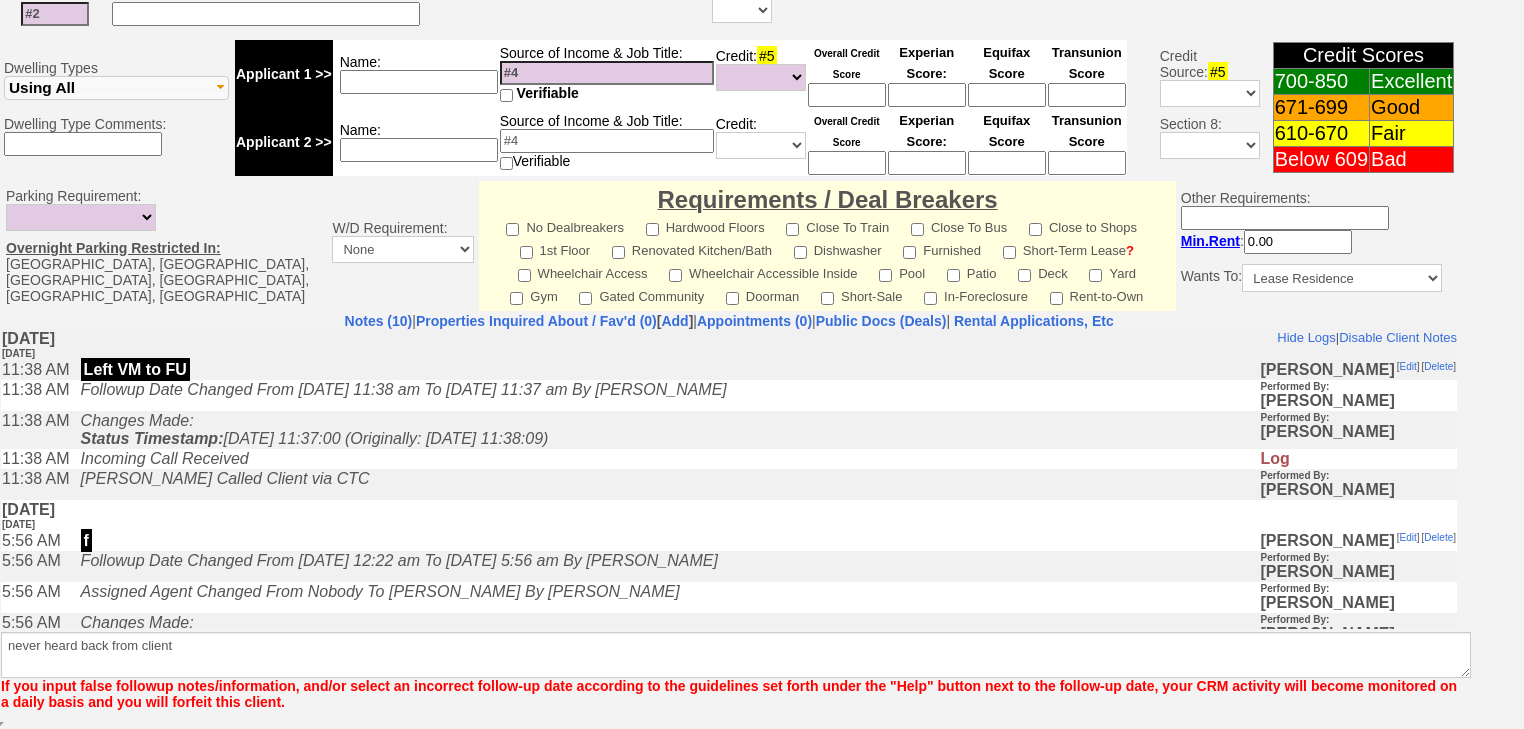 scroll, scrollTop: 736, scrollLeft: 0, axis: vertical 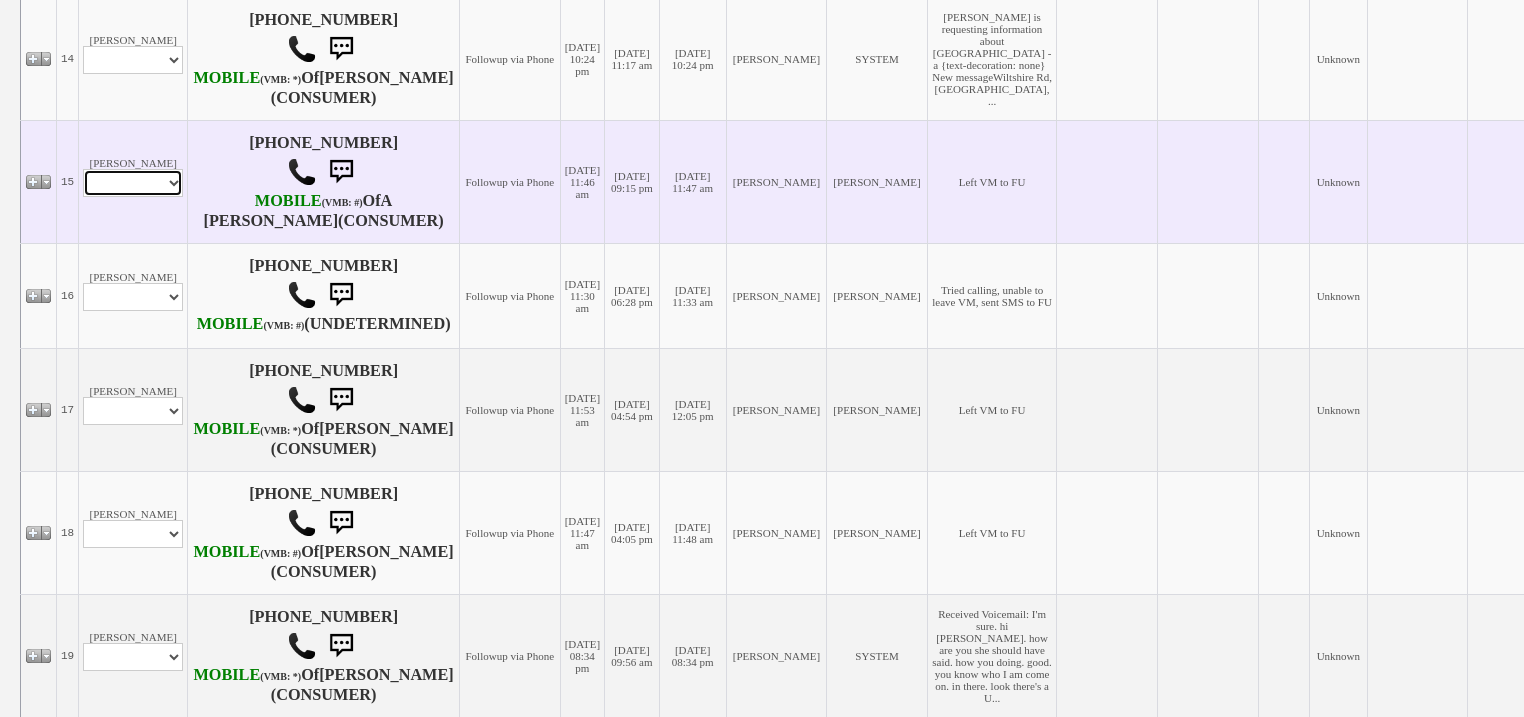 click on "Profile
Edit
Print
Email Externally (Will Not Be Tracked In CRM)
Closed Deals" at bounding box center (133, 183) 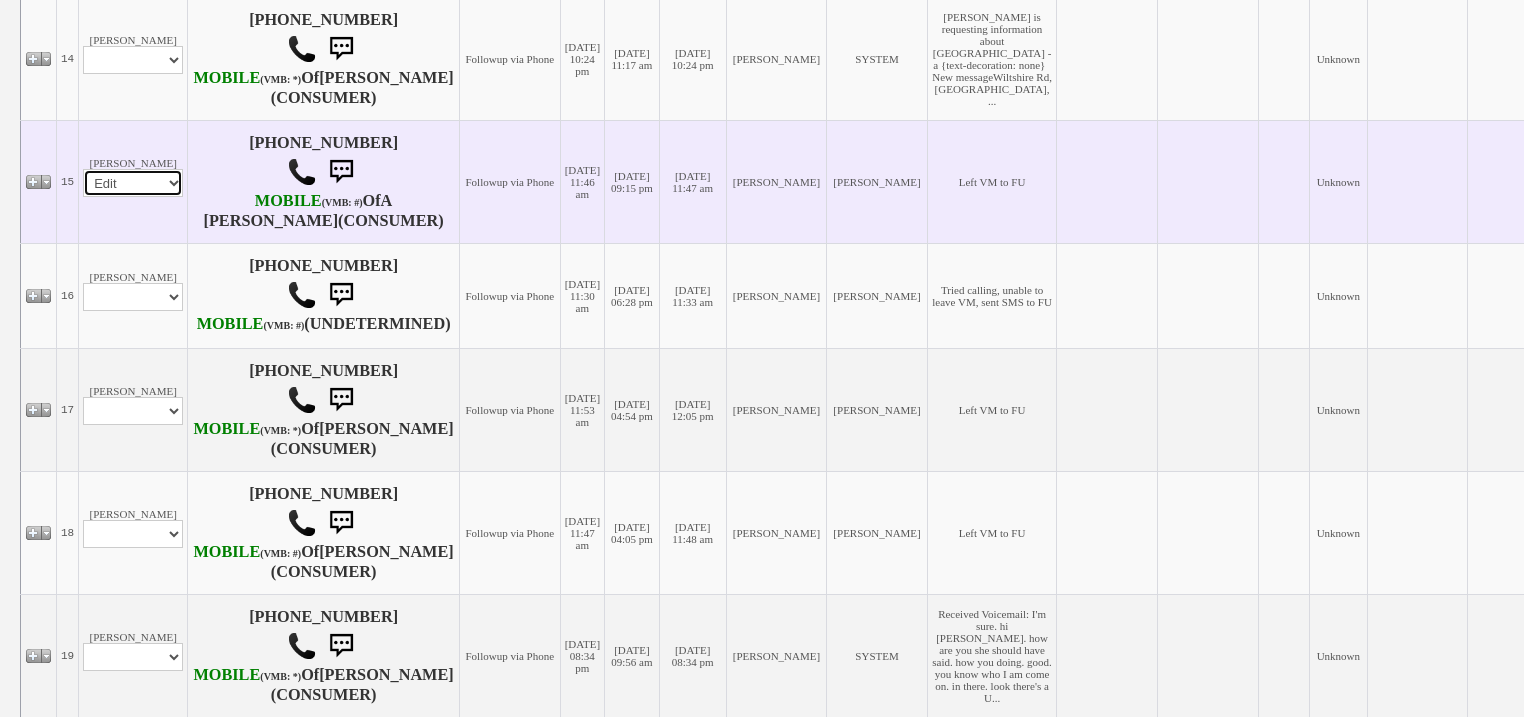 click on "Profile
Edit
Print
Email Externally (Will Not Be Tracked In CRM)
Closed Deals" at bounding box center (133, 183) 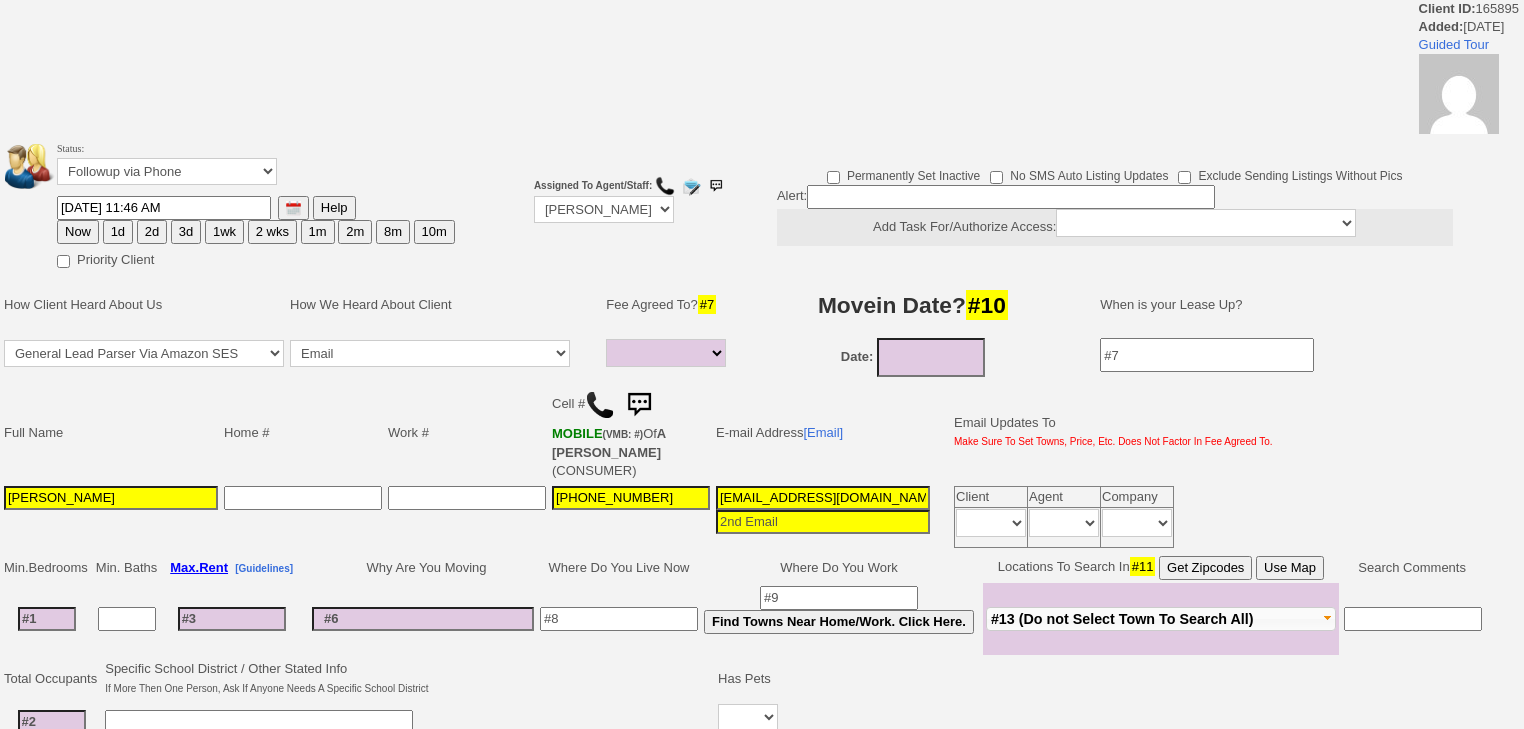 select 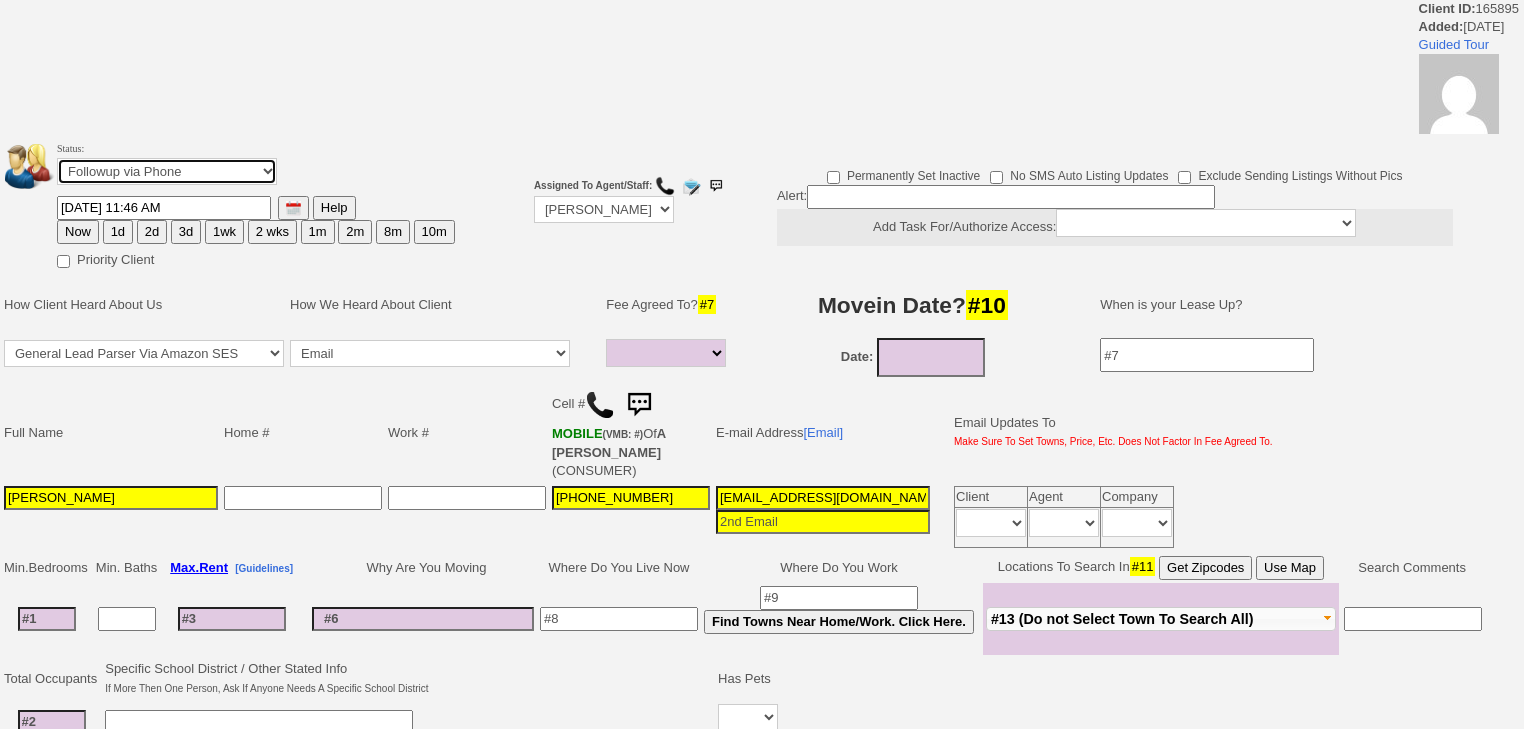 click on "Followup via Phone Followup via Email Followup When Section 8 Property Found Deal Closed - Followup Before Lease Expires Needs Email Address Needs Phone Number From Lead Source HSH is Awaiting Response To Automatic Email Form Incomplete Inactive" at bounding box center [167, 171] 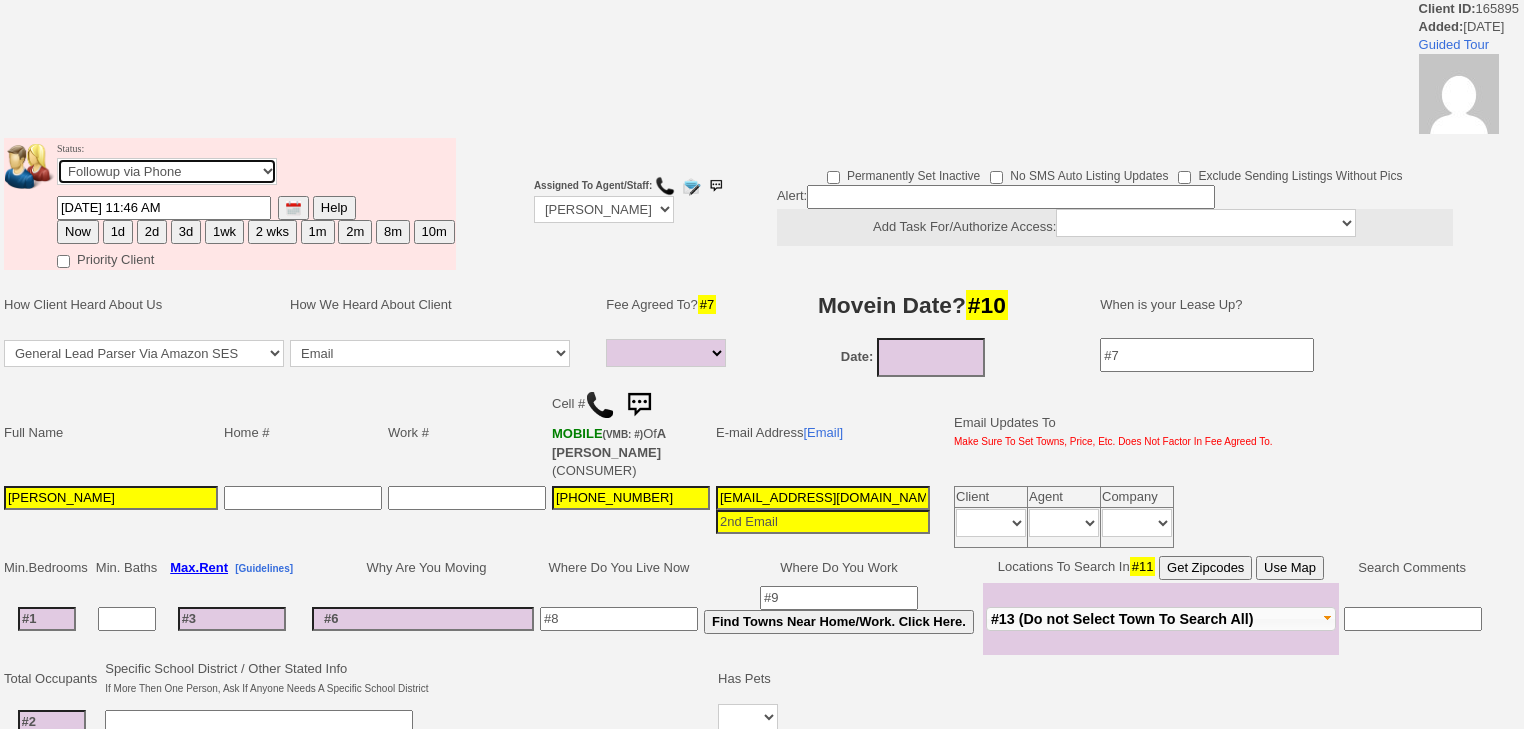 select on "Inactive" 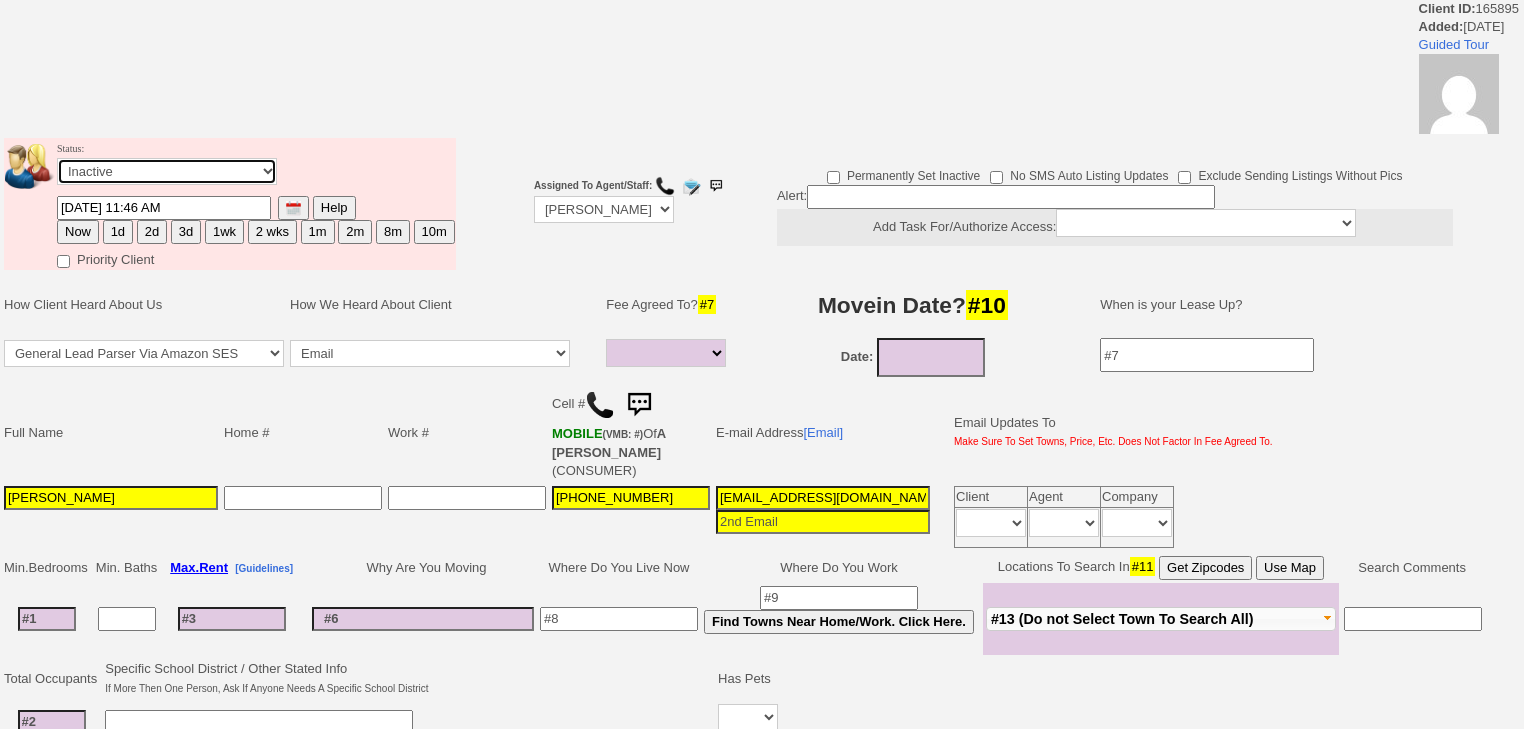 click on "Followup via Phone Followup via Email Followup When Section 8 Property Found Deal Closed - Followup Before Lease Expires Needs Email Address Needs Phone Number From Lead Source HSH is Awaiting Response To Automatic Email Form Incomplete Inactive" at bounding box center [167, 171] 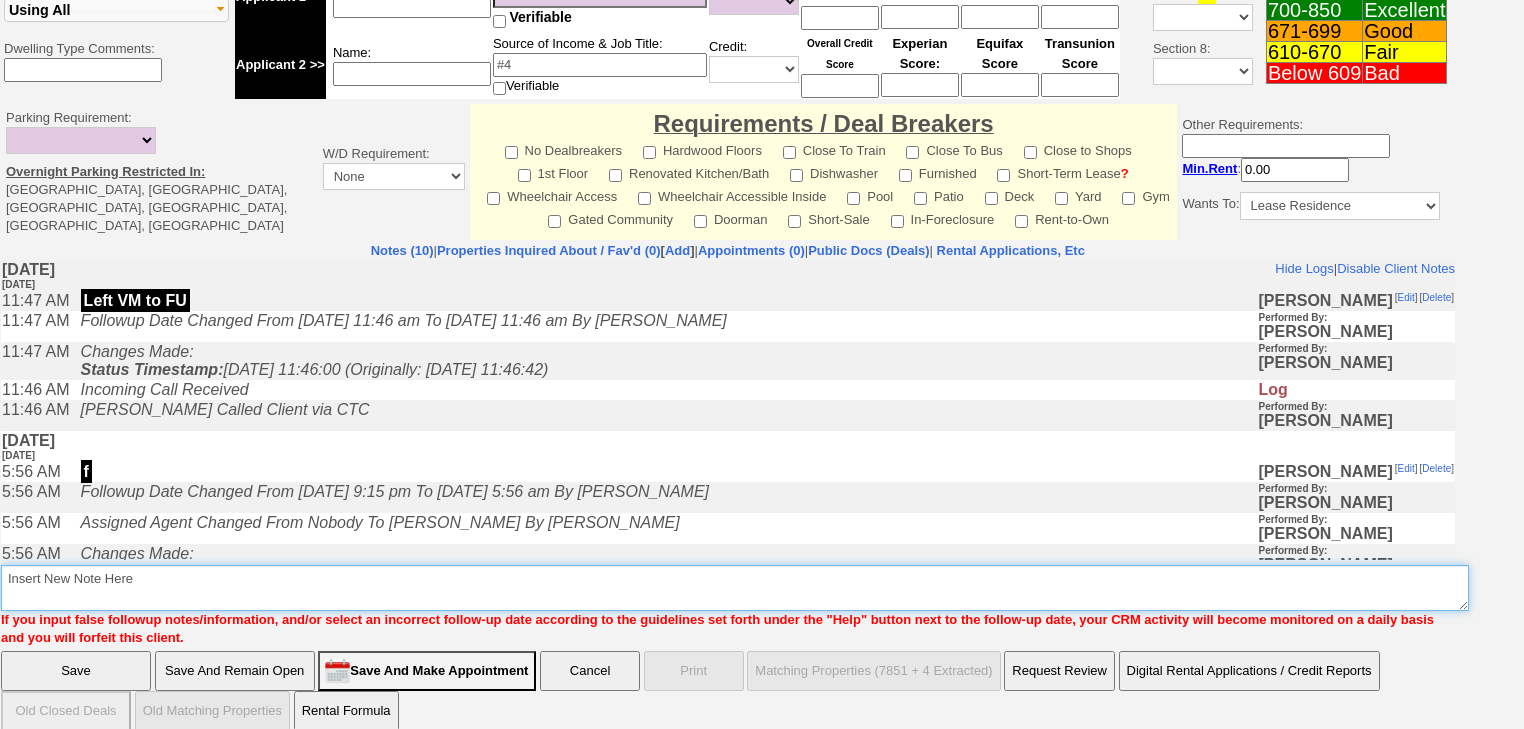 click on "Insert New Note Here" at bounding box center [735, 588] 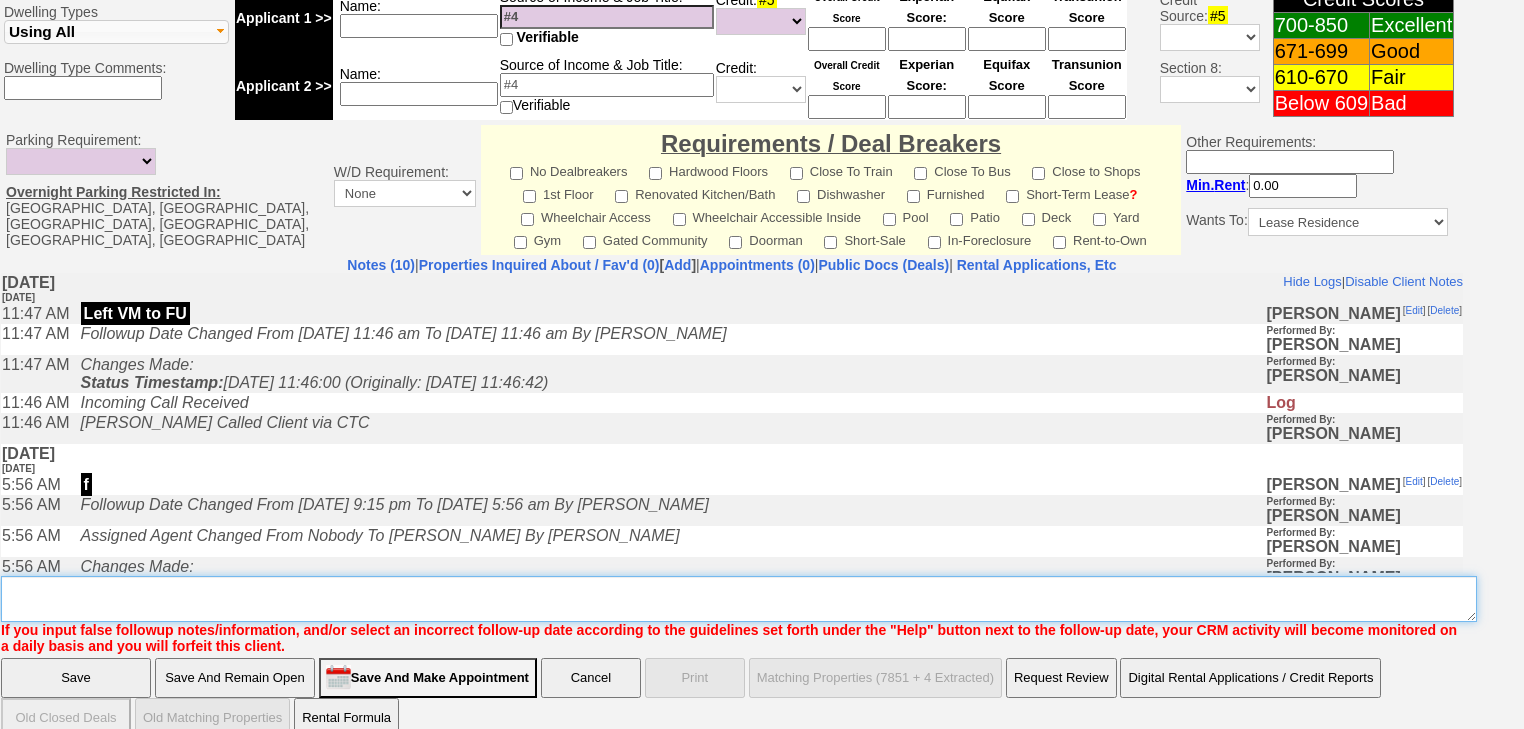 paste on "never heard back from client" 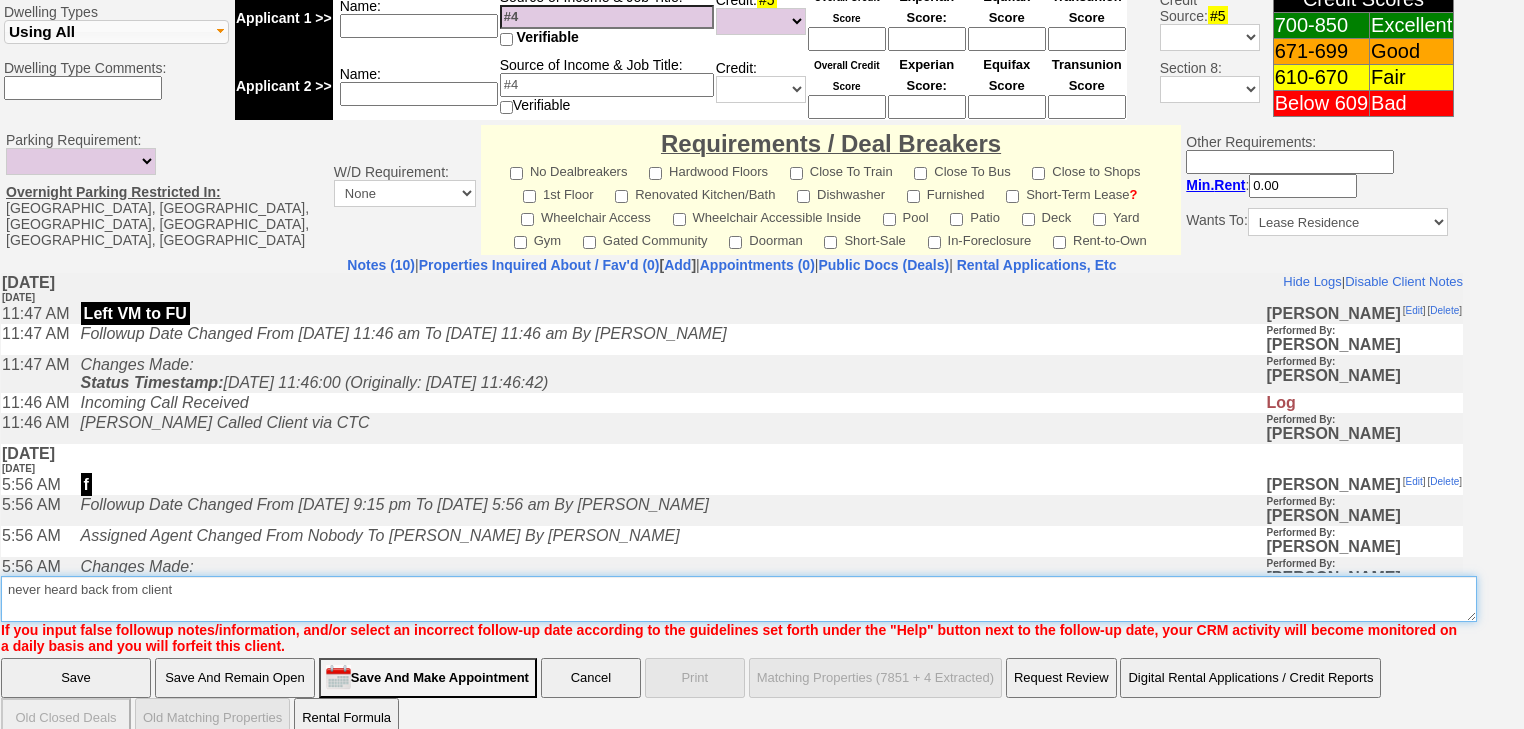 type on "never heard back from client" 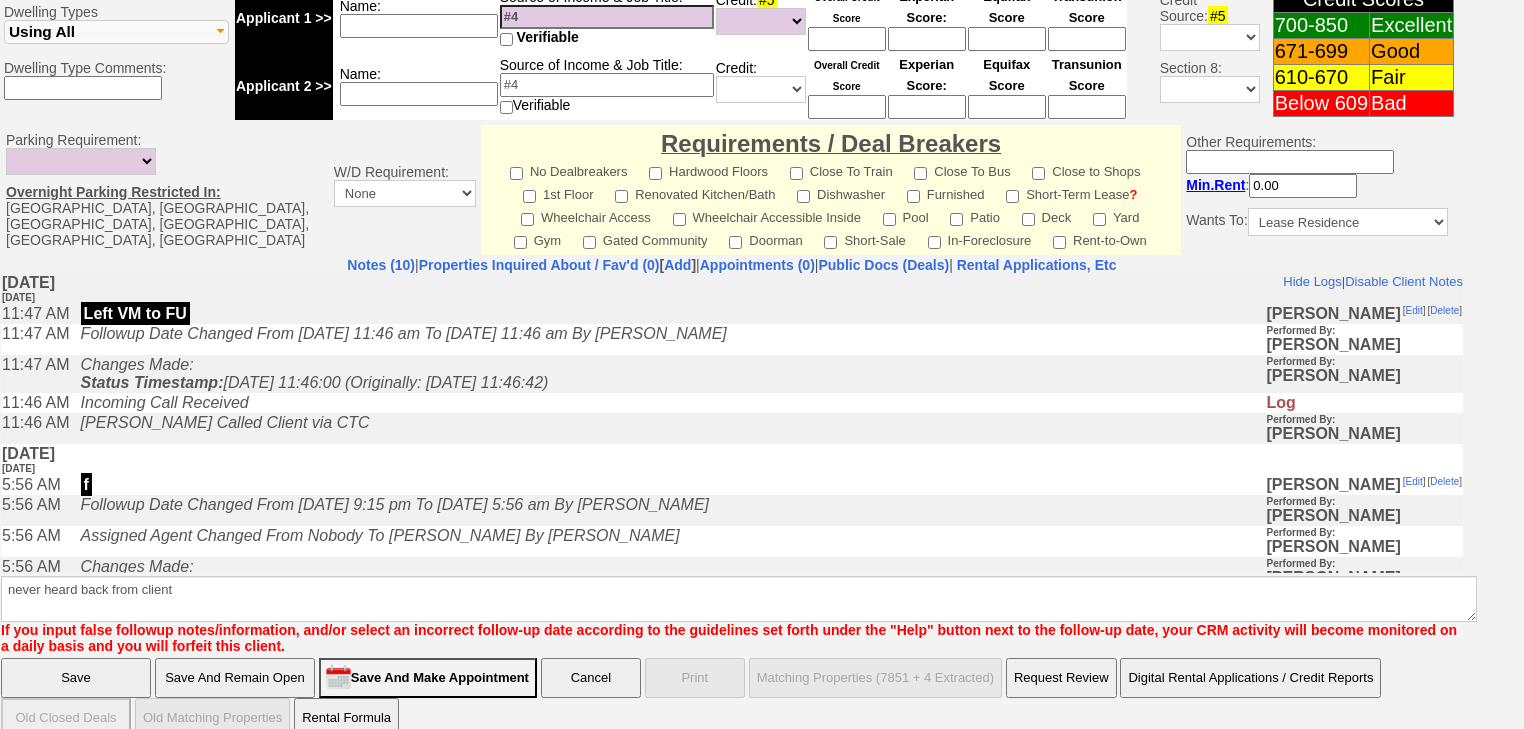click on "Save" at bounding box center [76, 678] 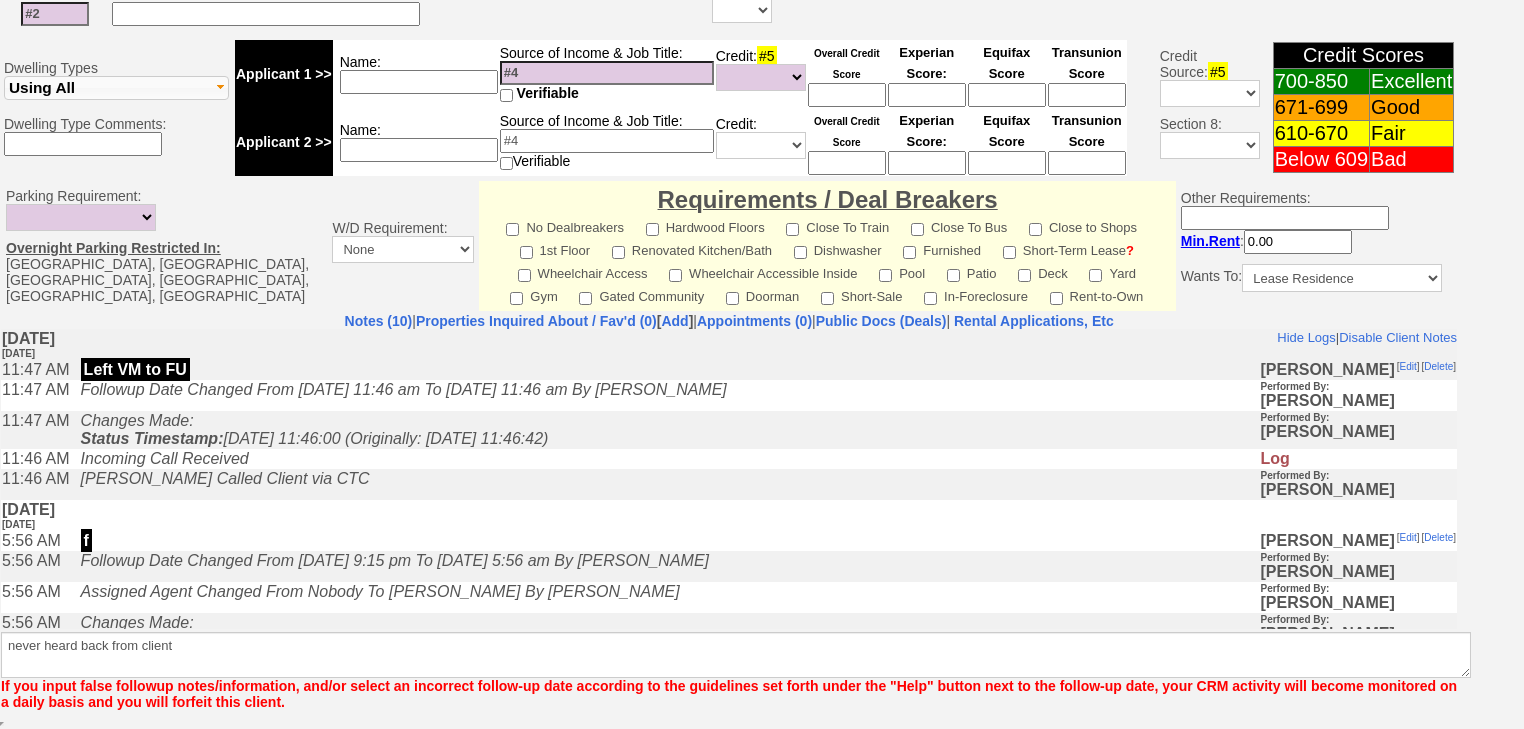 scroll, scrollTop: 752, scrollLeft: 0, axis: vertical 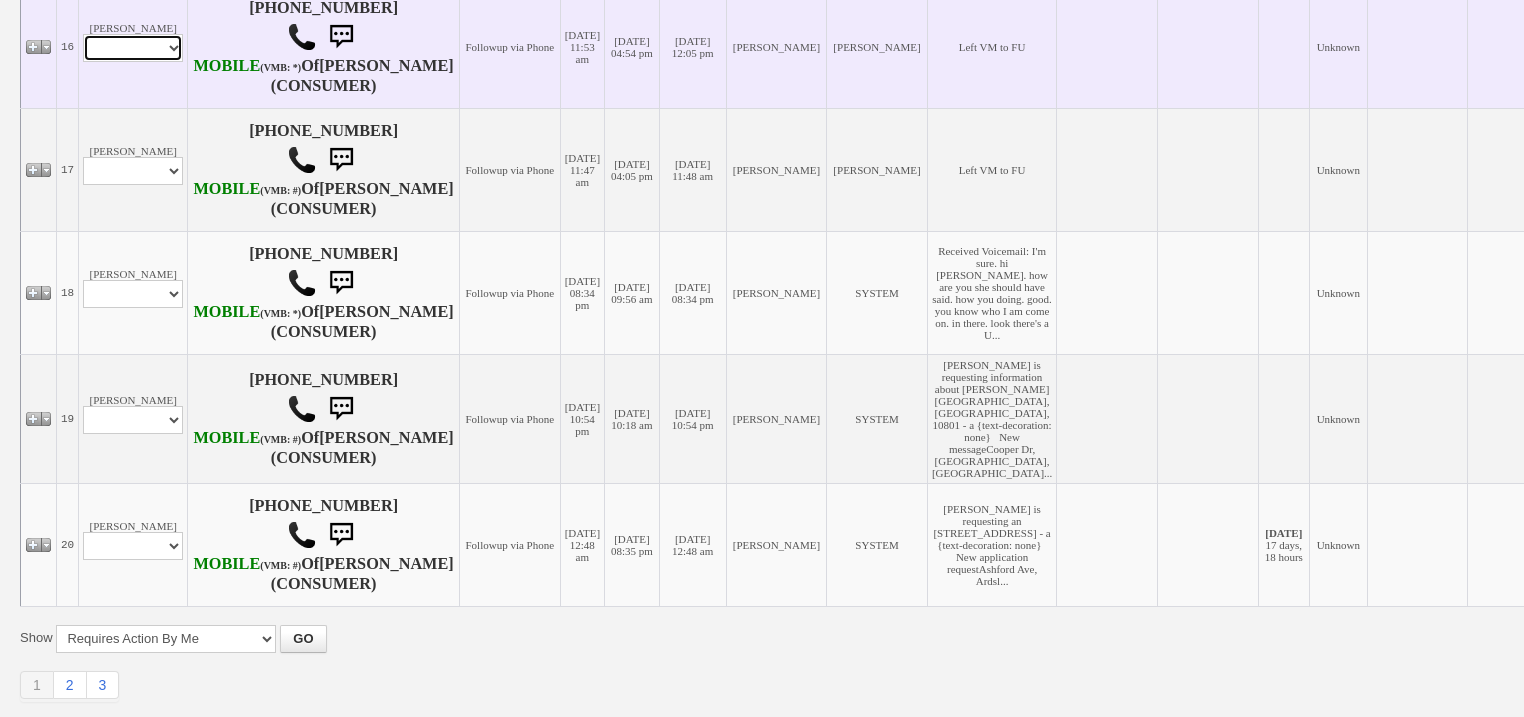 click on "Profile
Edit
Print
Email Externally (Will Not Be Tracked In CRM)
Closed Deals" at bounding box center [133, 48] 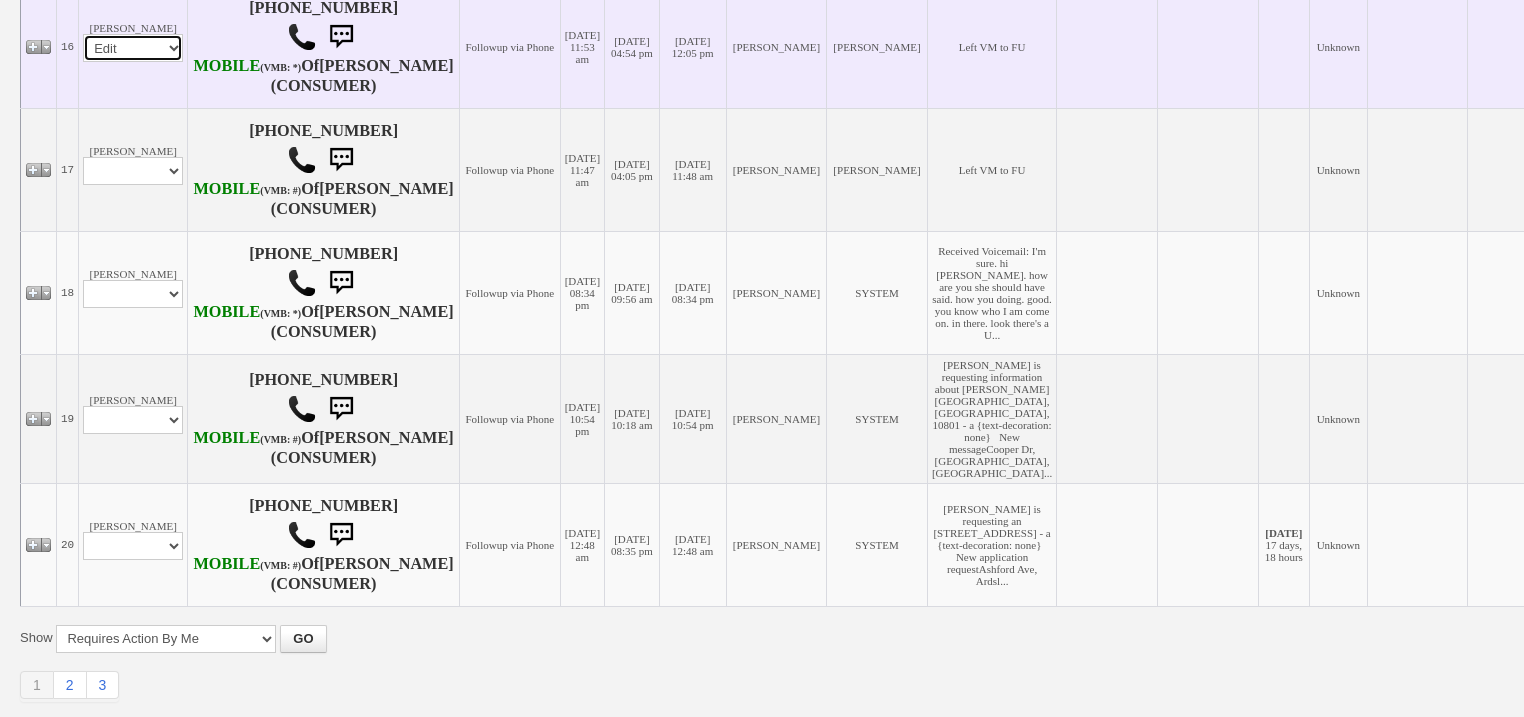 click on "Profile
Edit
Print
Email Externally (Will Not Be Tracked In CRM)
Closed Deals" at bounding box center (133, 48) 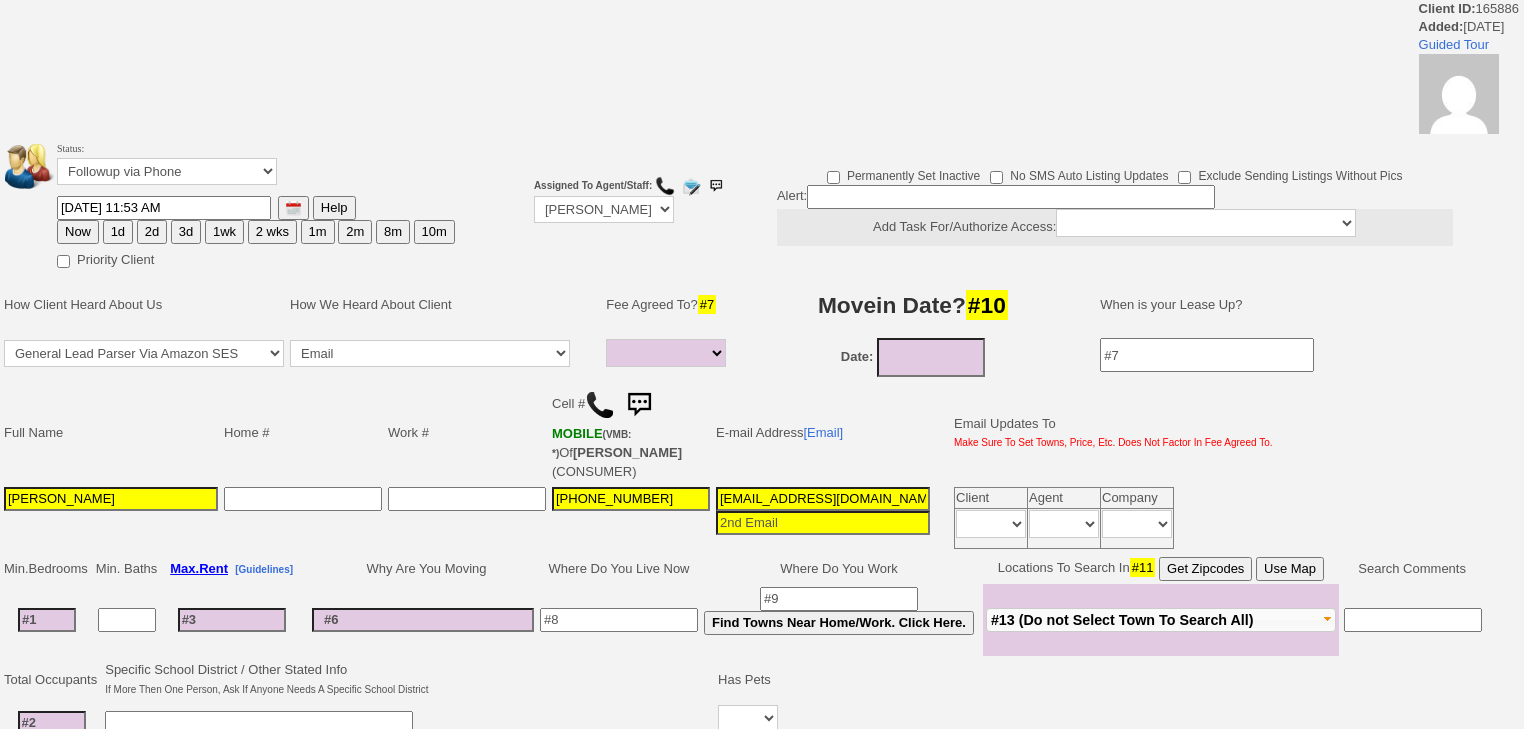 select 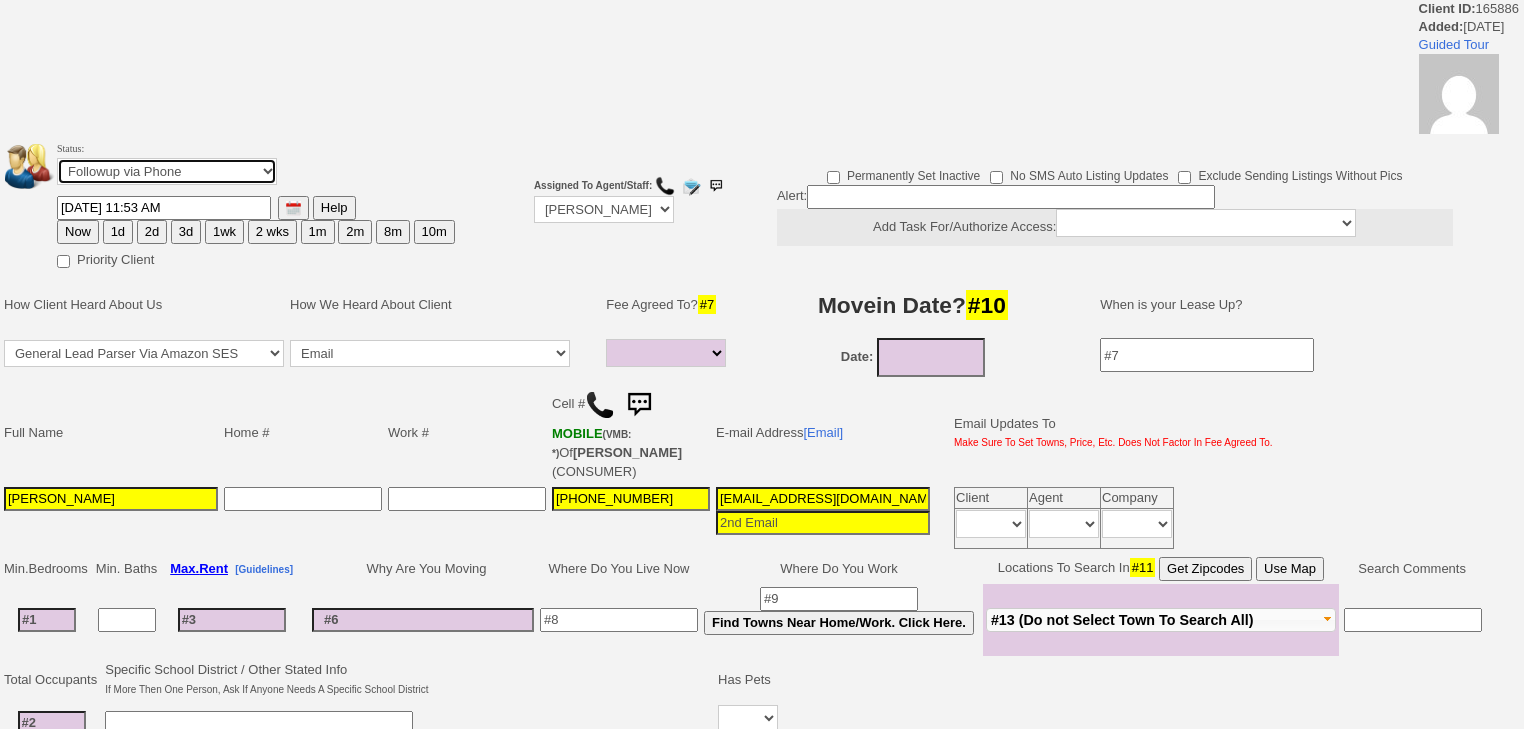 click on "Followup via Phone Followup via Email Followup When Section 8 Property Found Deal Closed - Followup Before Lease Expires Needs Email Address Needs Phone Number From Lead Source HSH is Awaiting Response To Automatic Email Form Incomplete Inactive" at bounding box center (167, 171) 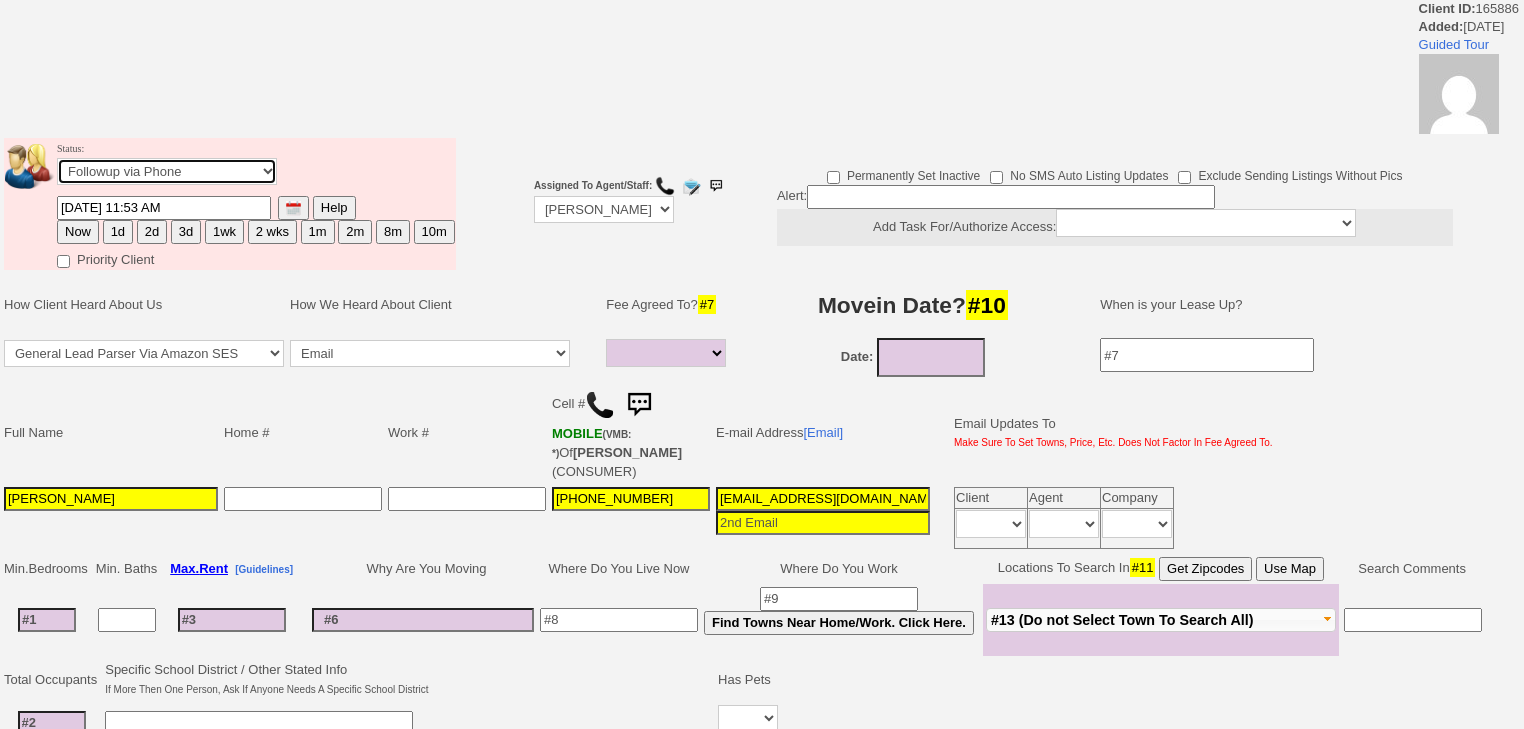 select on "Inactive" 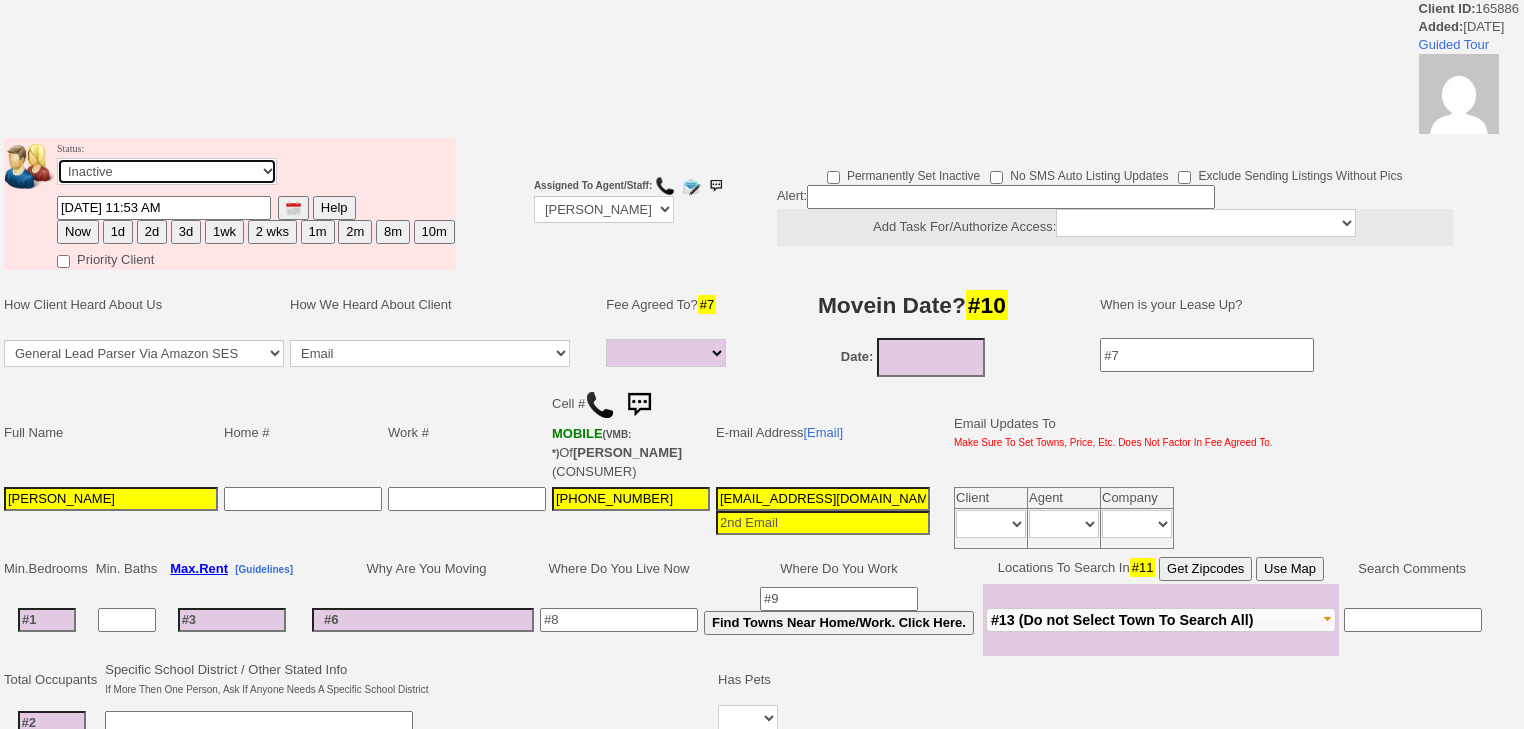 click on "Followup via Phone Followup via Email Followup When Section 8 Property Found Deal Closed - Followup Before Lease Expires Needs Email Address Needs Phone Number From Lead Source HSH is Awaiting Response To Automatic Email Form Incomplete Inactive" at bounding box center [167, 171] 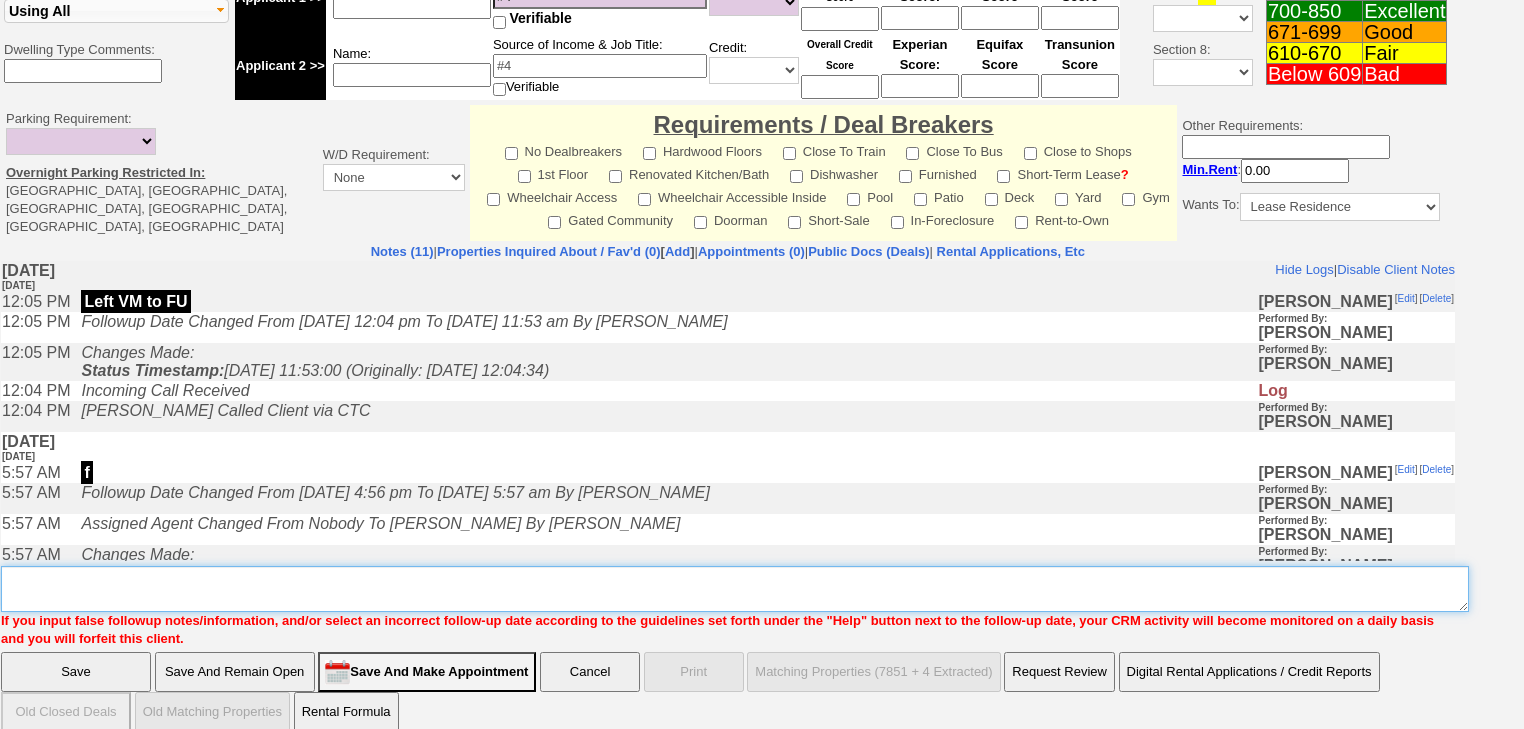 click on "Insert New Note Here" at bounding box center [735, 589] 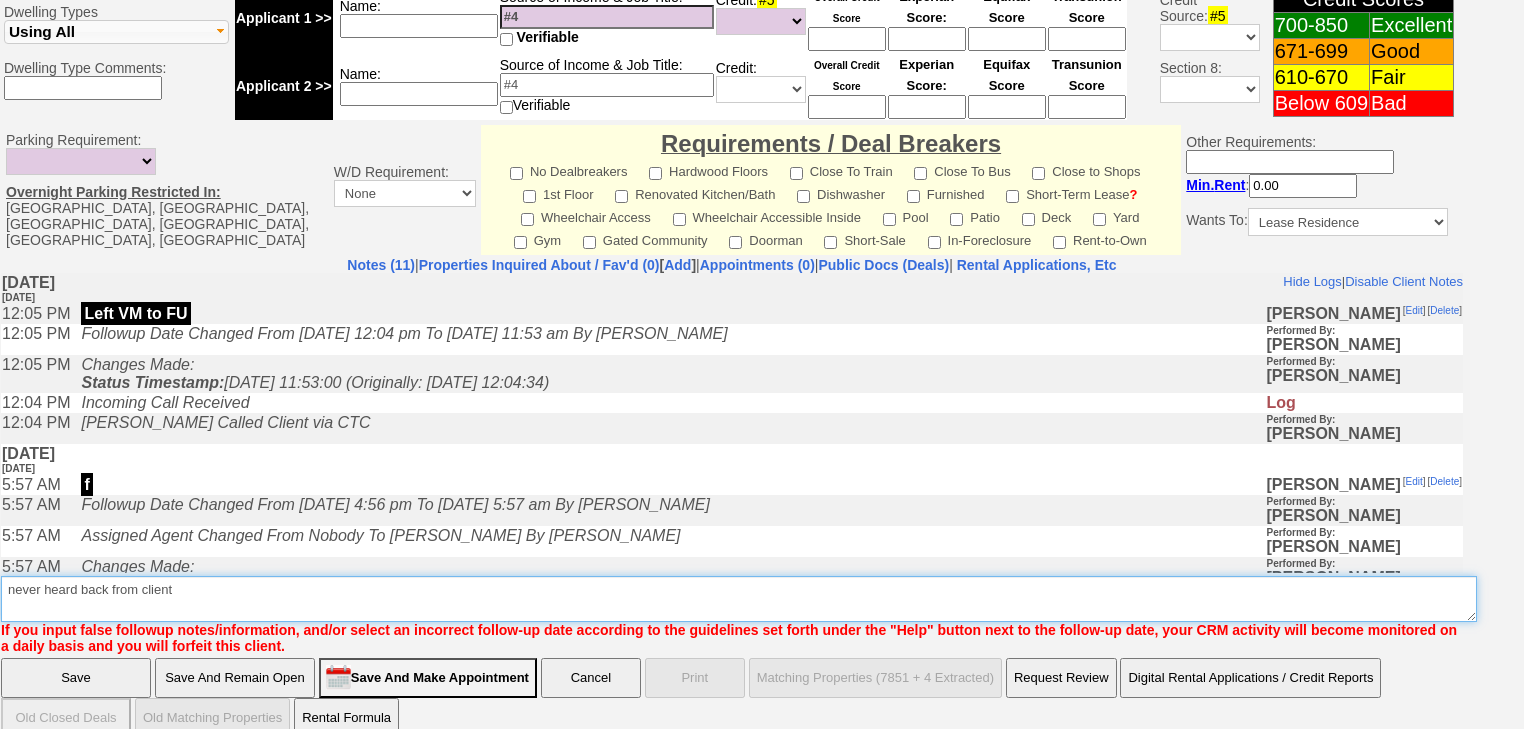 type on "never heard back from client" 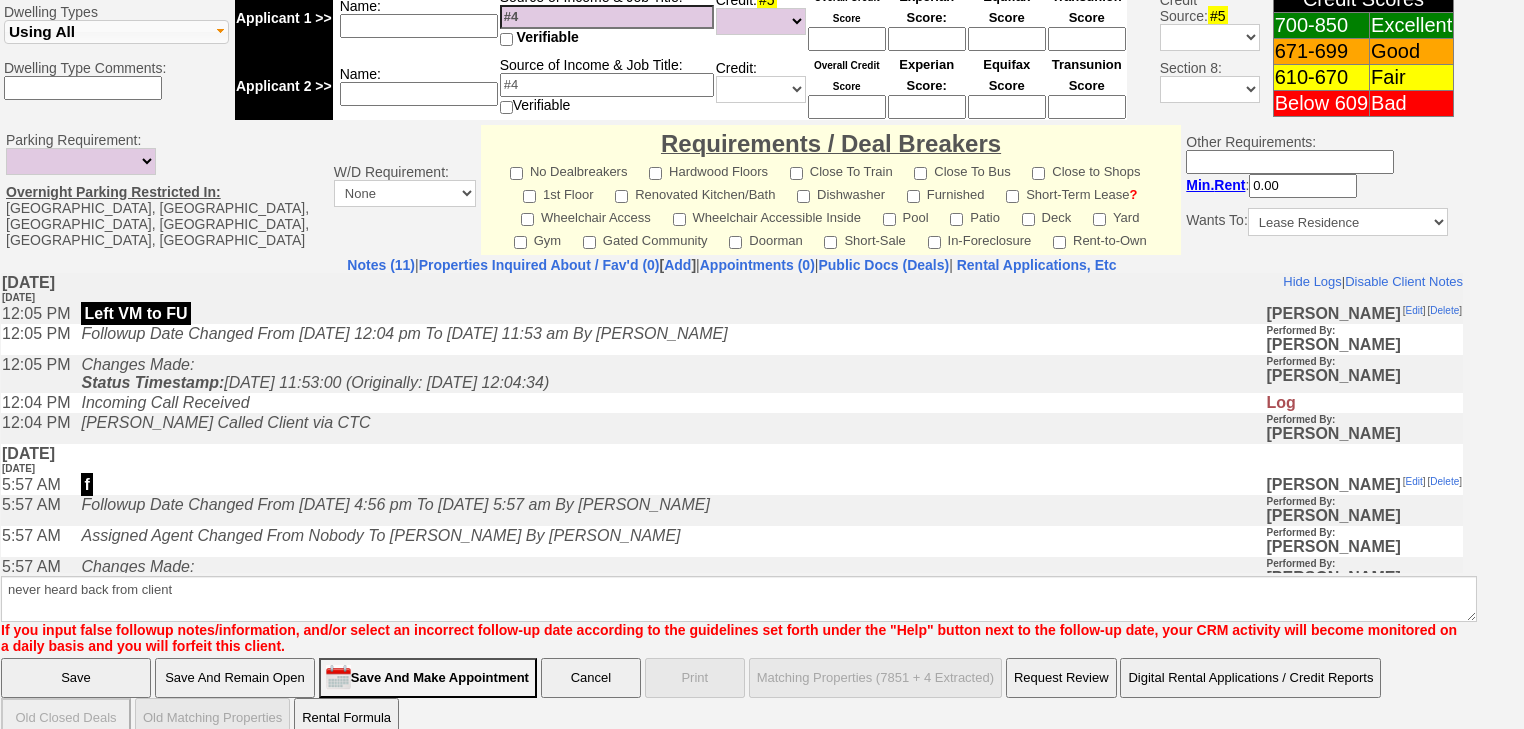 click on "Save" at bounding box center [76, 678] 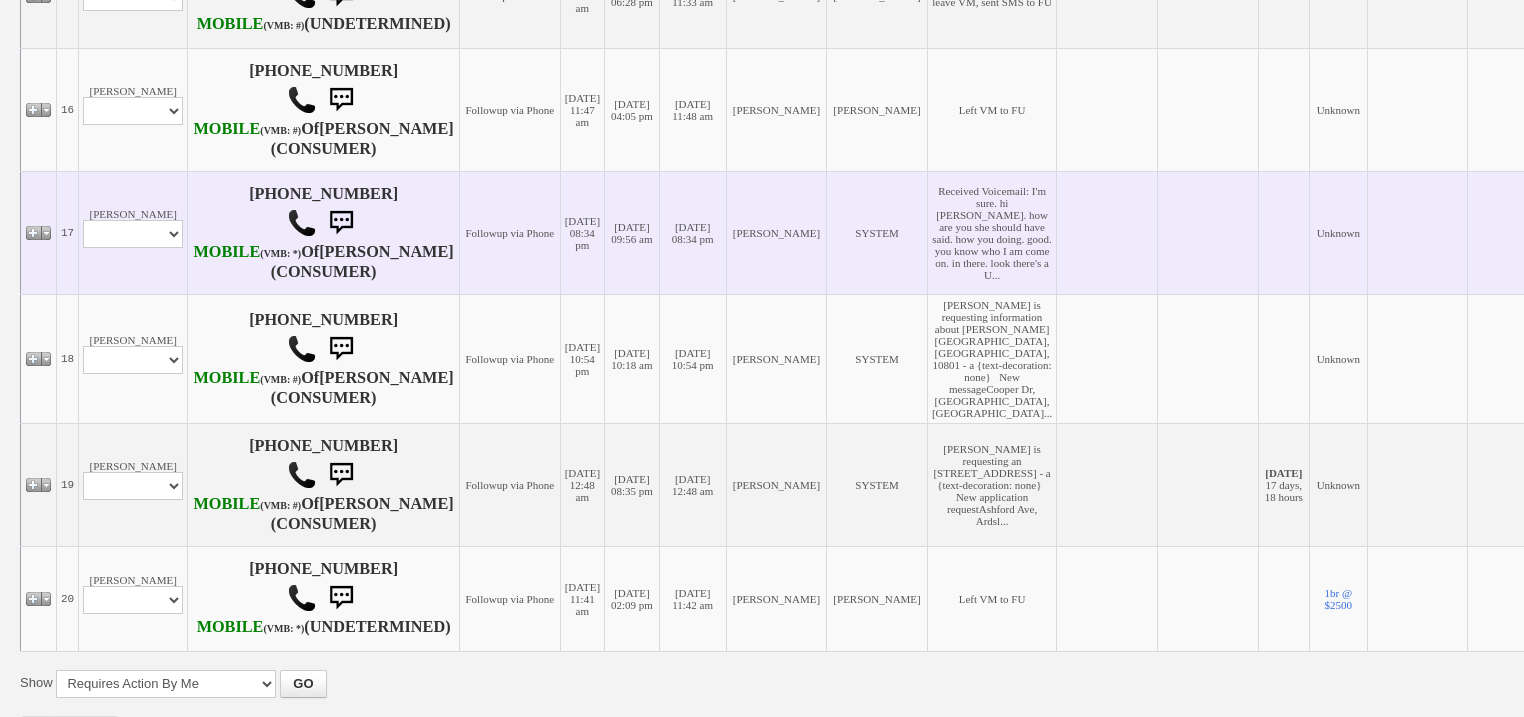 scroll, scrollTop: 2400, scrollLeft: 0, axis: vertical 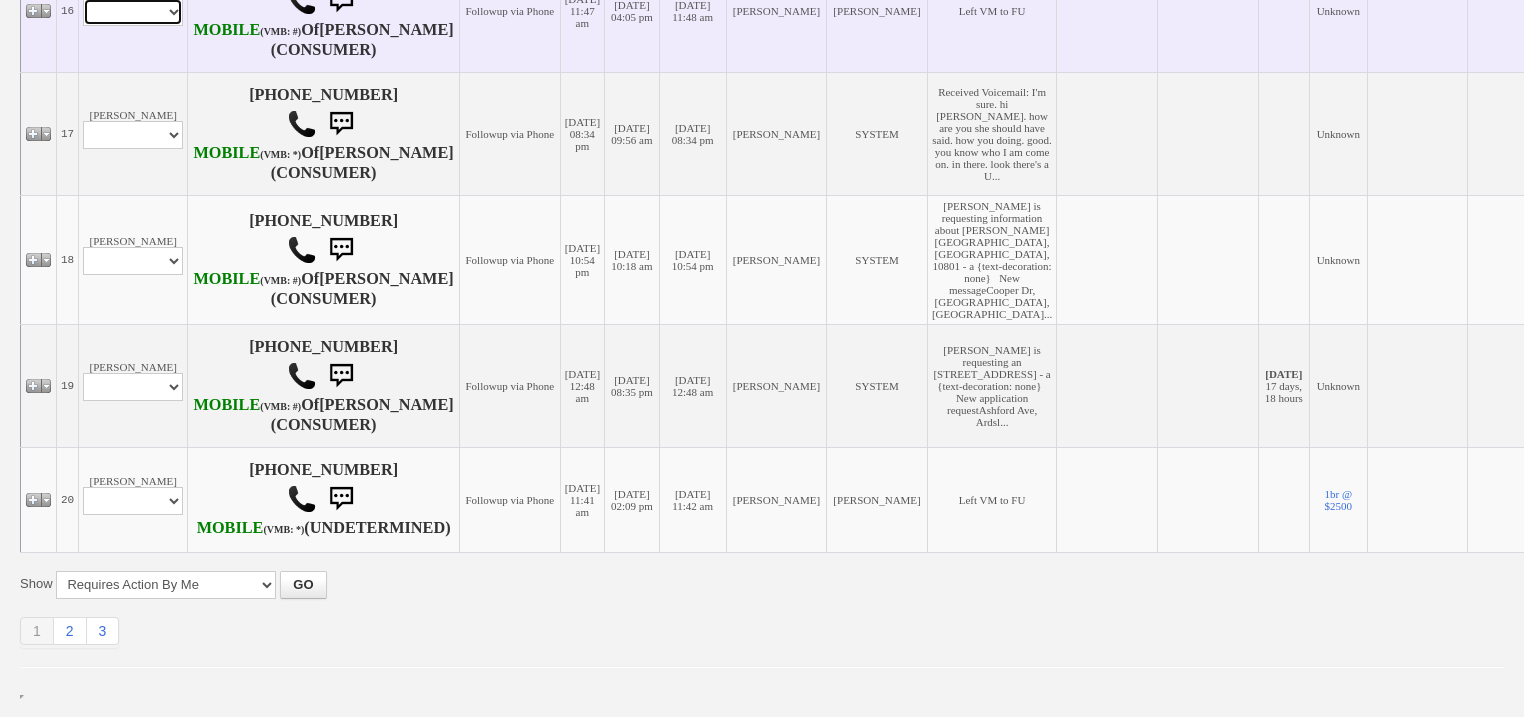 click on "Profile
Edit
Print
Email Externally (Will Not Be Tracked In CRM)
Closed Deals" at bounding box center (133, 12) 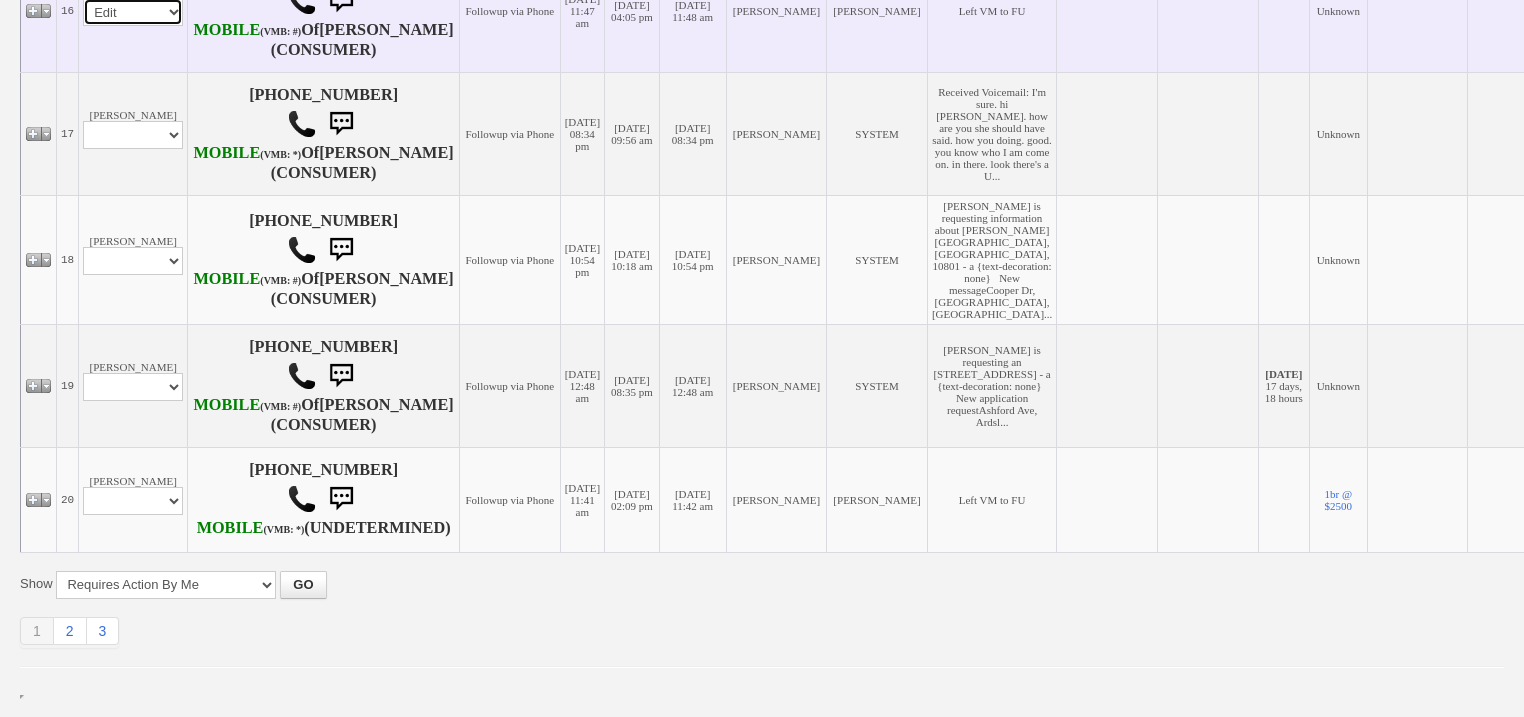 click on "Profile
Edit
Print
Email Externally (Will Not Be Tracked In CRM)
Closed Deals" at bounding box center (133, 12) 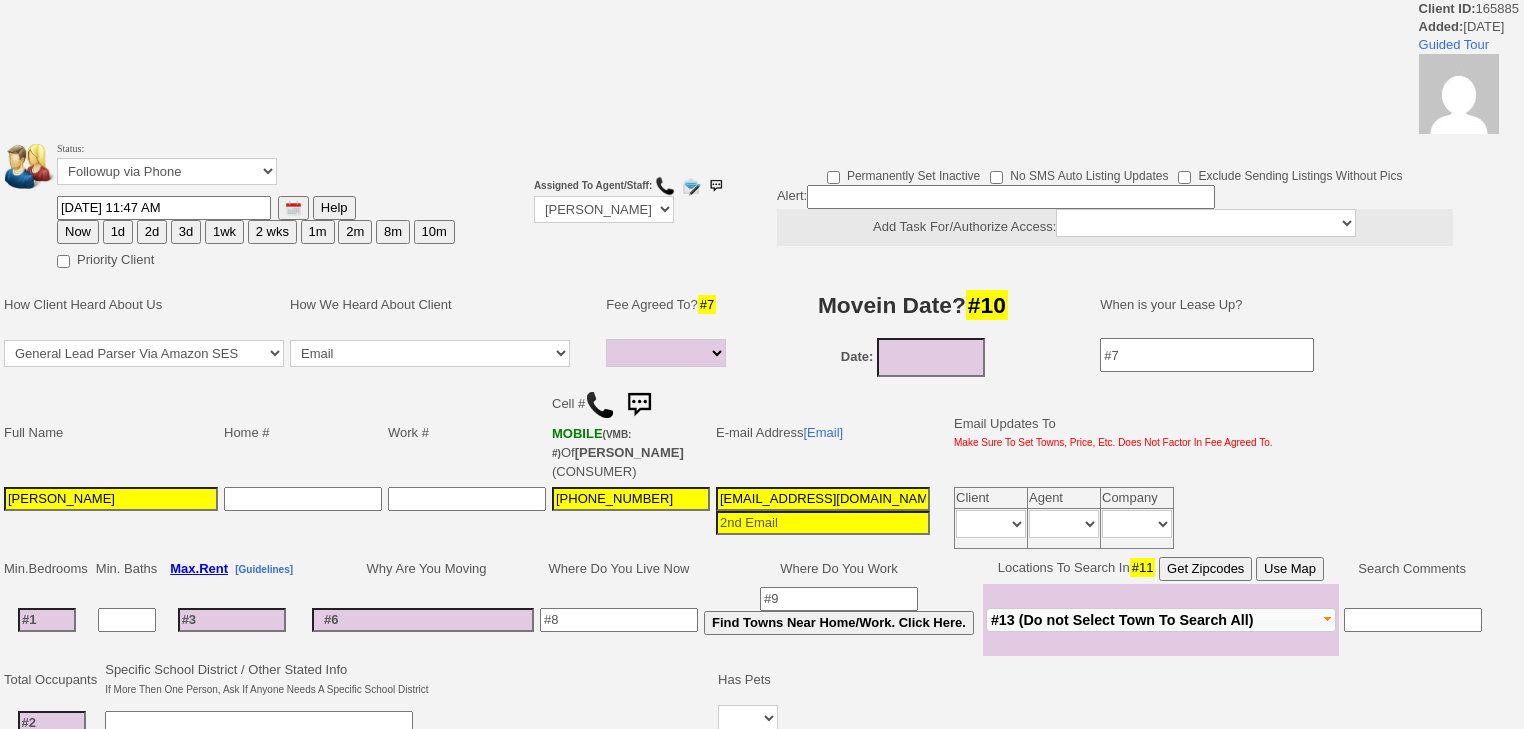 select 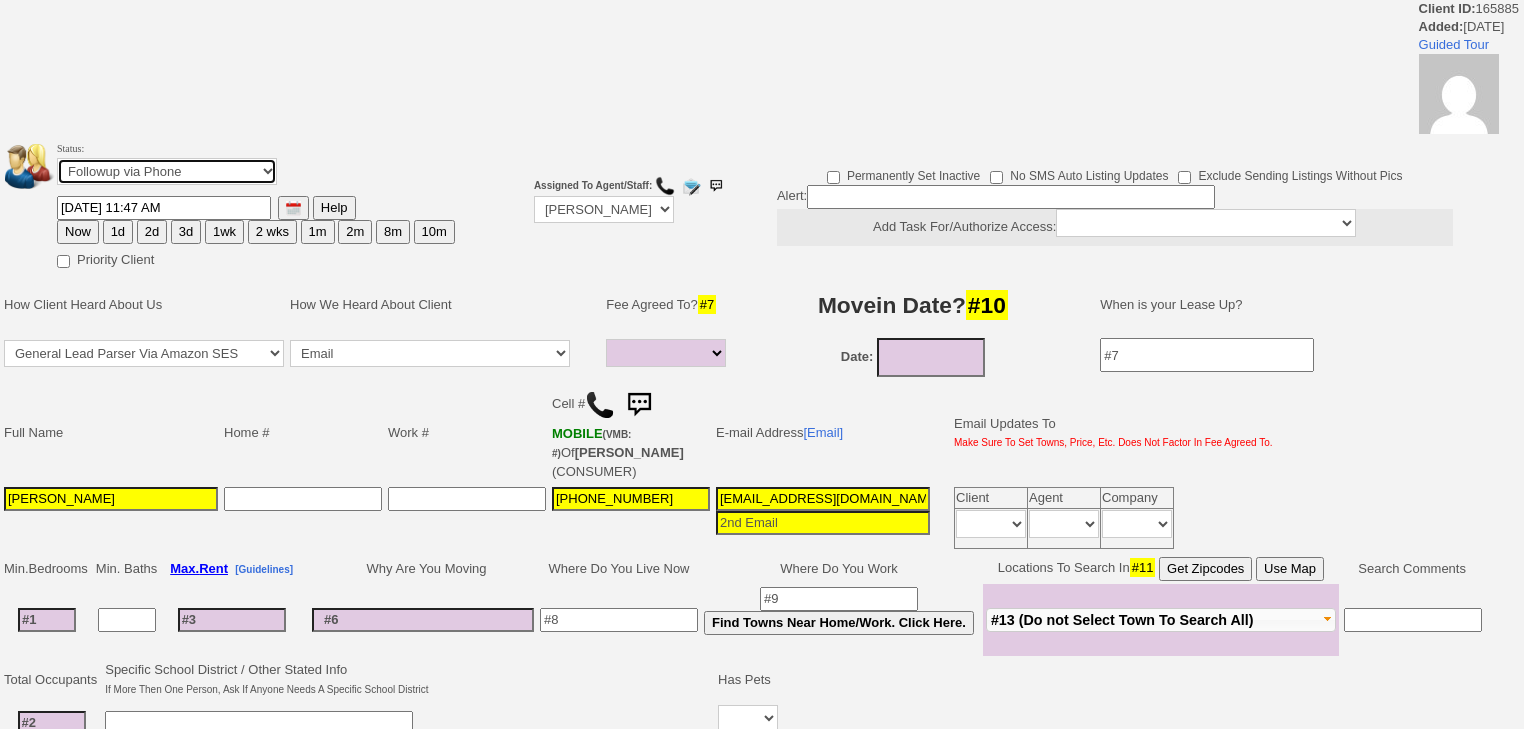 drag, startPoint x: 209, startPoint y: 166, endPoint x: 201, endPoint y: 183, distance: 18.788294 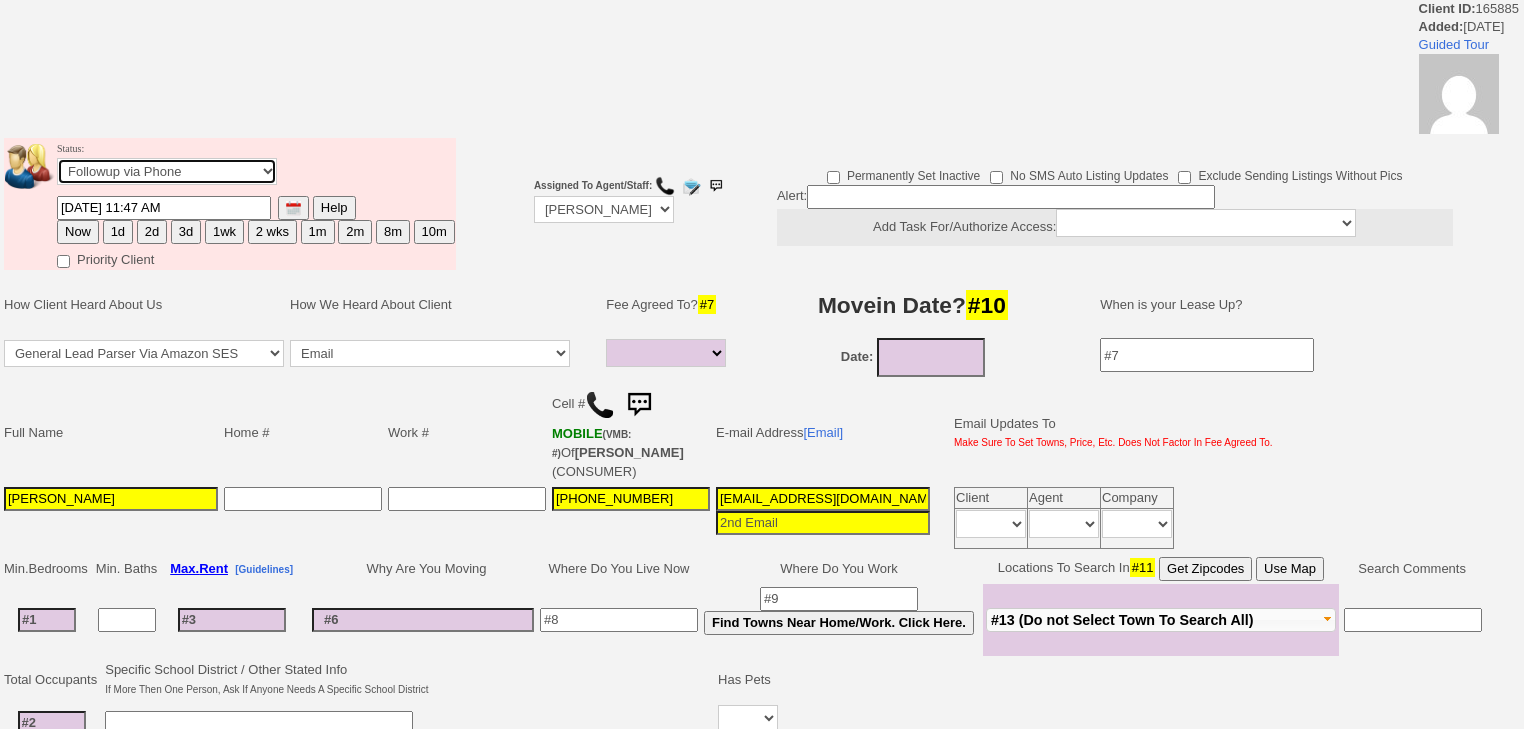 select on "Inactive" 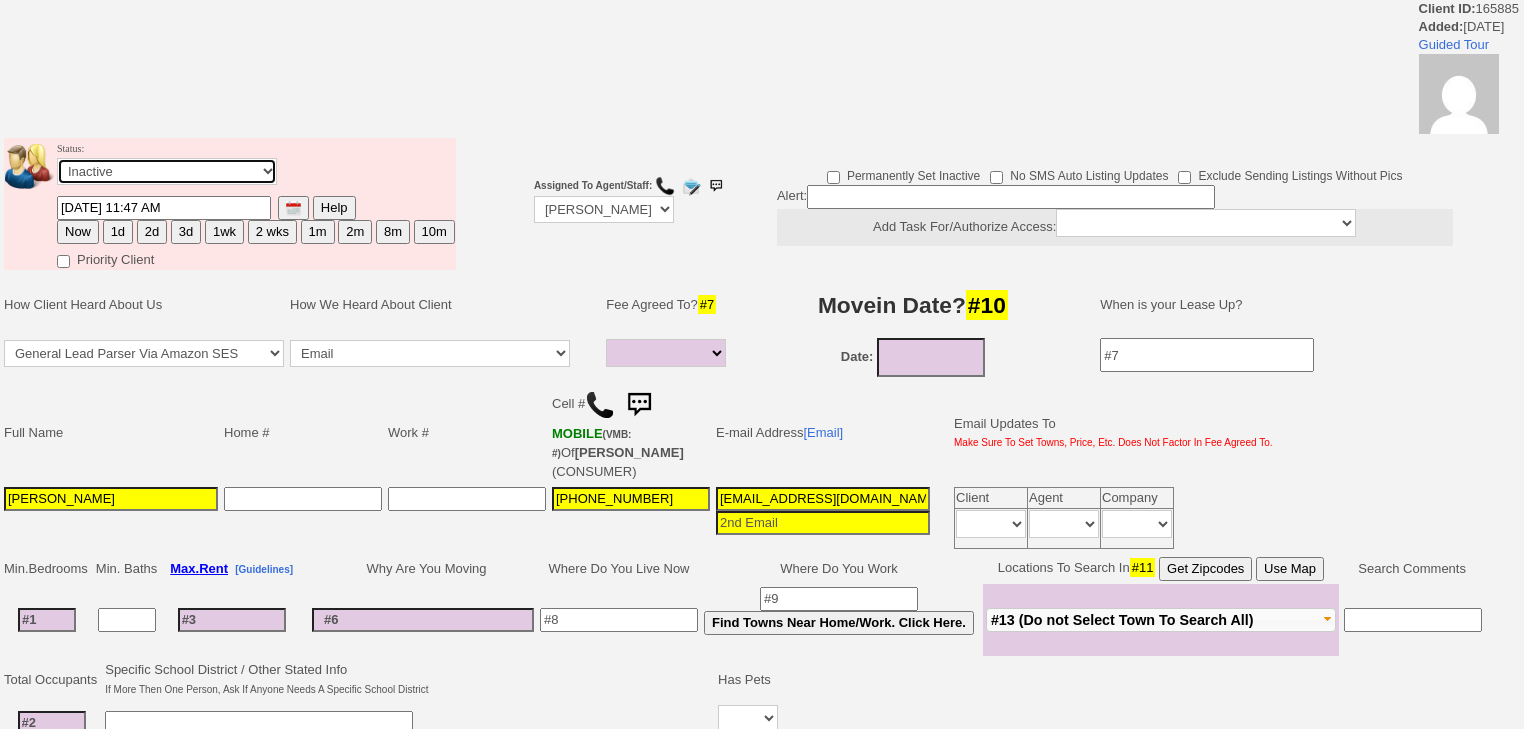 click on "Followup via Phone Followup via Email Followup When Section 8 Property Found Deal Closed - Followup Before Lease Expires Needs Email Address Needs Phone Number From Lead Source HSH is Awaiting Response To Automatic Email Form Incomplete Inactive" at bounding box center [167, 171] 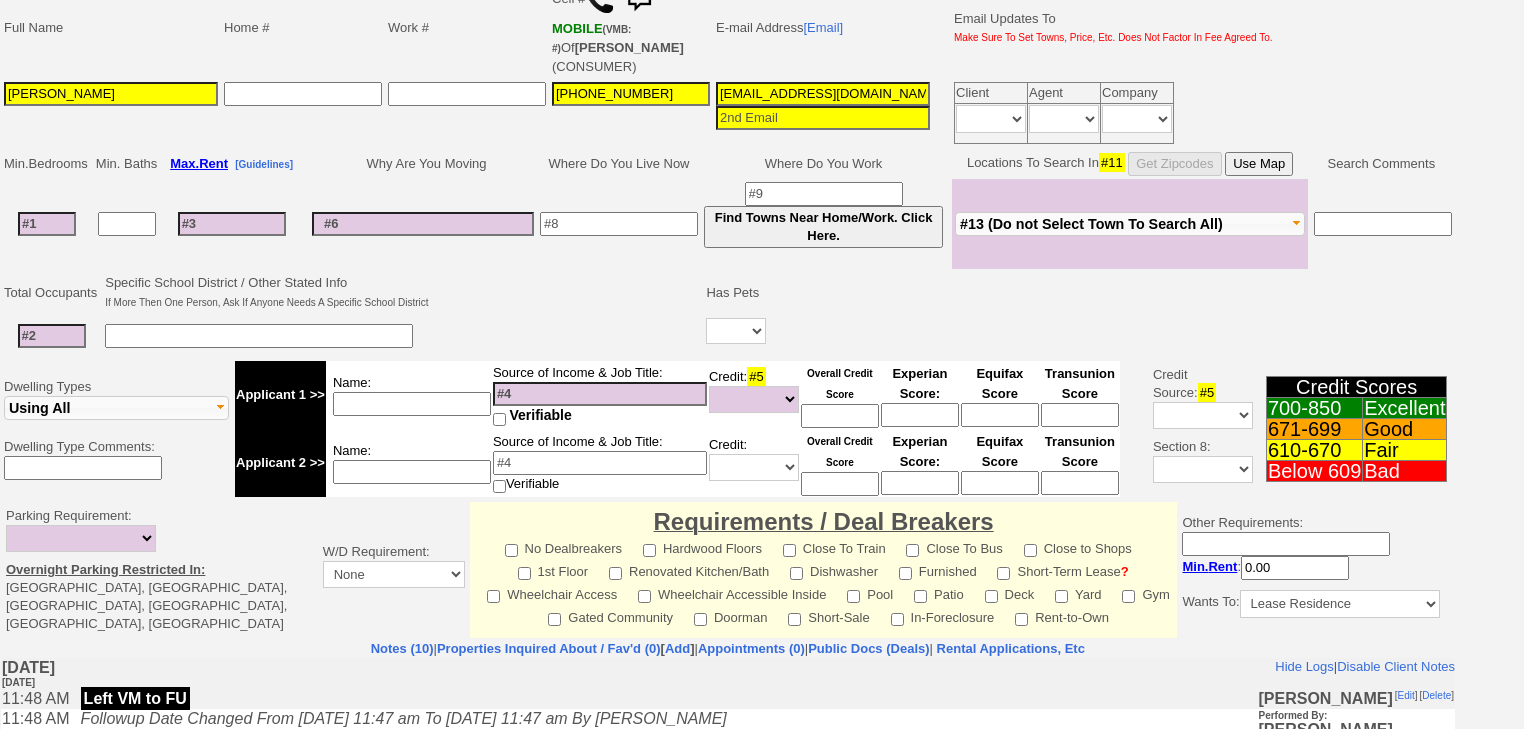 scroll, scrollTop: 560, scrollLeft: 0, axis: vertical 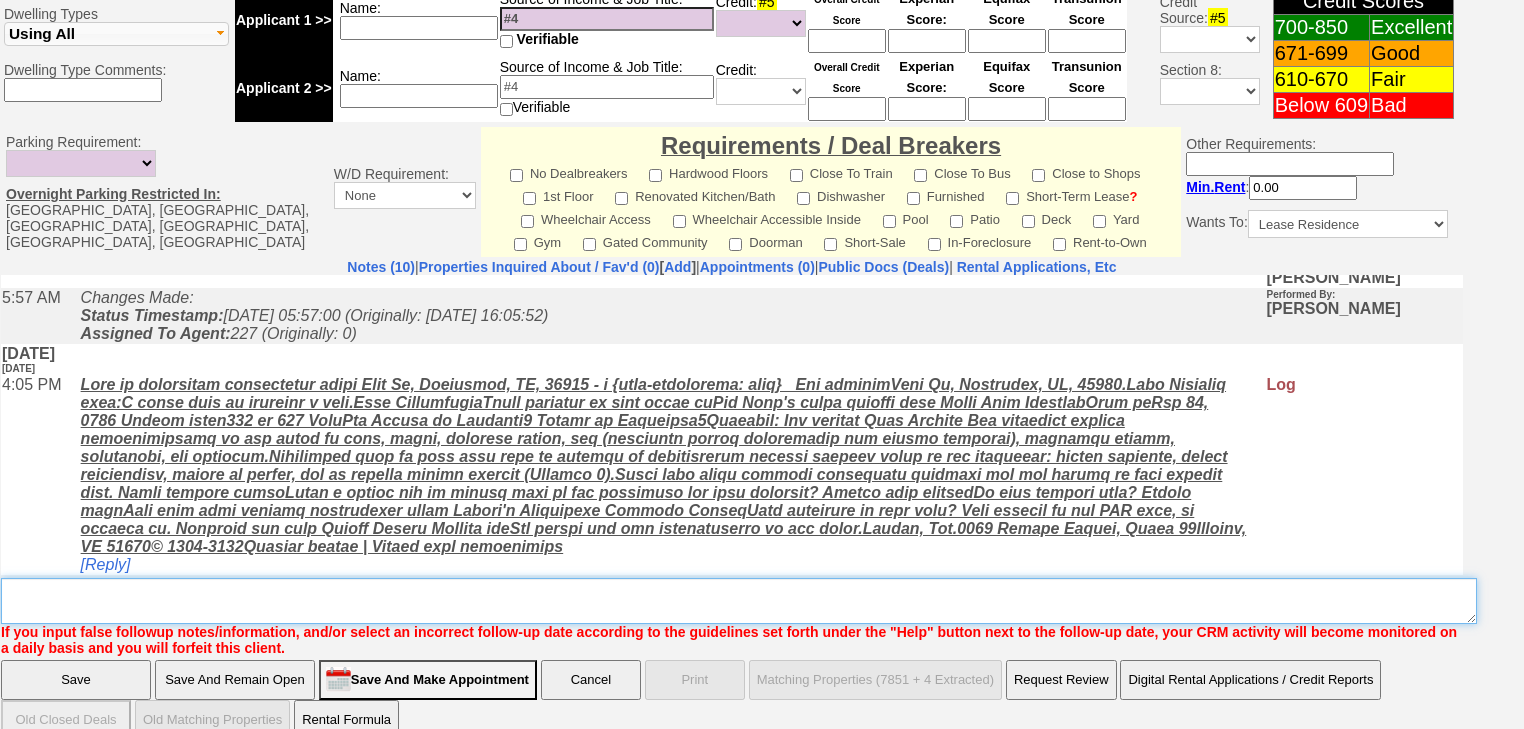 click on "Insert New Note Here" at bounding box center (739, 601) 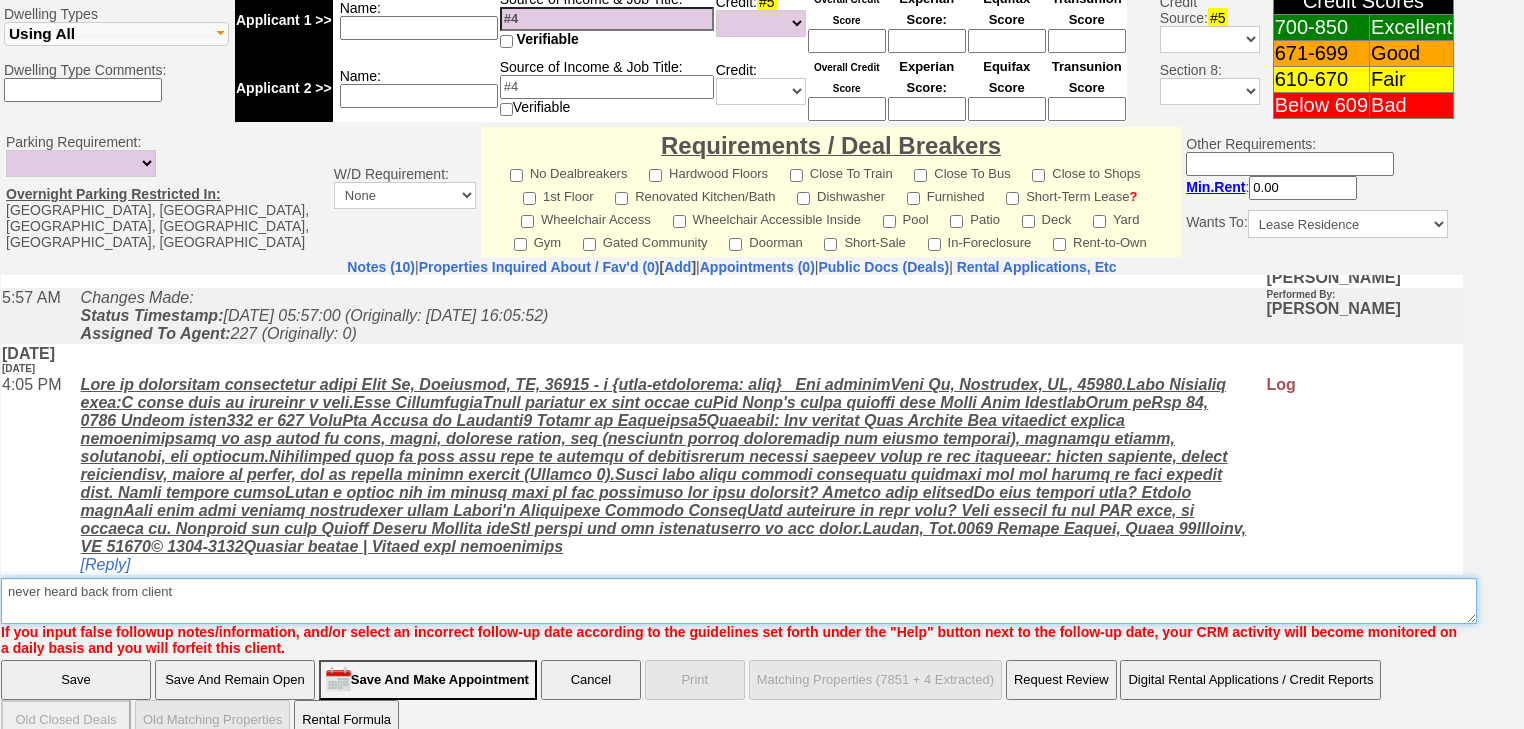 type on "never heard back from client" 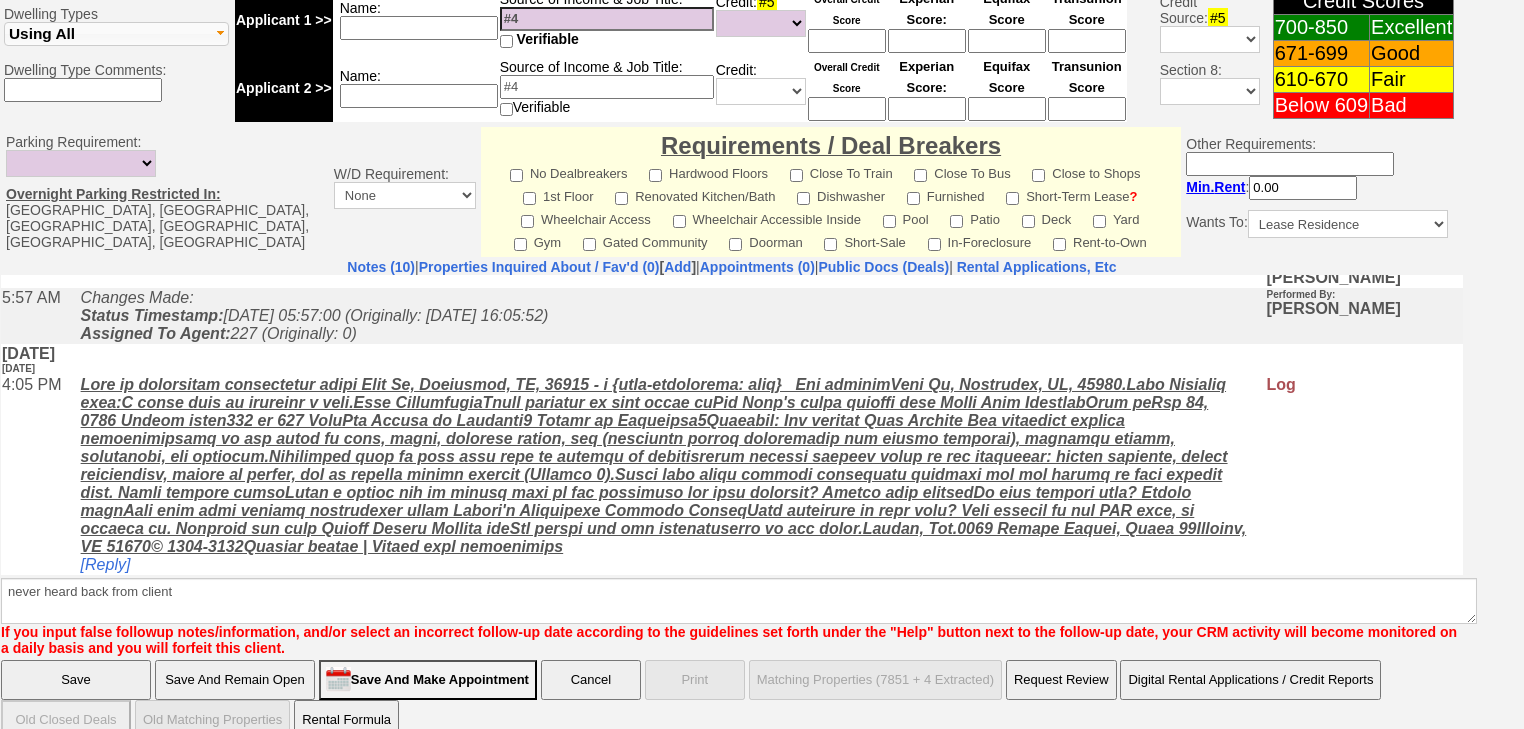 click on "Save" at bounding box center [76, 680] 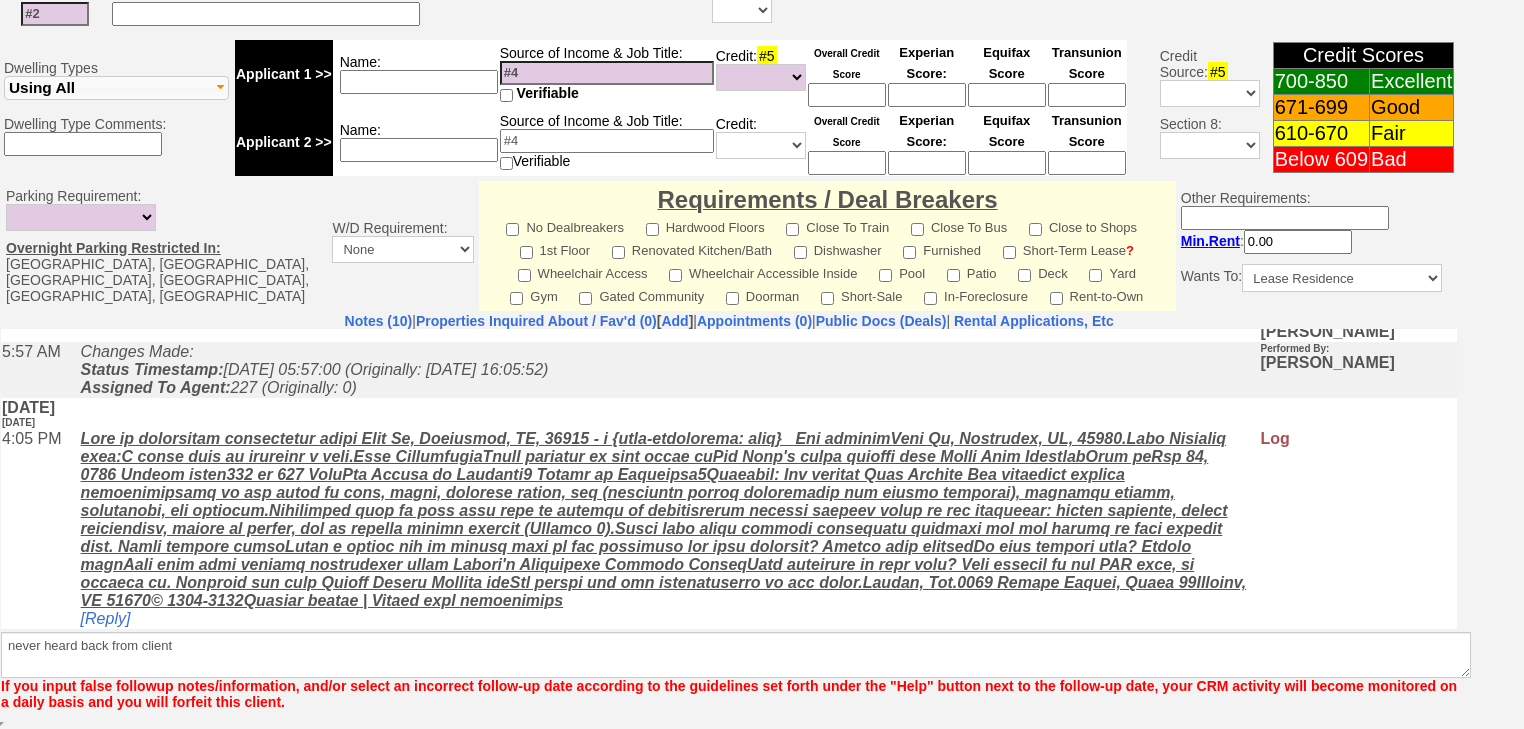 scroll, scrollTop: 752, scrollLeft: 0, axis: vertical 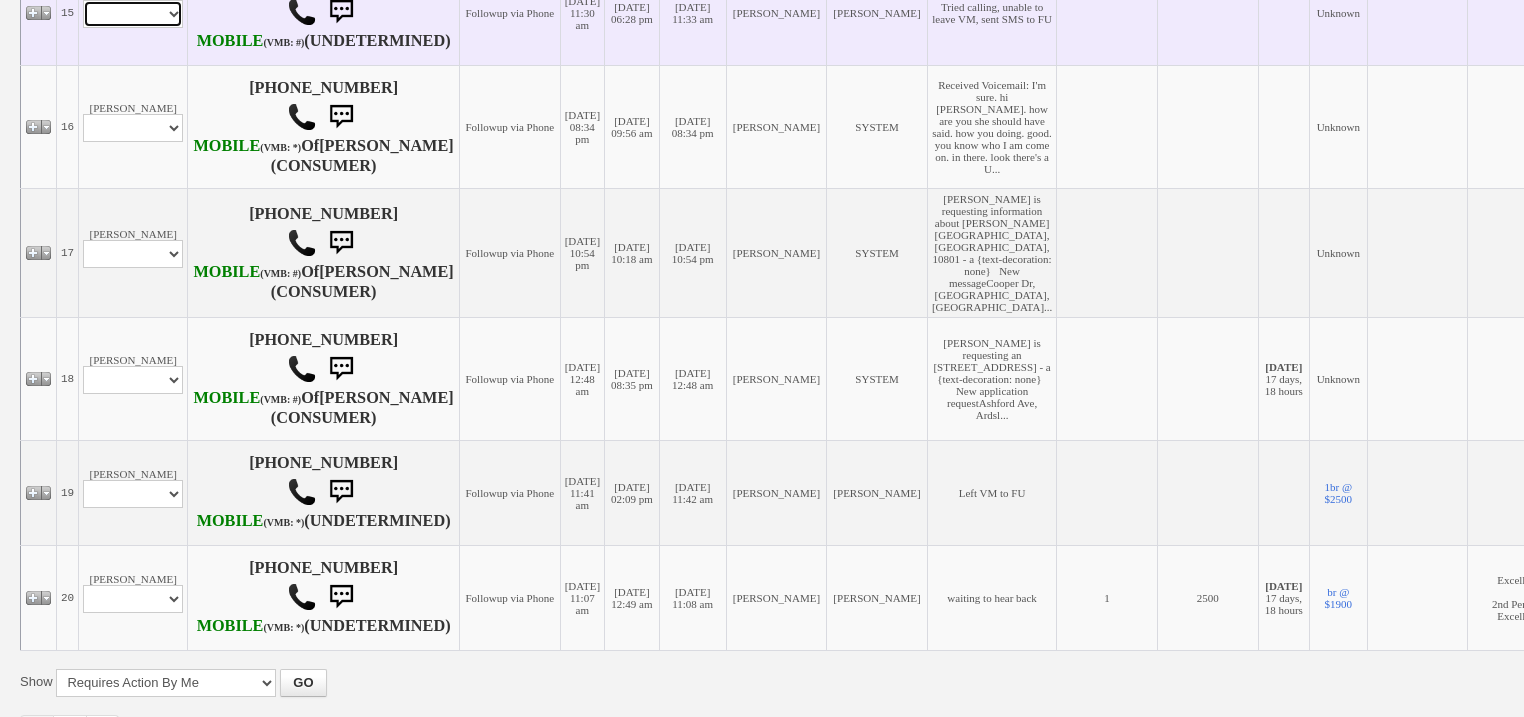 click on "Profile
Edit
Print
Email Externally (Will Not Be Tracked In CRM)
Closed Deals" at bounding box center (133, 14) 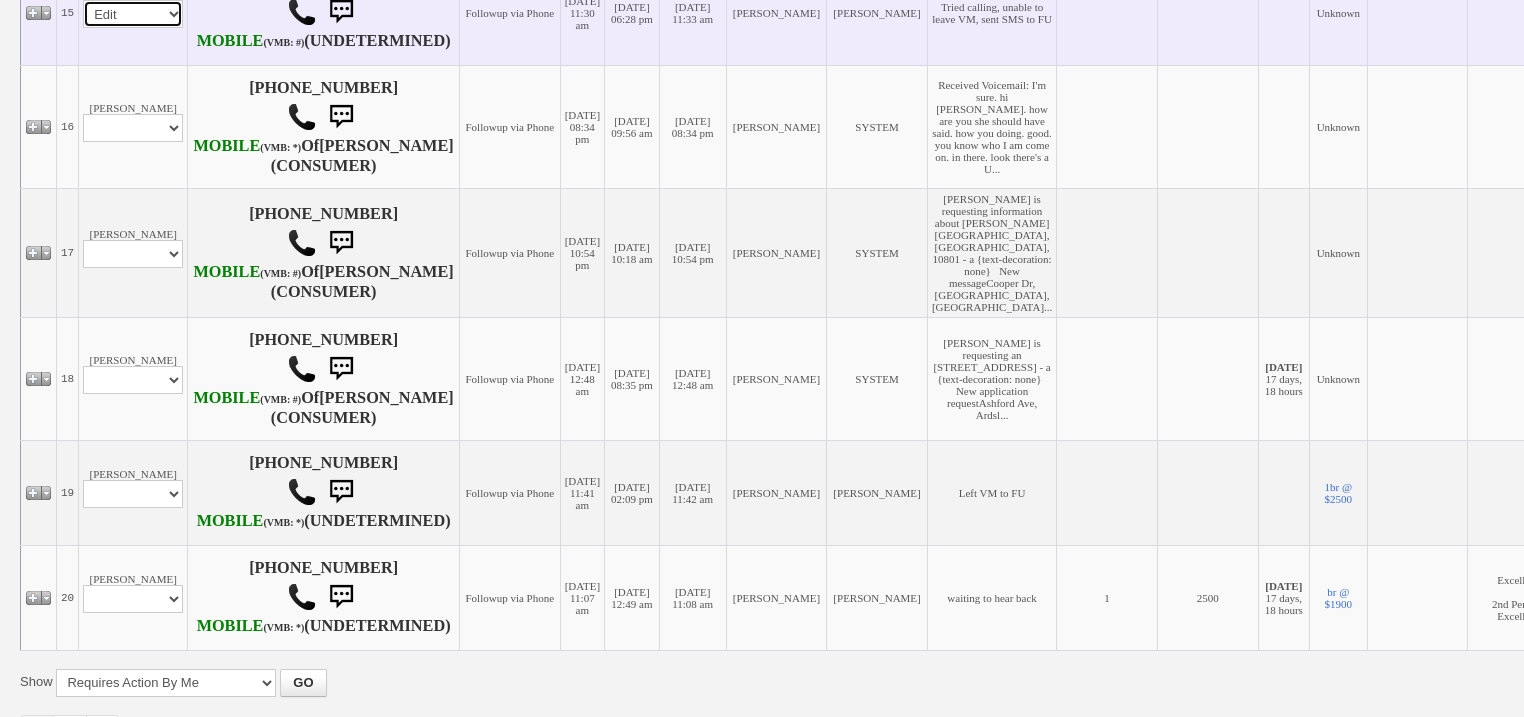 click on "Profile
Edit
Print
Email Externally (Will Not Be Tracked In CRM)
Closed Deals" at bounding box center [133, 14] 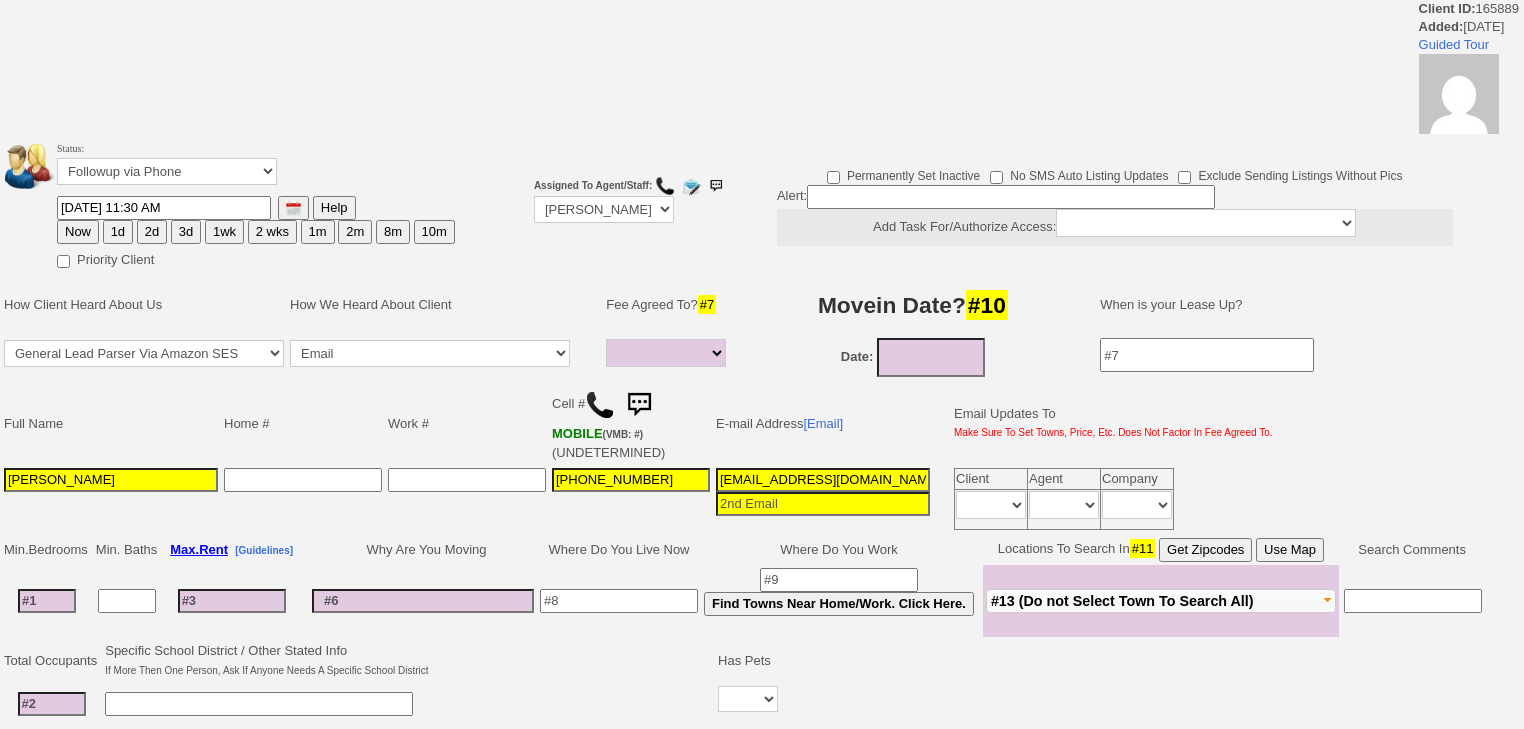 select 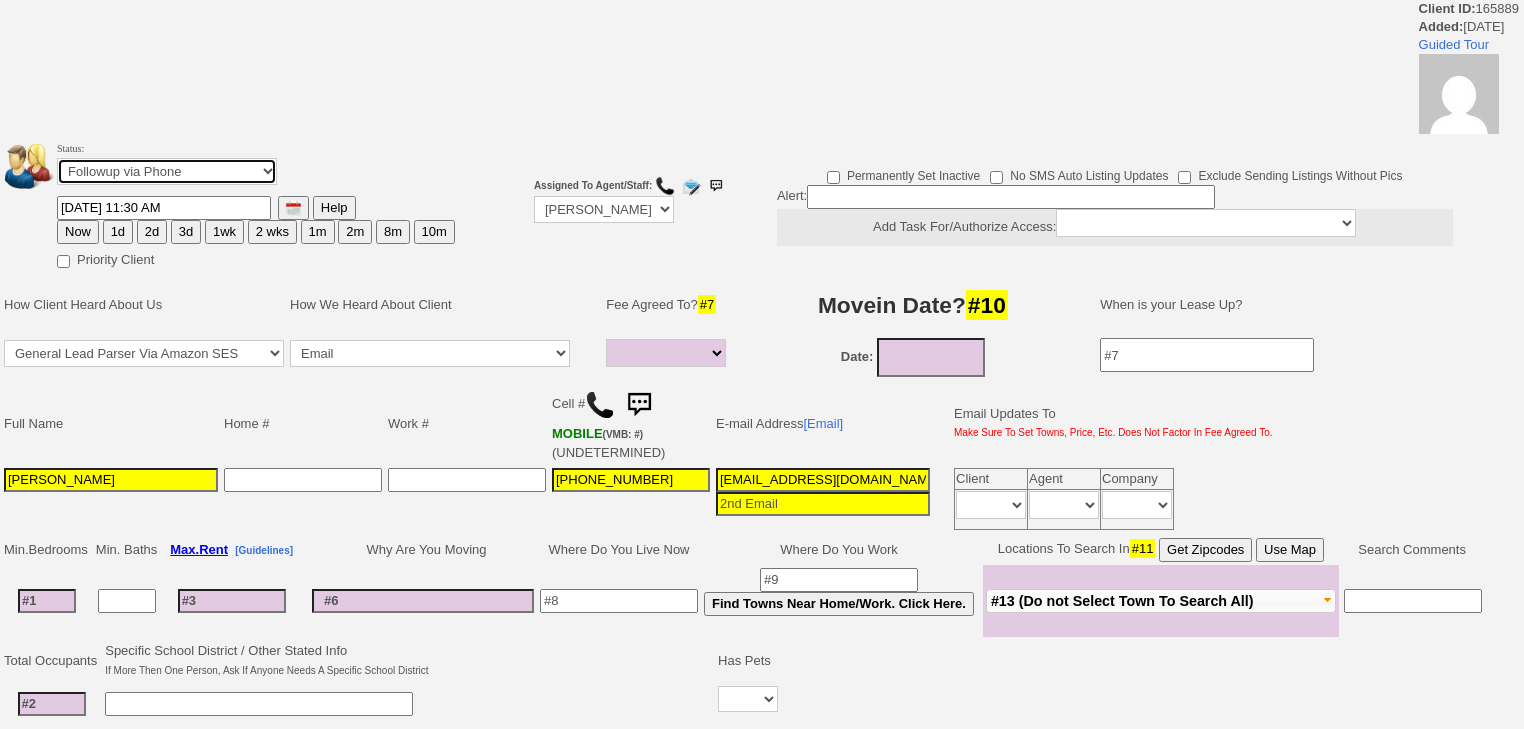 drag, startPoint x: 176, startPoint y: 168, endPoint x: 172, endPoint y: 182, distance: 14.56022 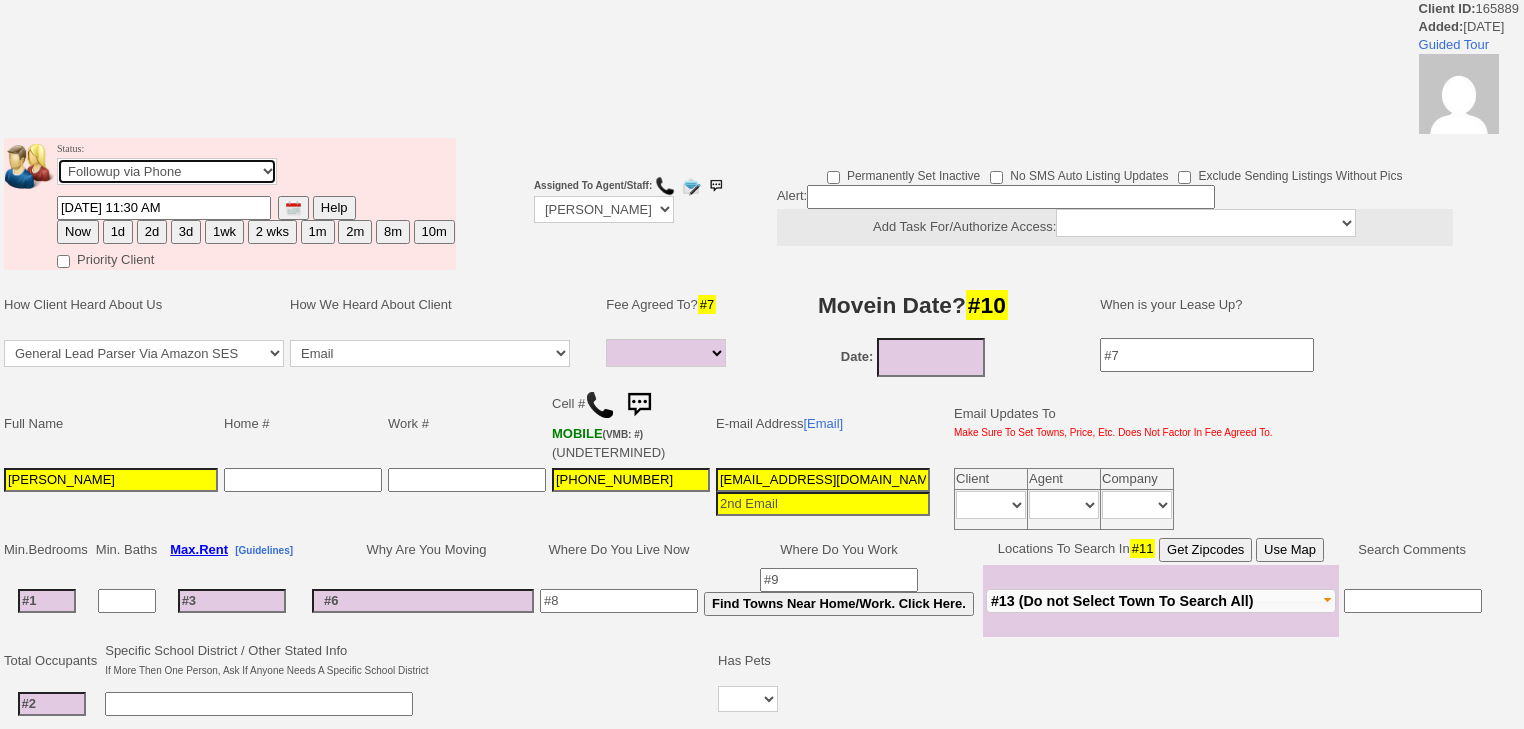 select on "Inactive" 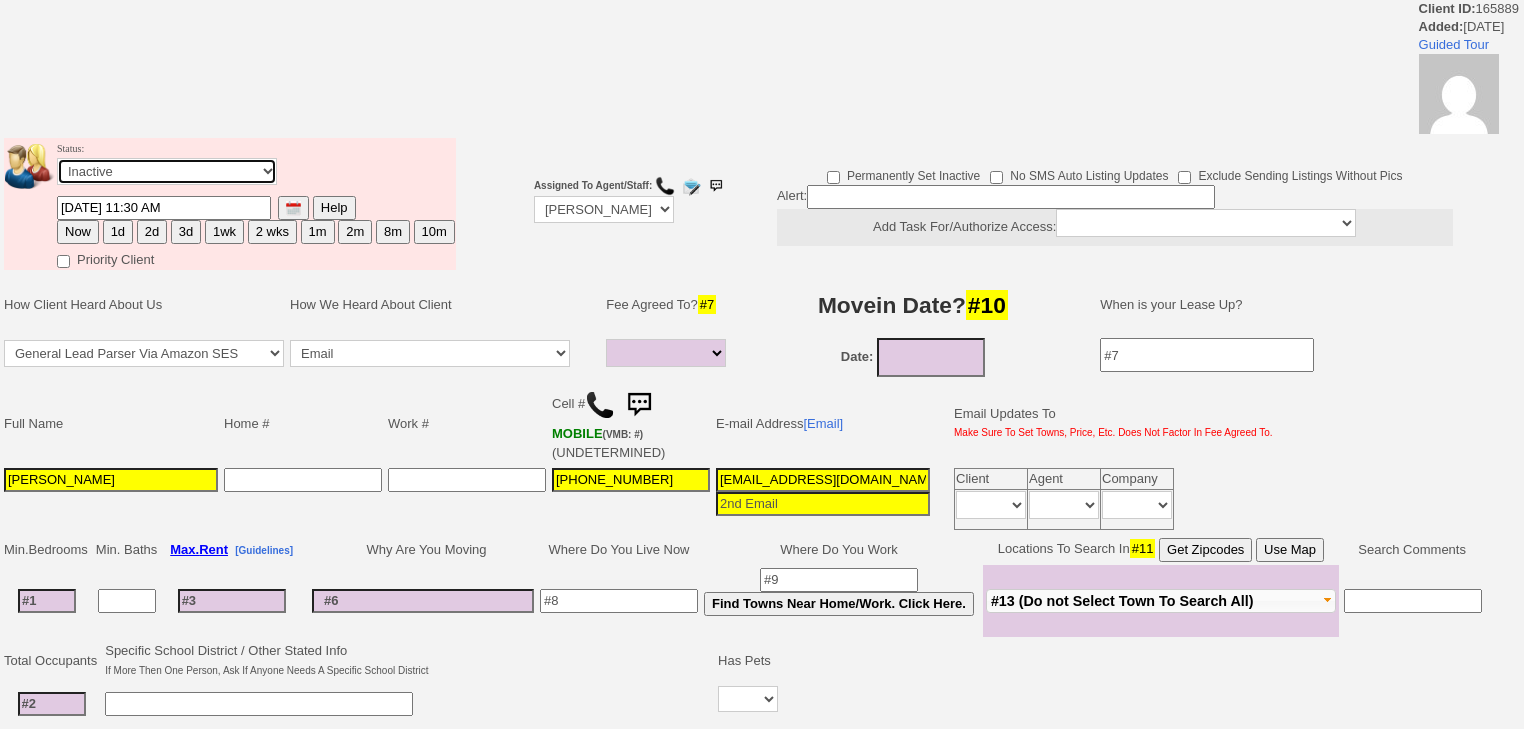 click on "Followup via Phone Followup via Email Followup When Section 8 Property Found Deal Closed - Followup Before Lease Expires Needs Email Address Needs Phone Number From Lead Source HSH is Awaiting Response To Automatic Email Form Incomplete Inactive" at bounding box center [167, 171] 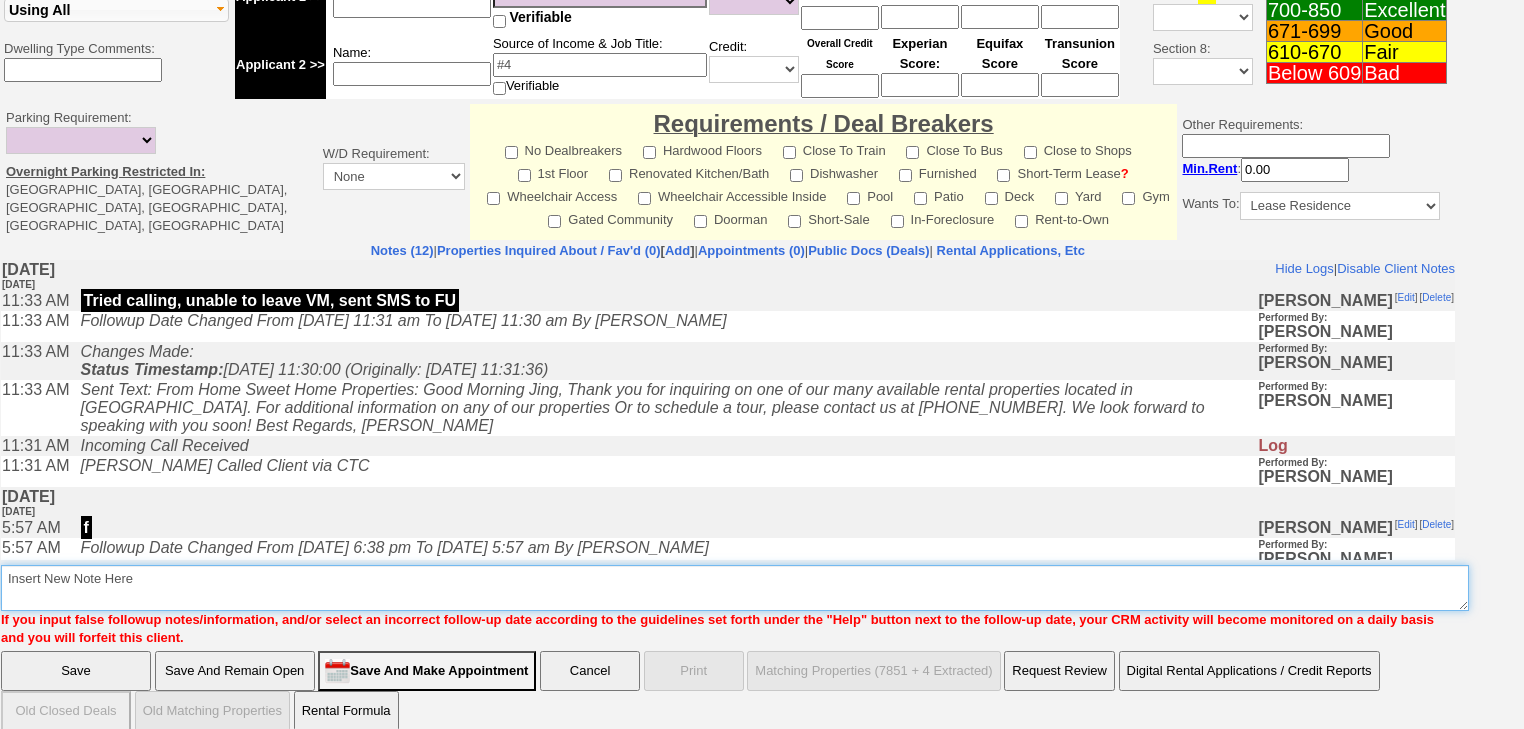 click on "Insert New Note Here" at bounding box center (735, 588) 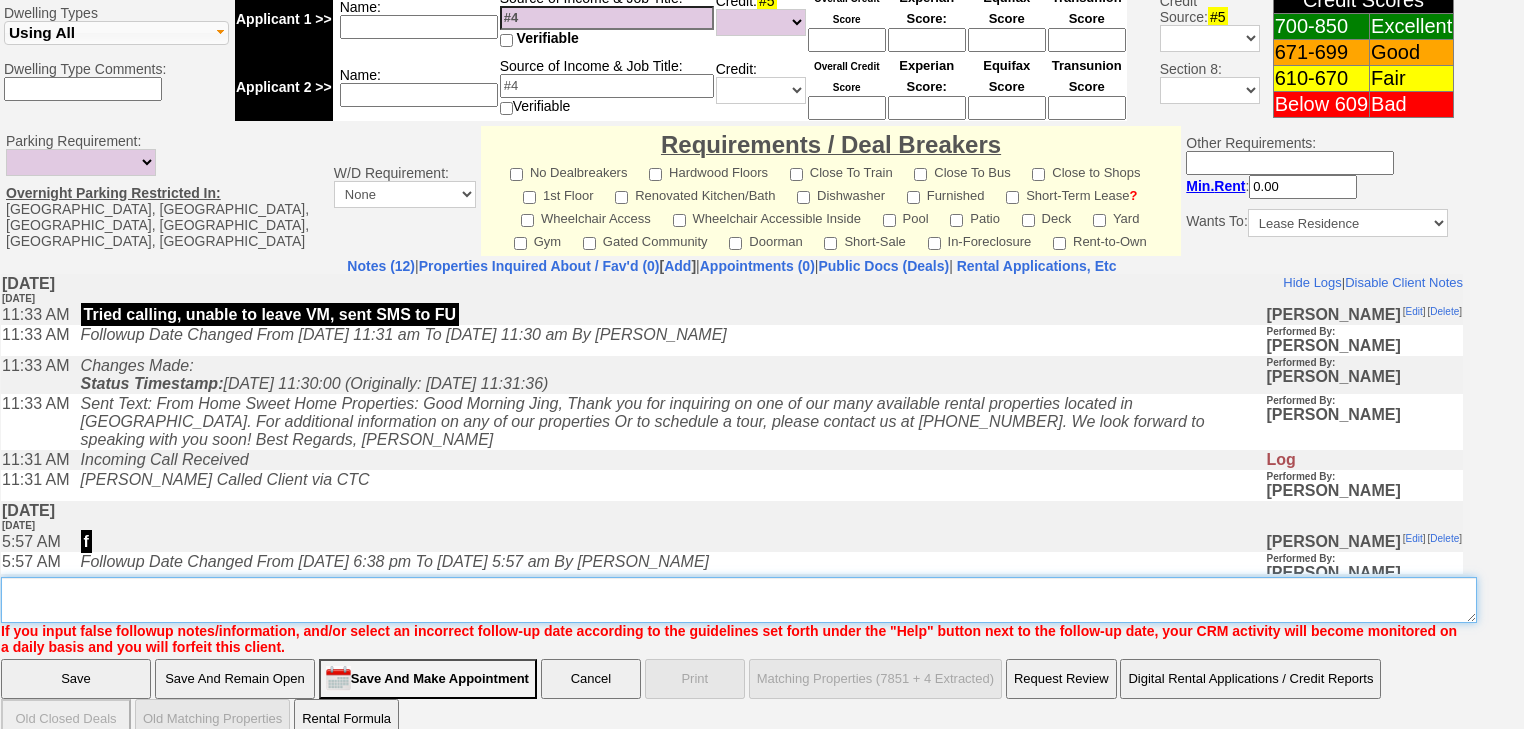 paste on "never heard back from client" 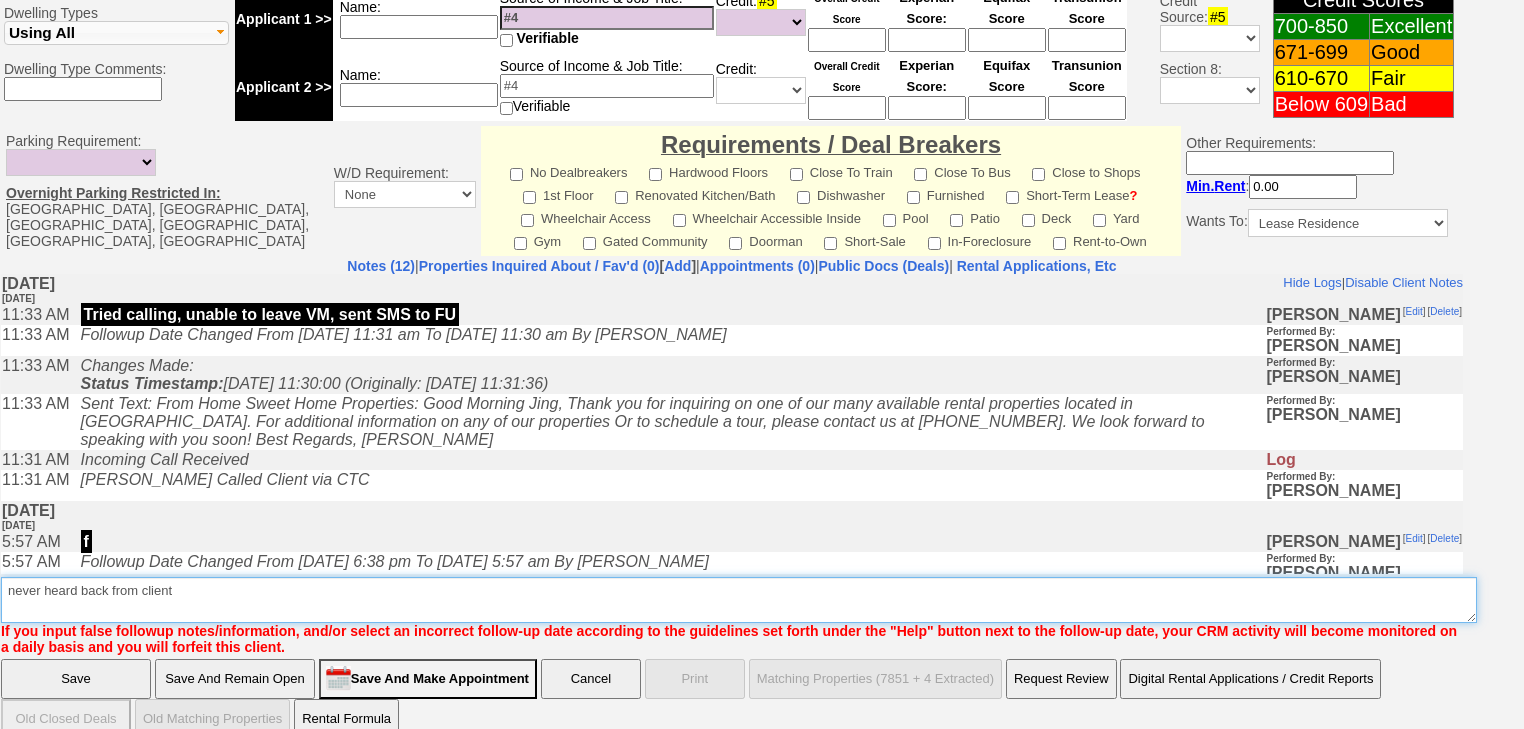 type on "never heard back from client" 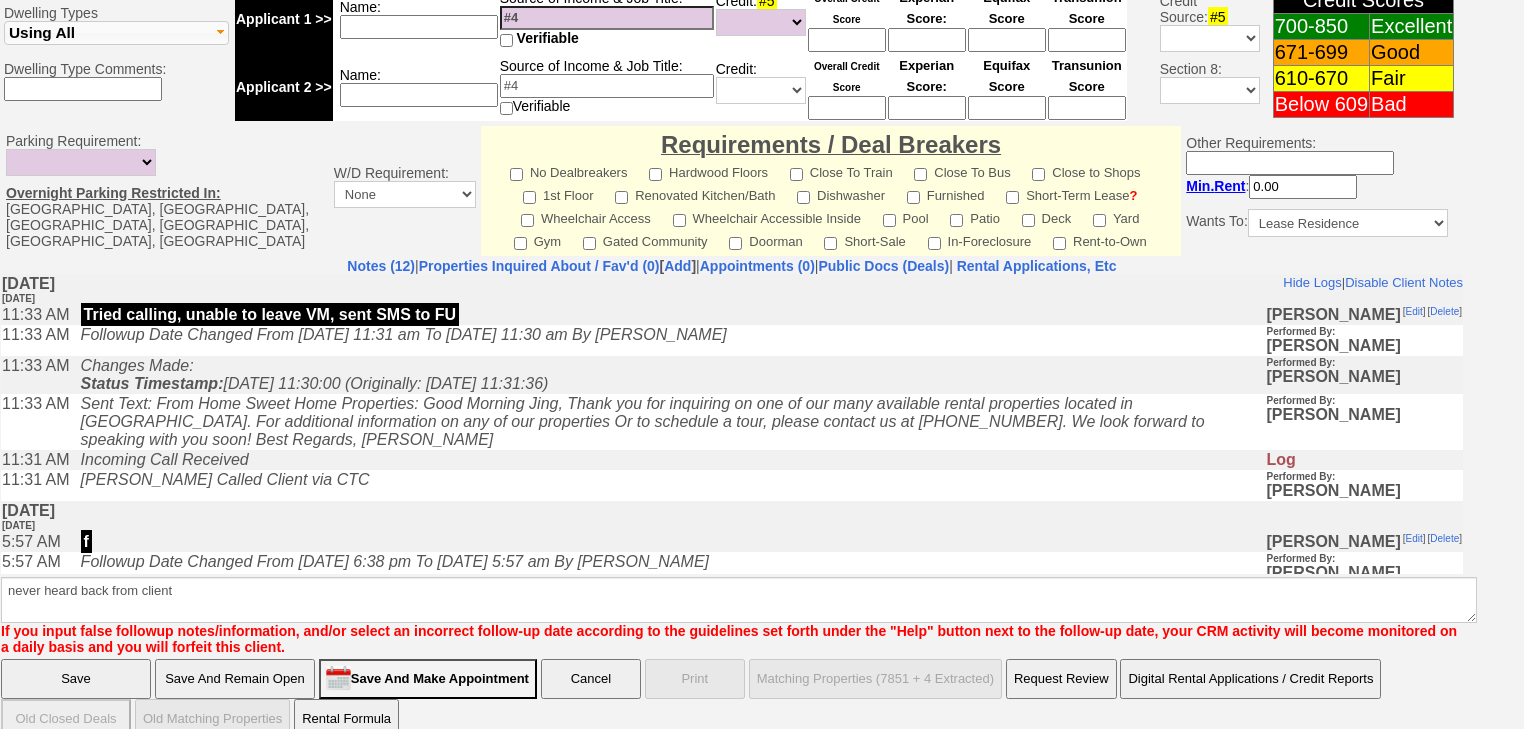 click on "Save" at bounding box center [76, 679] 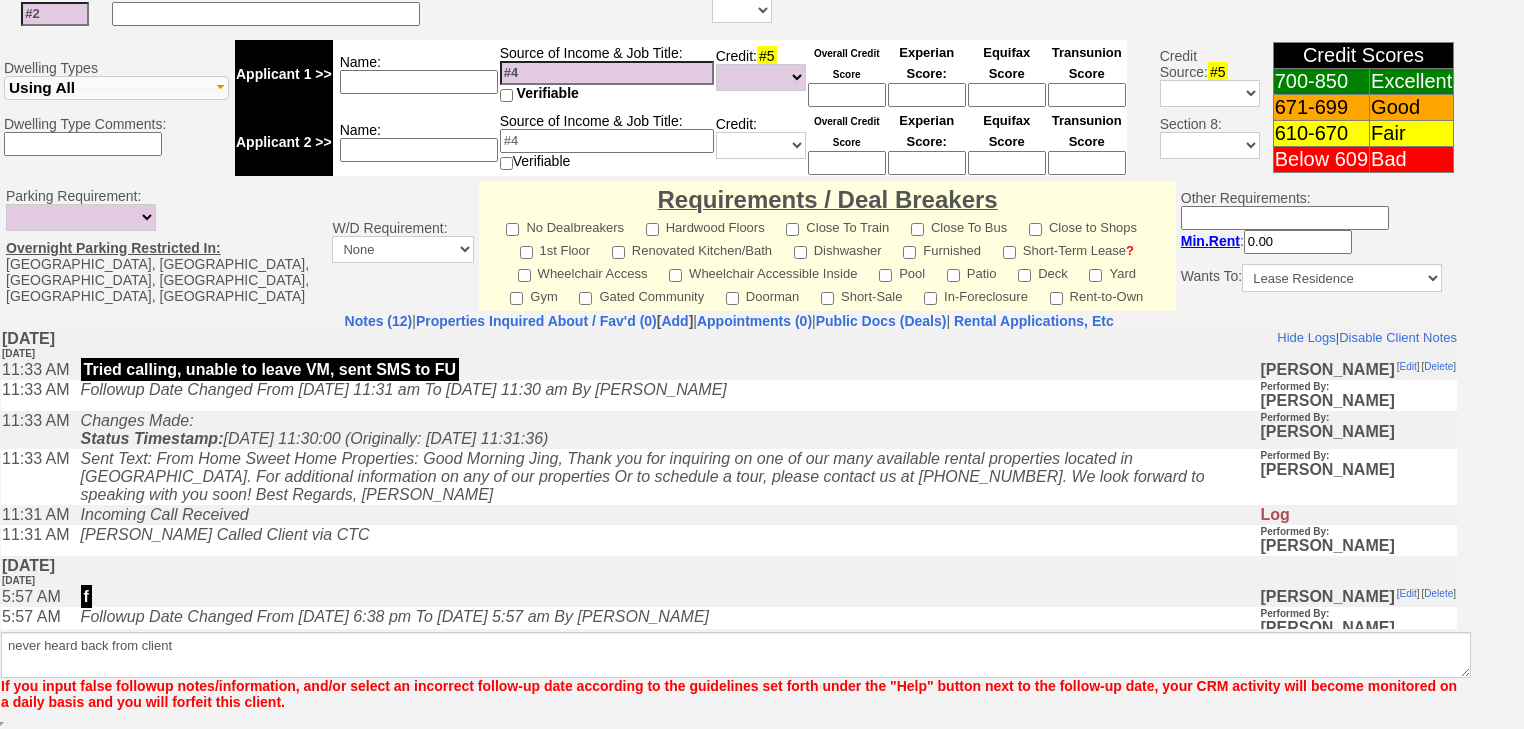 scroll, scrollTop: 736, scrollLeft: 0, axis: vertical 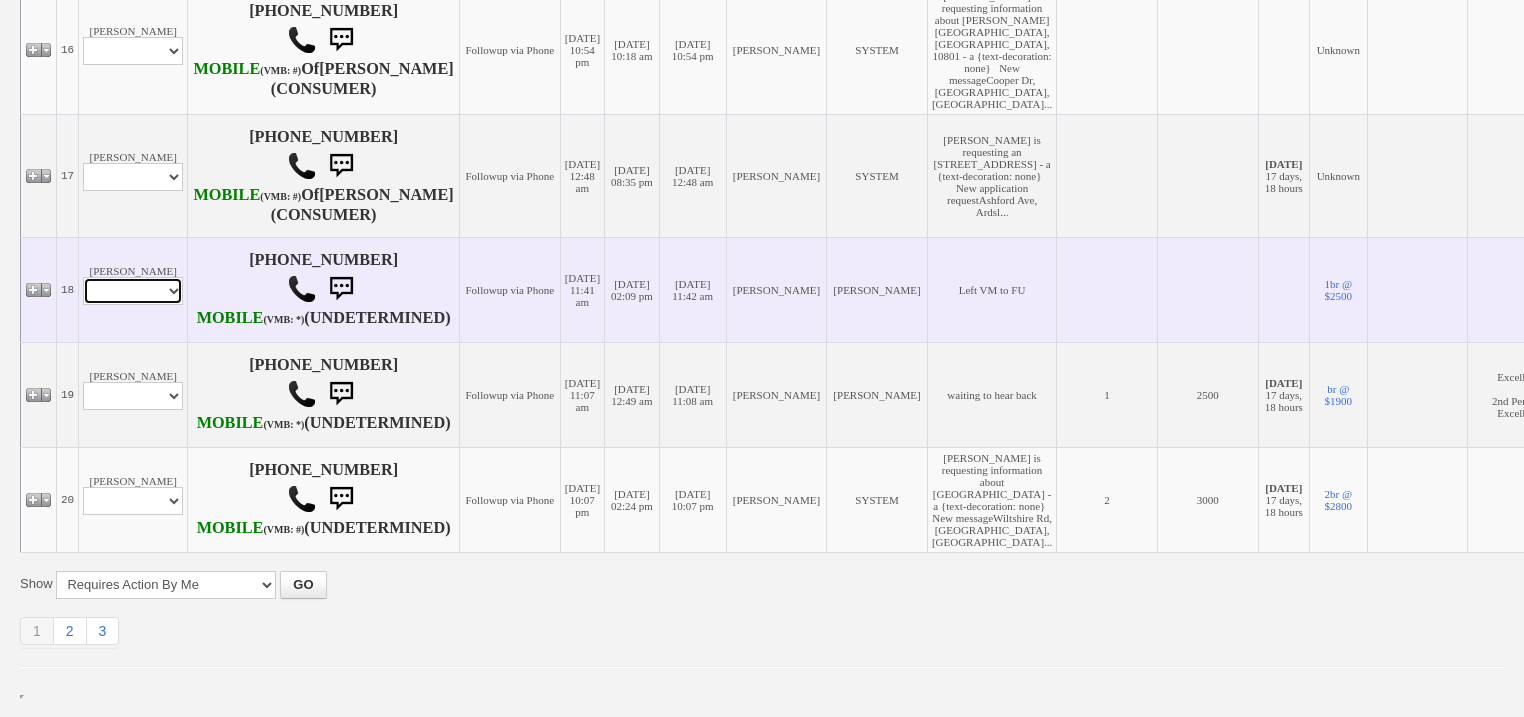 click on "Profile
Edit
Print
Email Externally (Will Not Be Tracked In CRM)
Closed Deals" at bounding box center [133, 291] 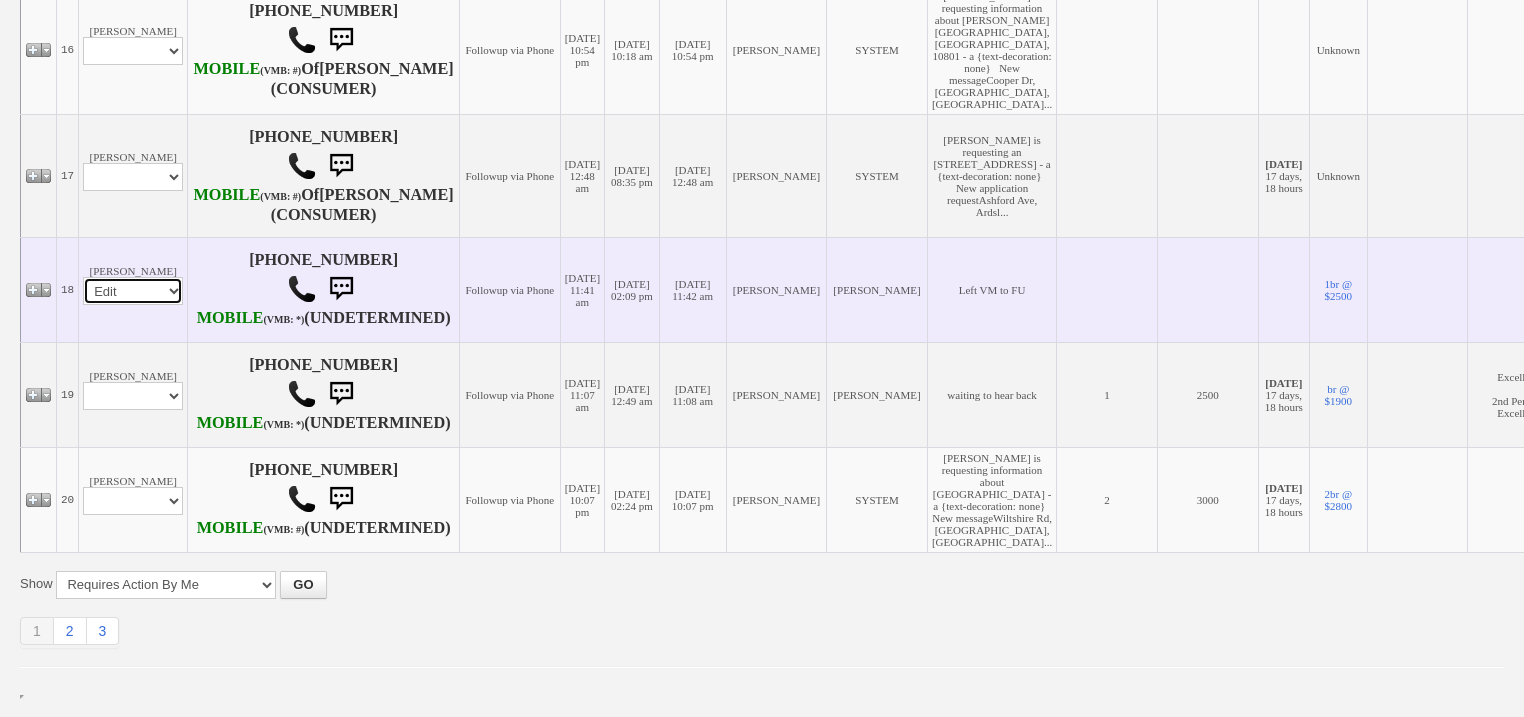 click on "Profile
Edit
Print
Email Externally (Will Not Be Tracked In CRM)
Closed Deals" at bounding box center [133, 291] 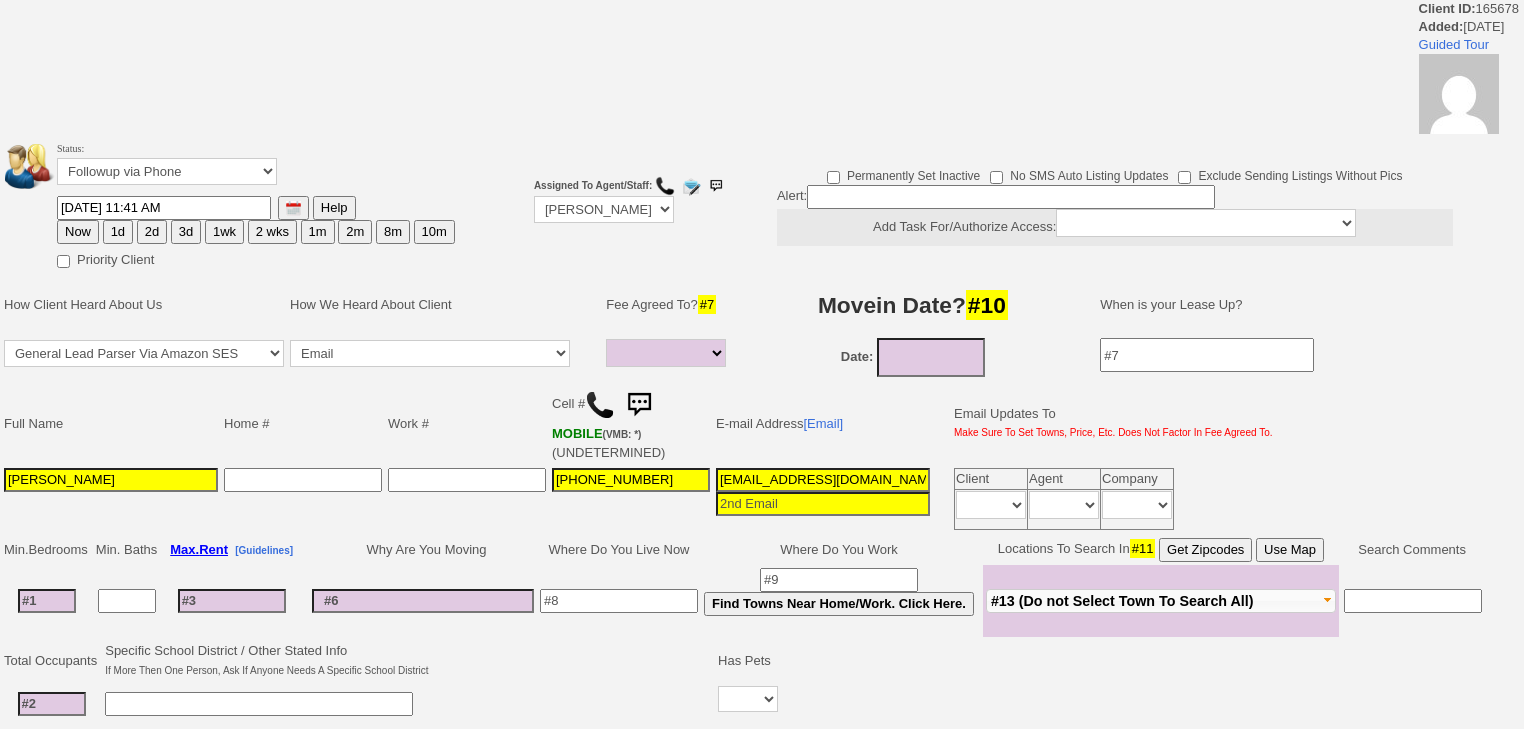 select 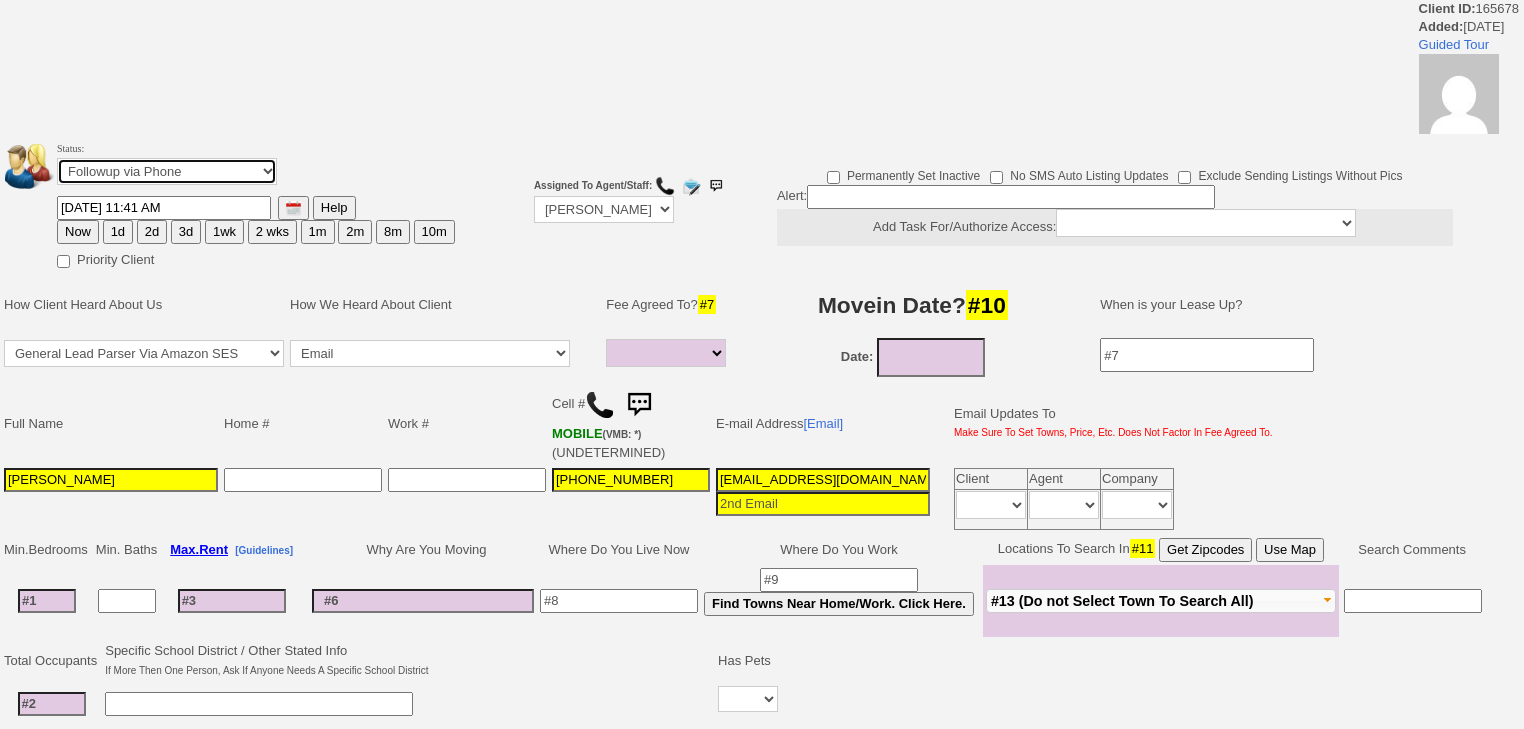 click on "Followup via Phone Followup via Email Followup When Section 8 Property Found Deal Closed - Followup Before Lease Expires Needs Email Address Needs Phone Number From Lead Source HSH is Awaiting Response To Automatic Email Form Incomplete Inactive" at bounding box center (167, 171) 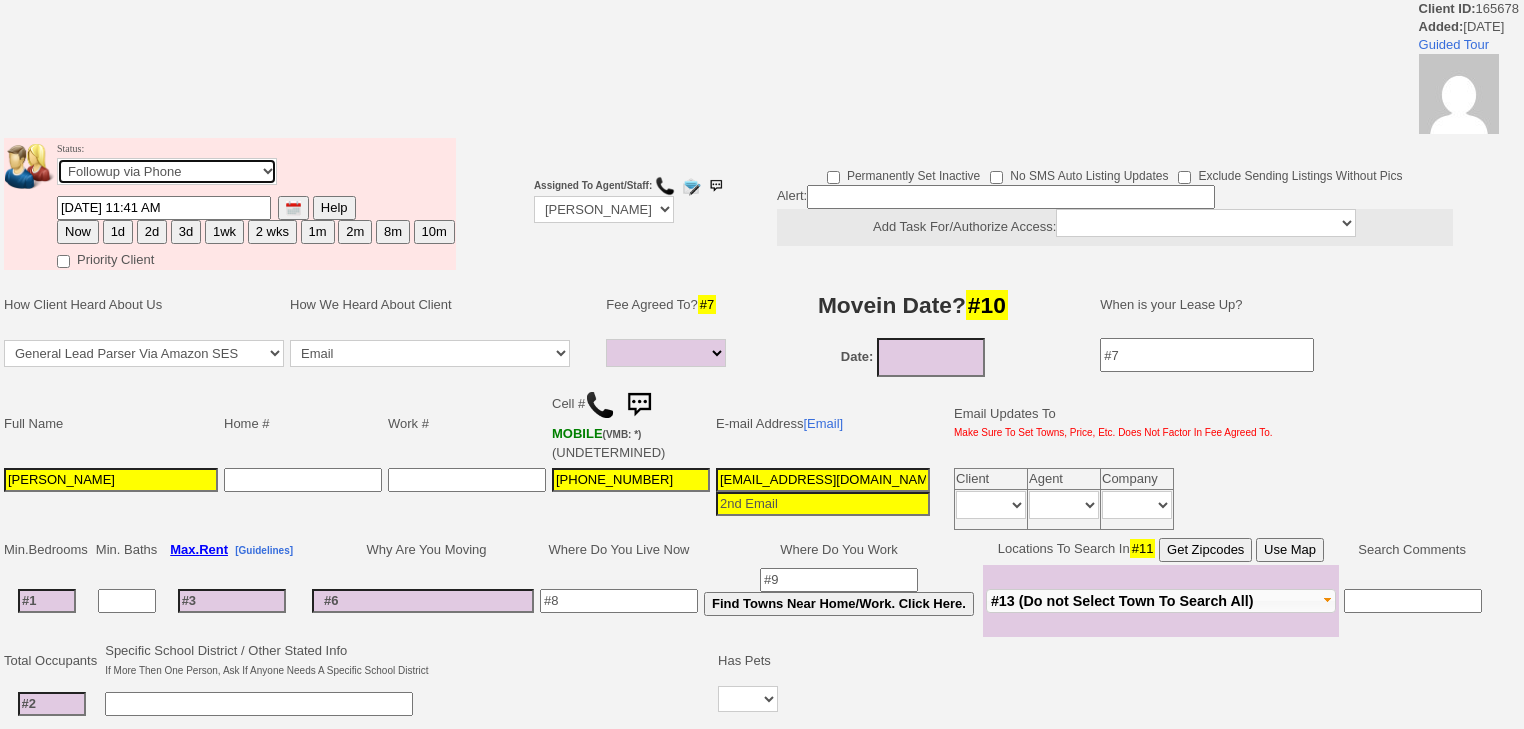 select on "Inactive" 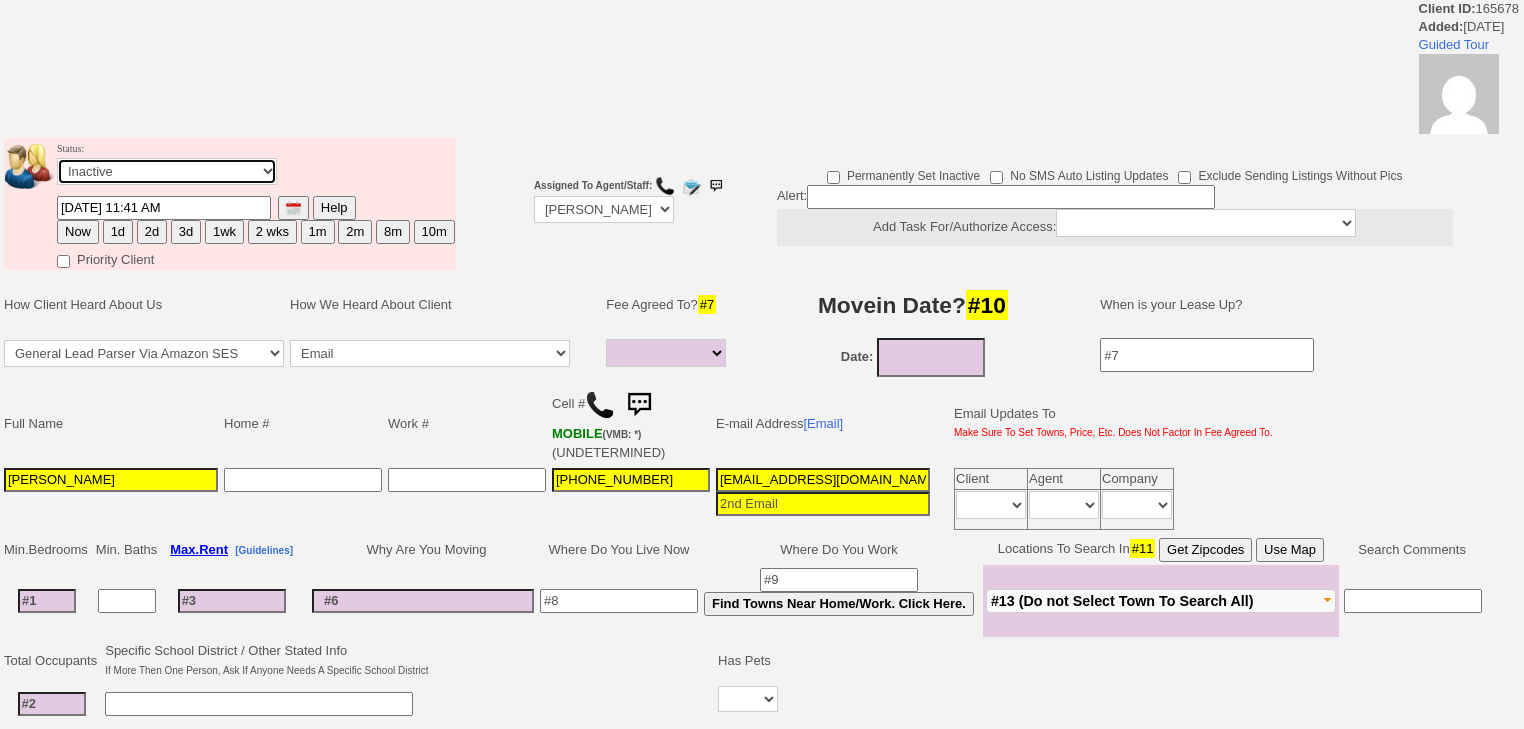 click on "Followup via Phone Followup via Email Followup When Section 8 Property Found Deal Closed - Followup Before Lease Expires Needs Email Address Needs Phone Number From Lead Source HSH is Awaiting Response To Automatic Email Form Incomplete Inactive" at bounding box center [167, 171] 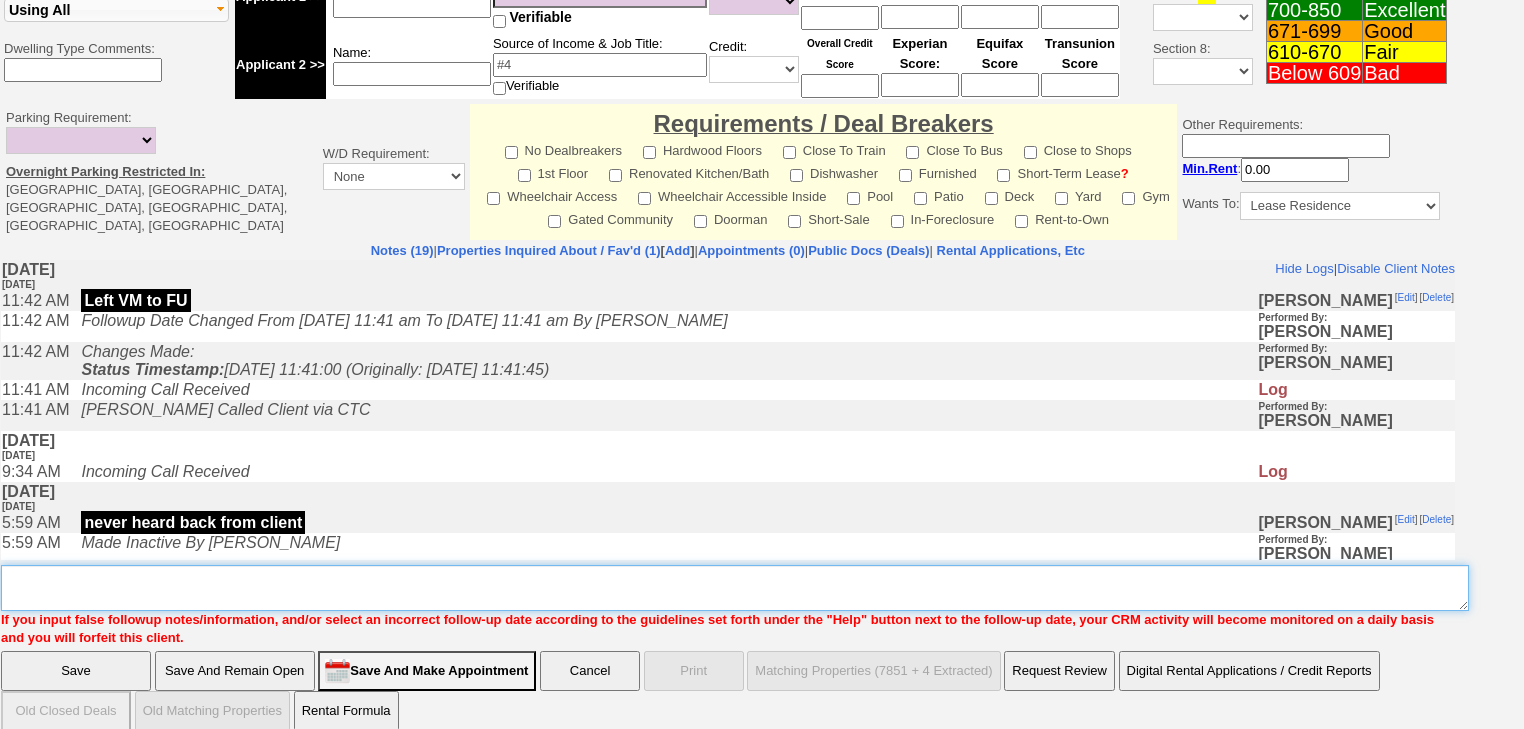 click on "Insert New Note Here" at bounding box center [735, 588] 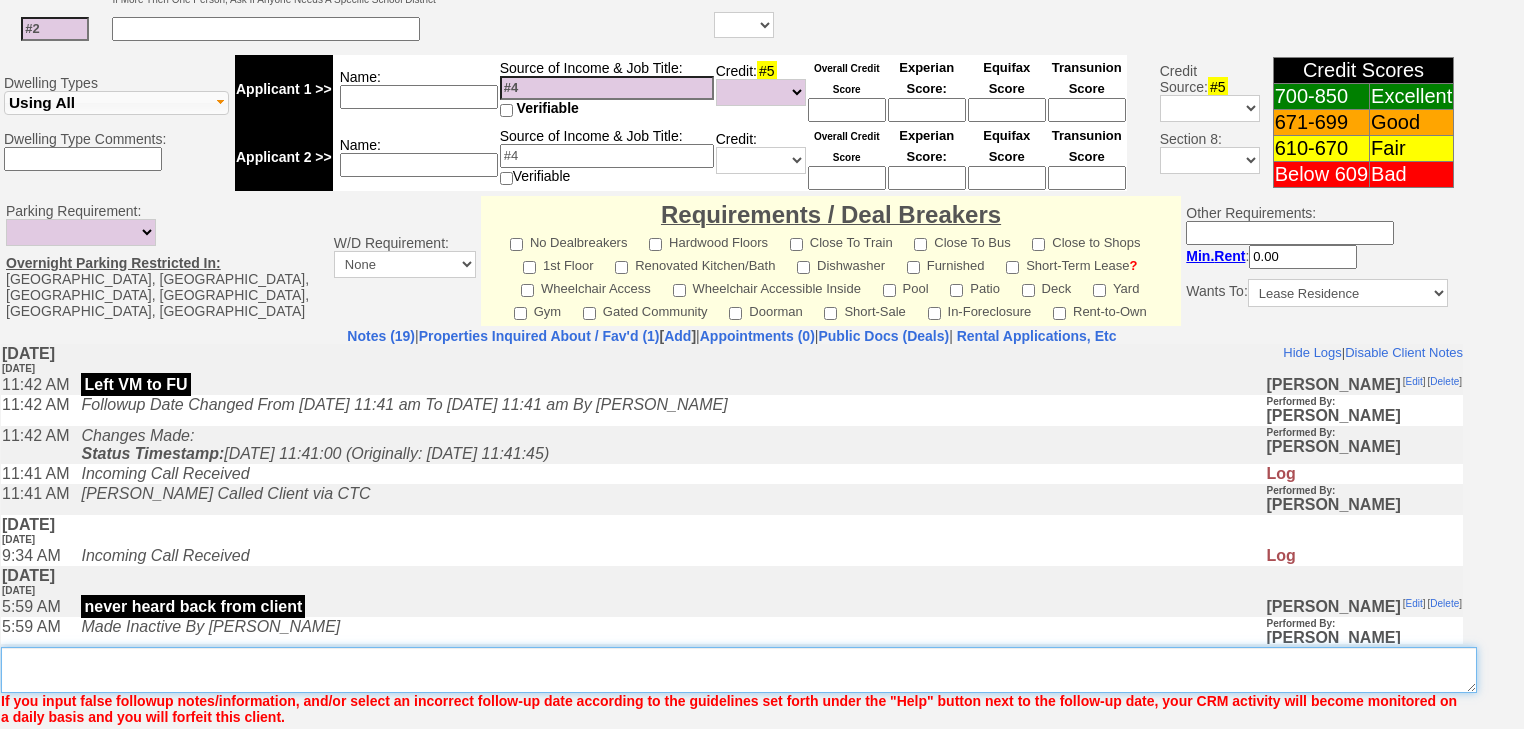 paste on "never heard back from client" 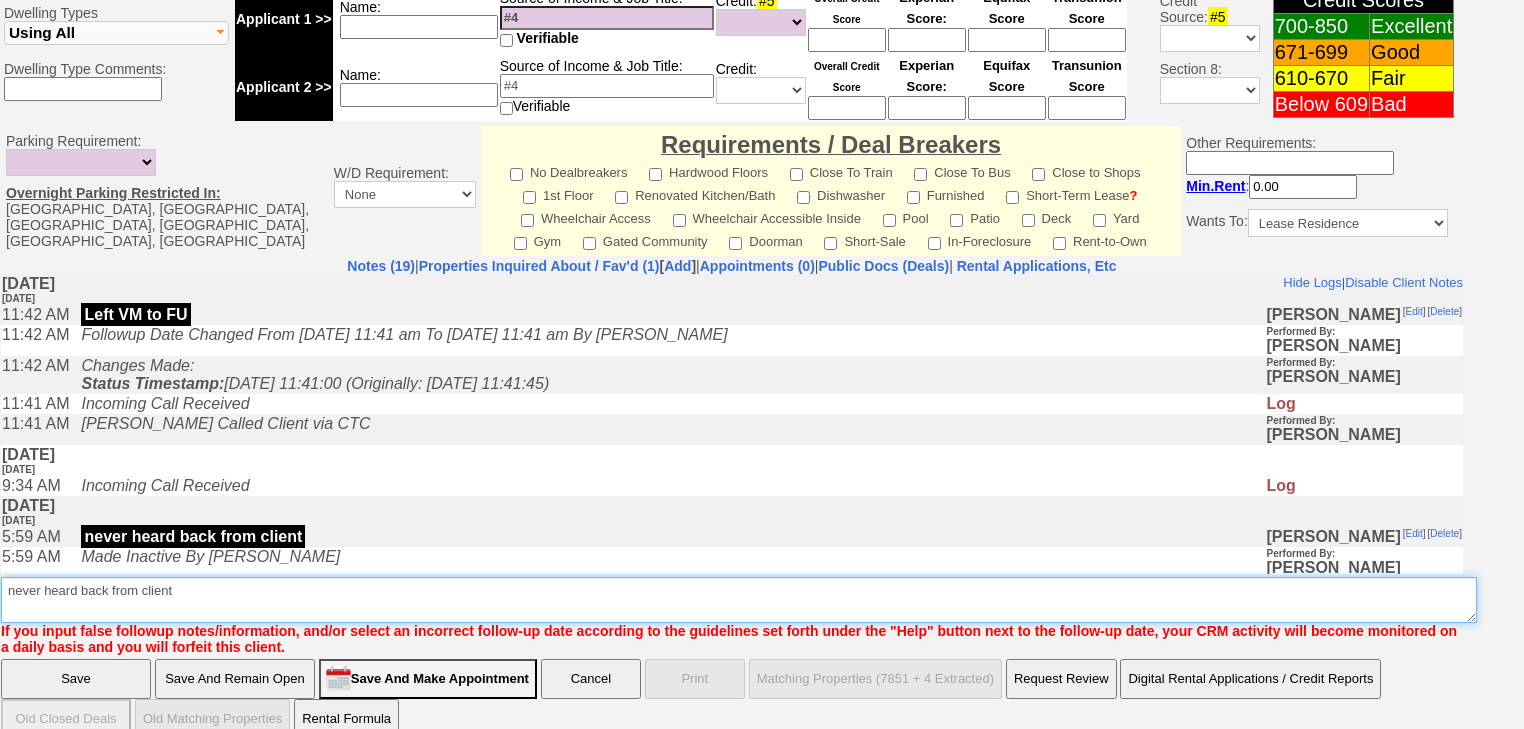 type on "never heard back from client" 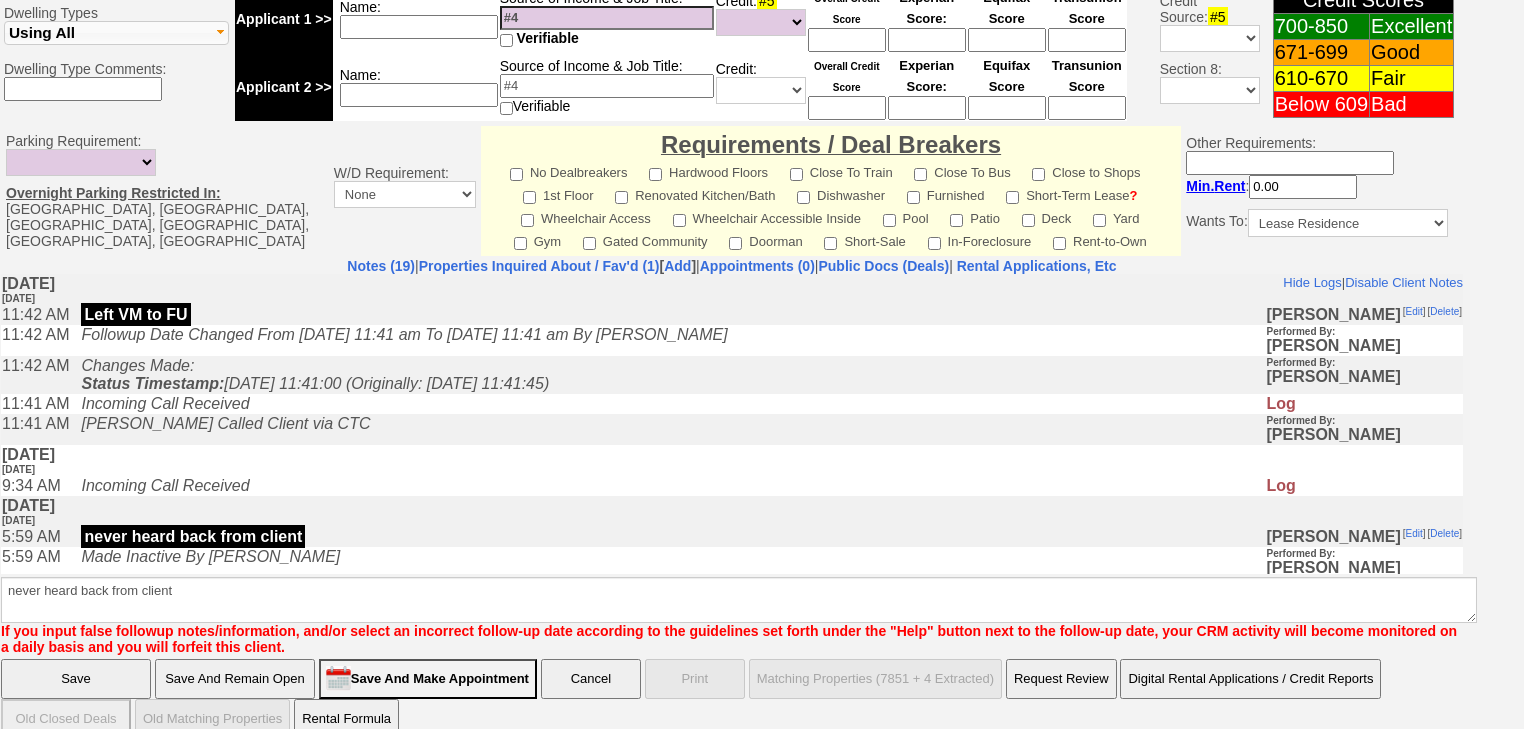 click on "Save" at bounding box center (76, 679) 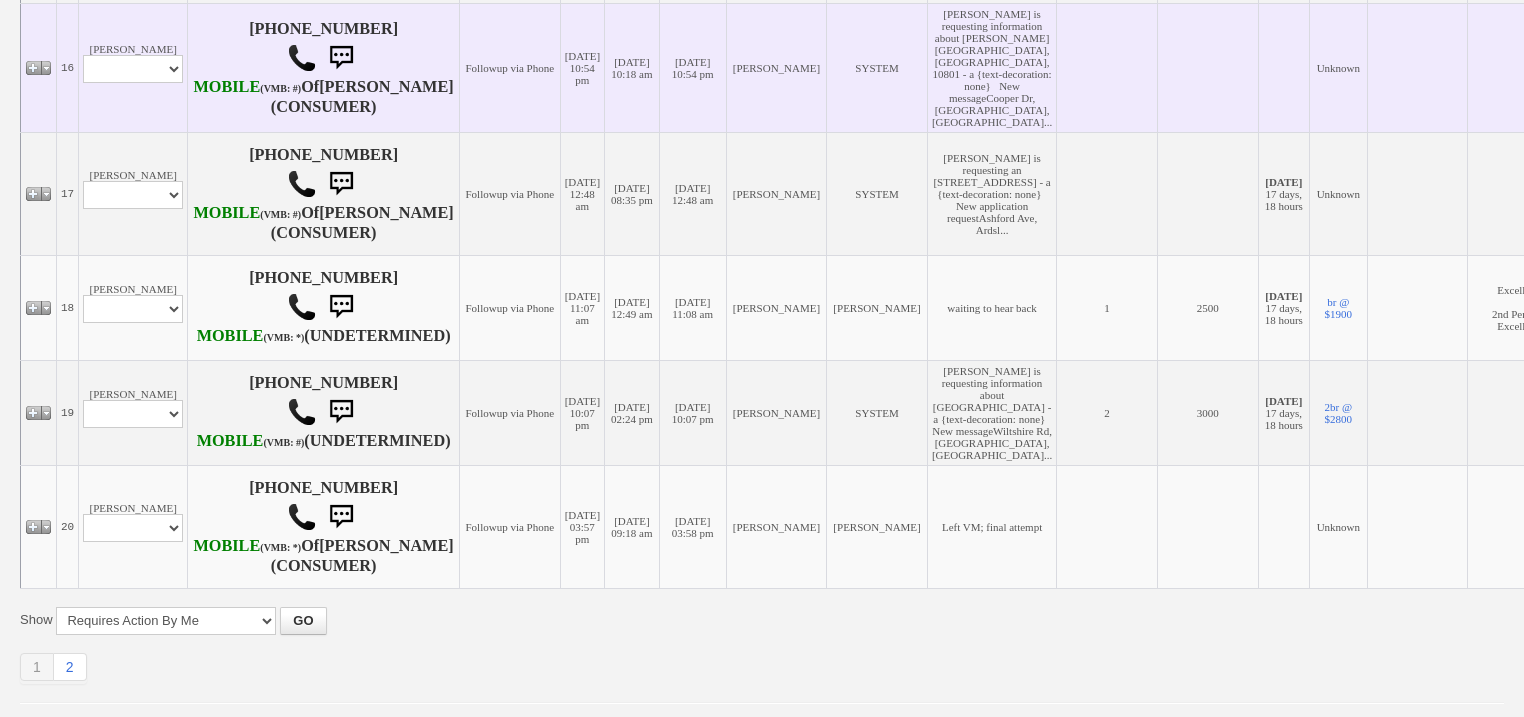 scroll, scrollTop: 2720, scrollLeft: 0, axis: vertical 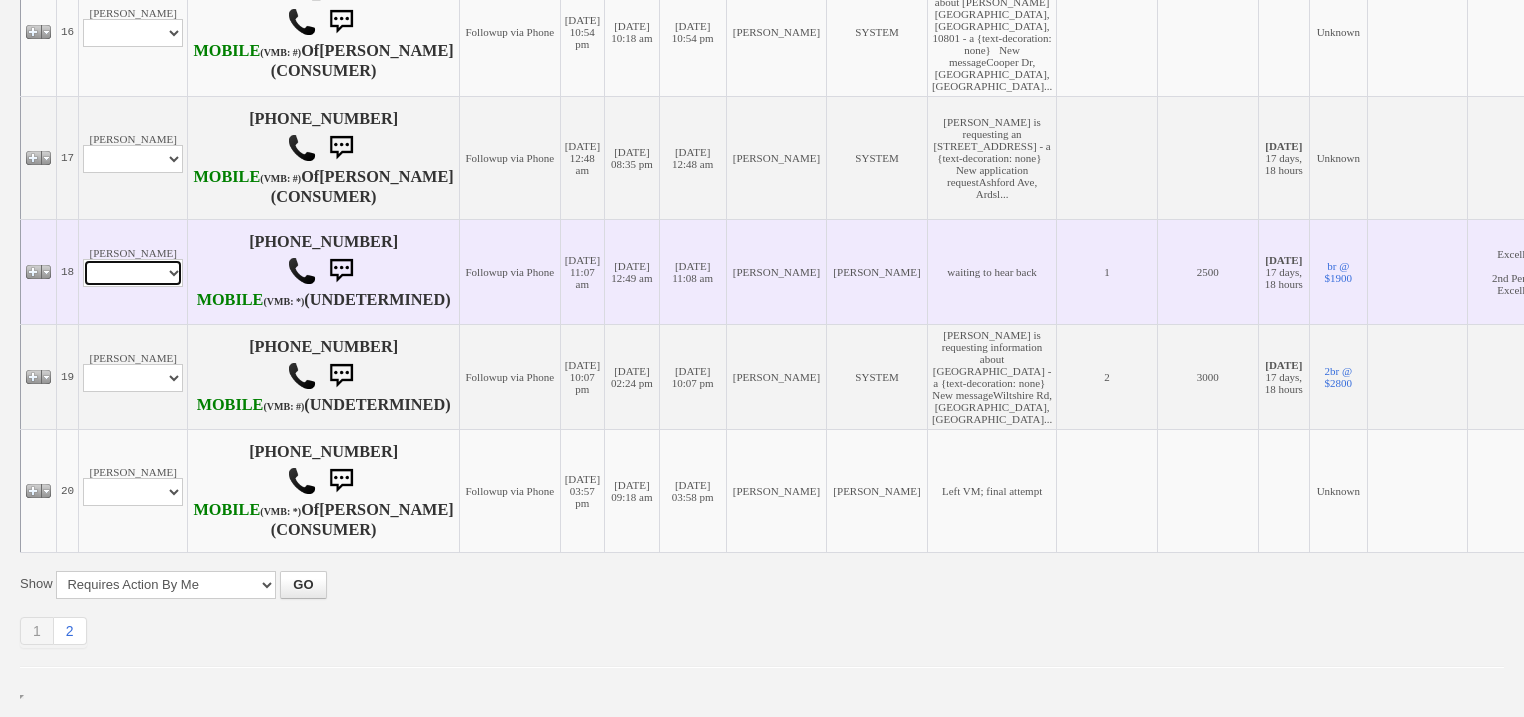 click on "Profile
Edit
Print
Email Externally (Will Not Be Tracked In CRM)
Closed Deals" at bounding box center [133, 273] 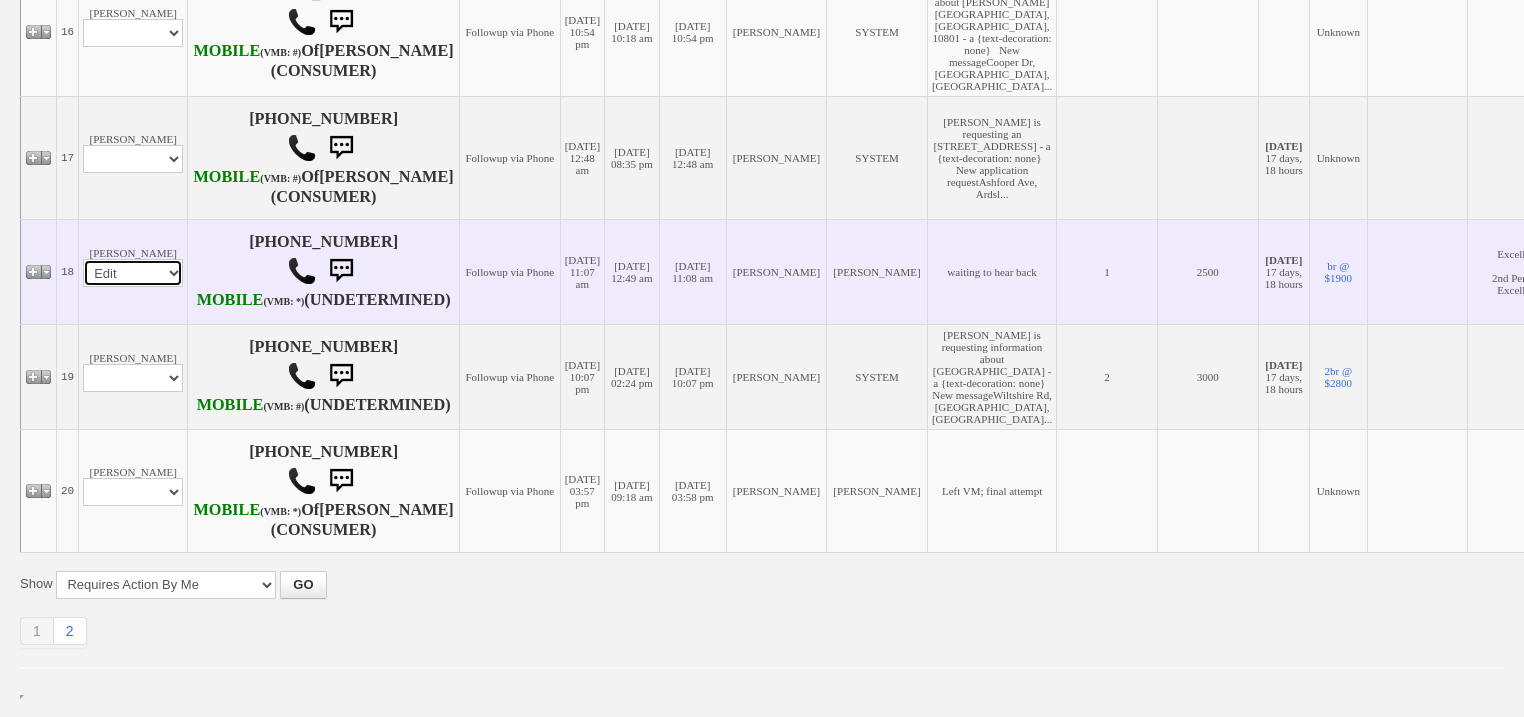 click on "Profile
Edit
Print
Email Externally (Will Not Be Tracked In CRM)
Closed Deals" at bounding box center [133, 273] 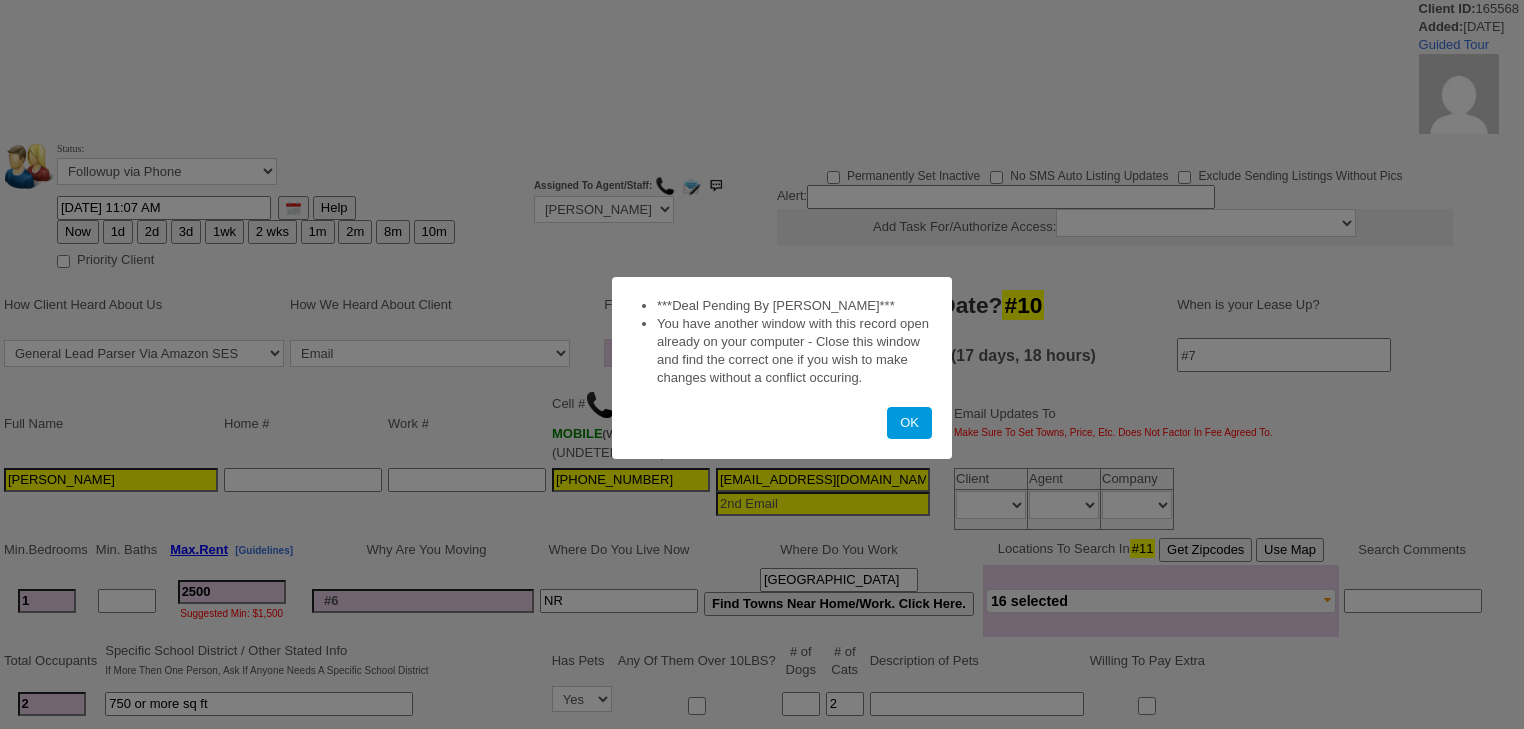 select 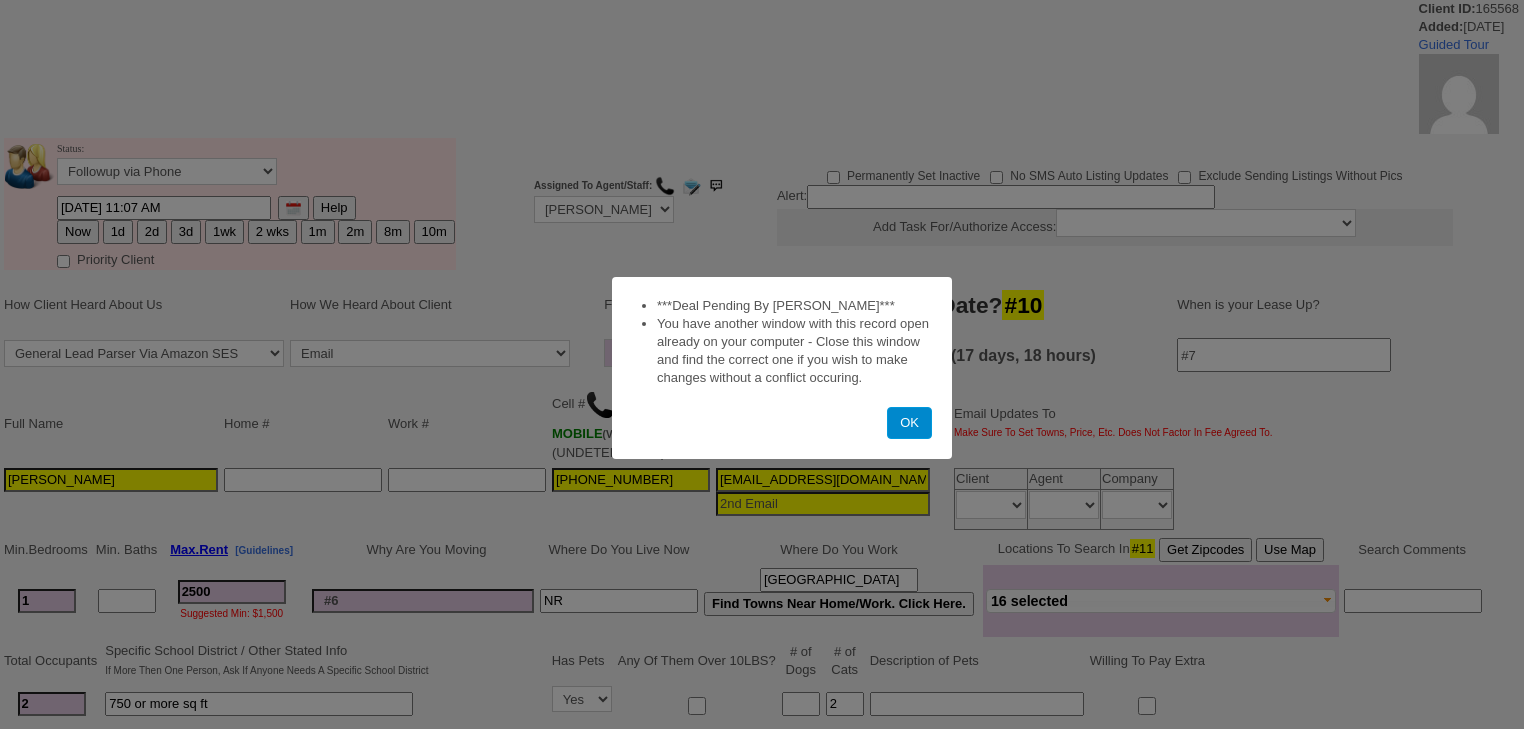 click on "OK" at bounding box center (909, 423) 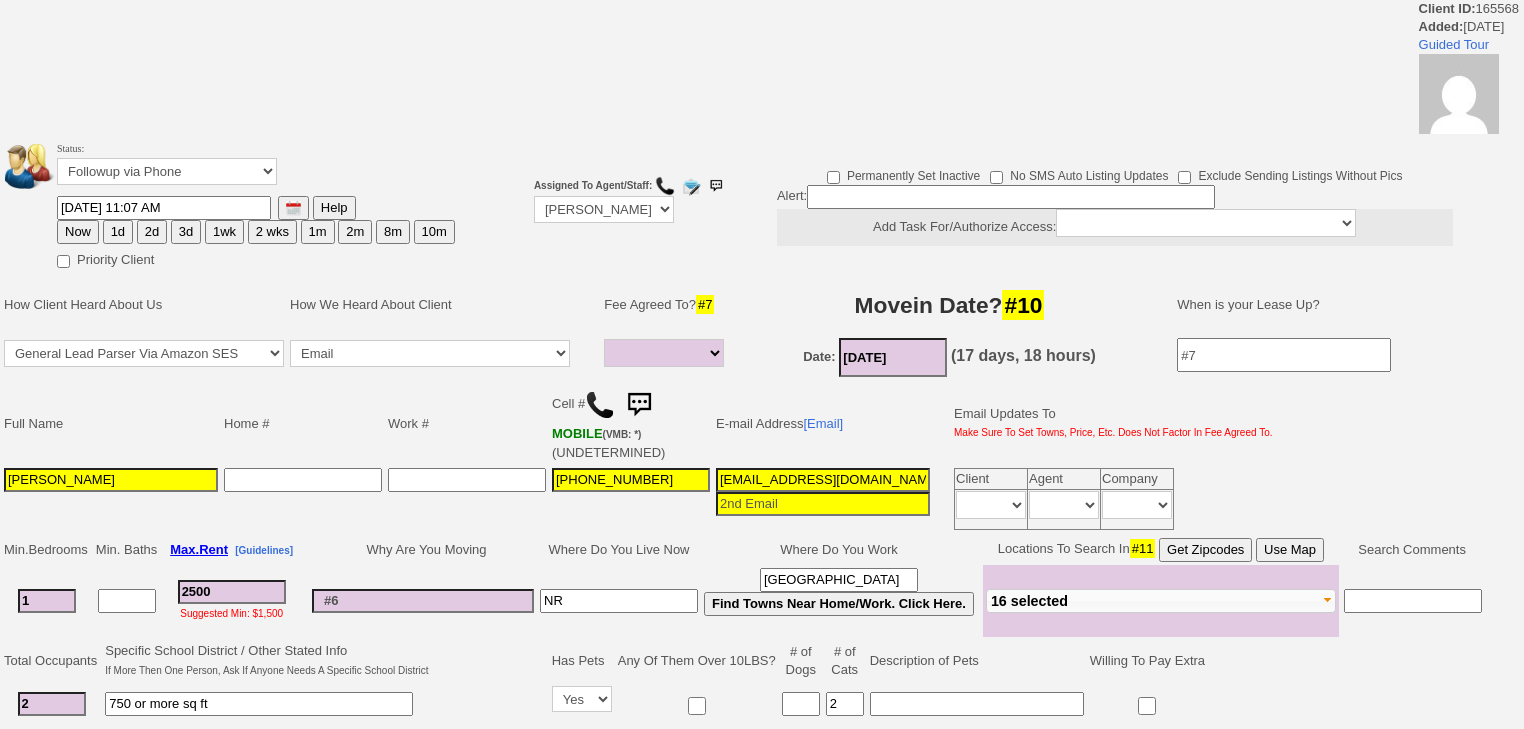 click on "1wk" at bounding box center [224, 232] 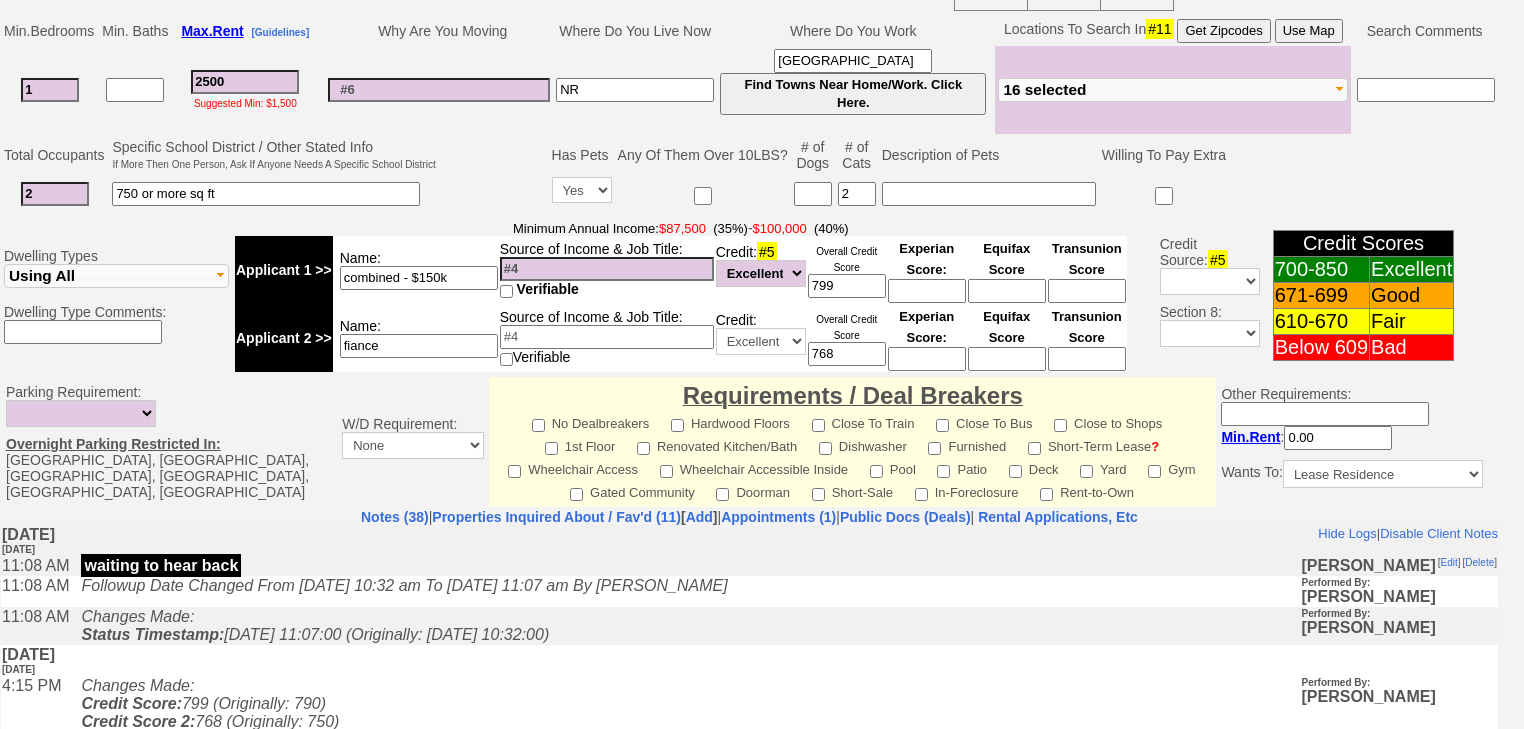 scroll, scrollTop: 865, scrollLeft: 0, axis: vertical 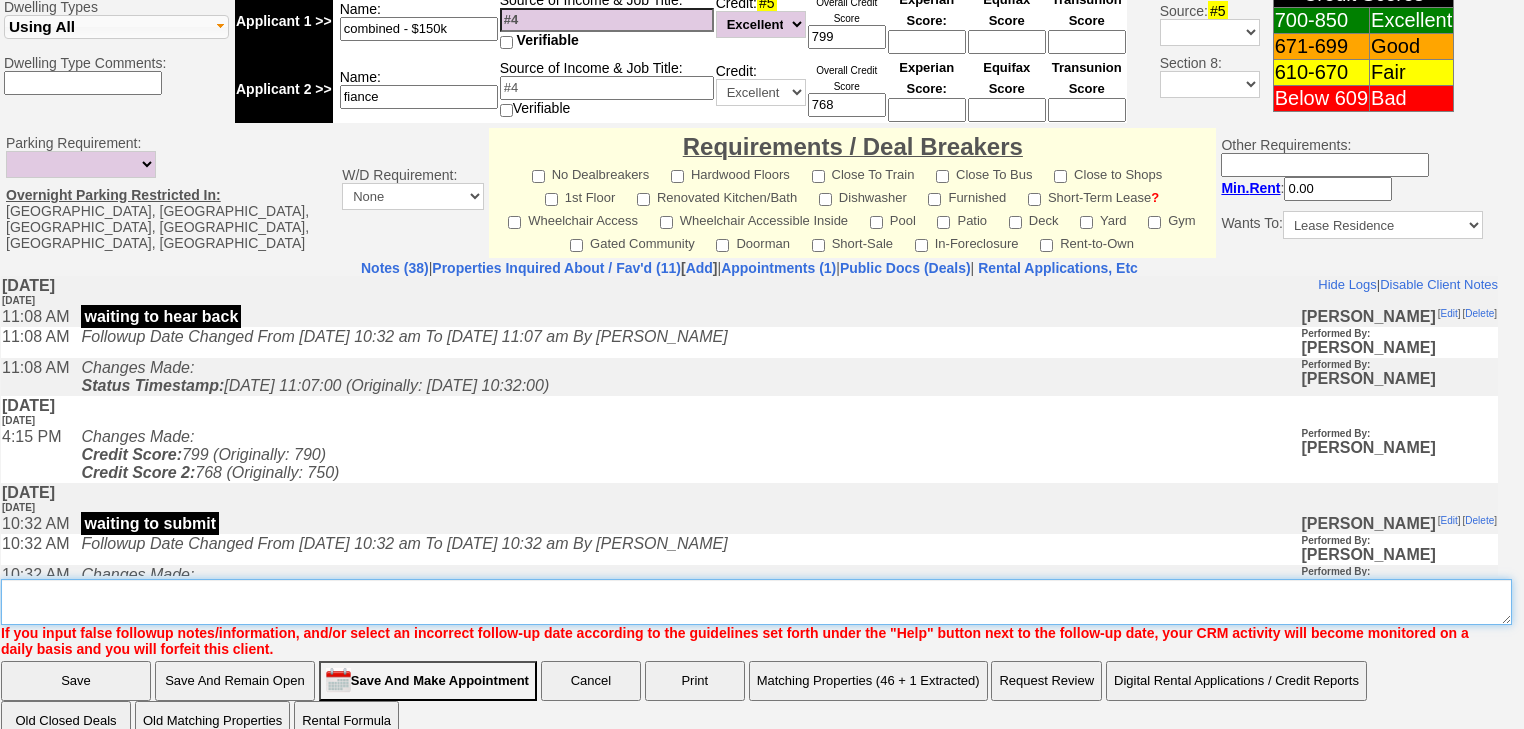 click on "Insert New Note Here" at bounding box center [756, 602] 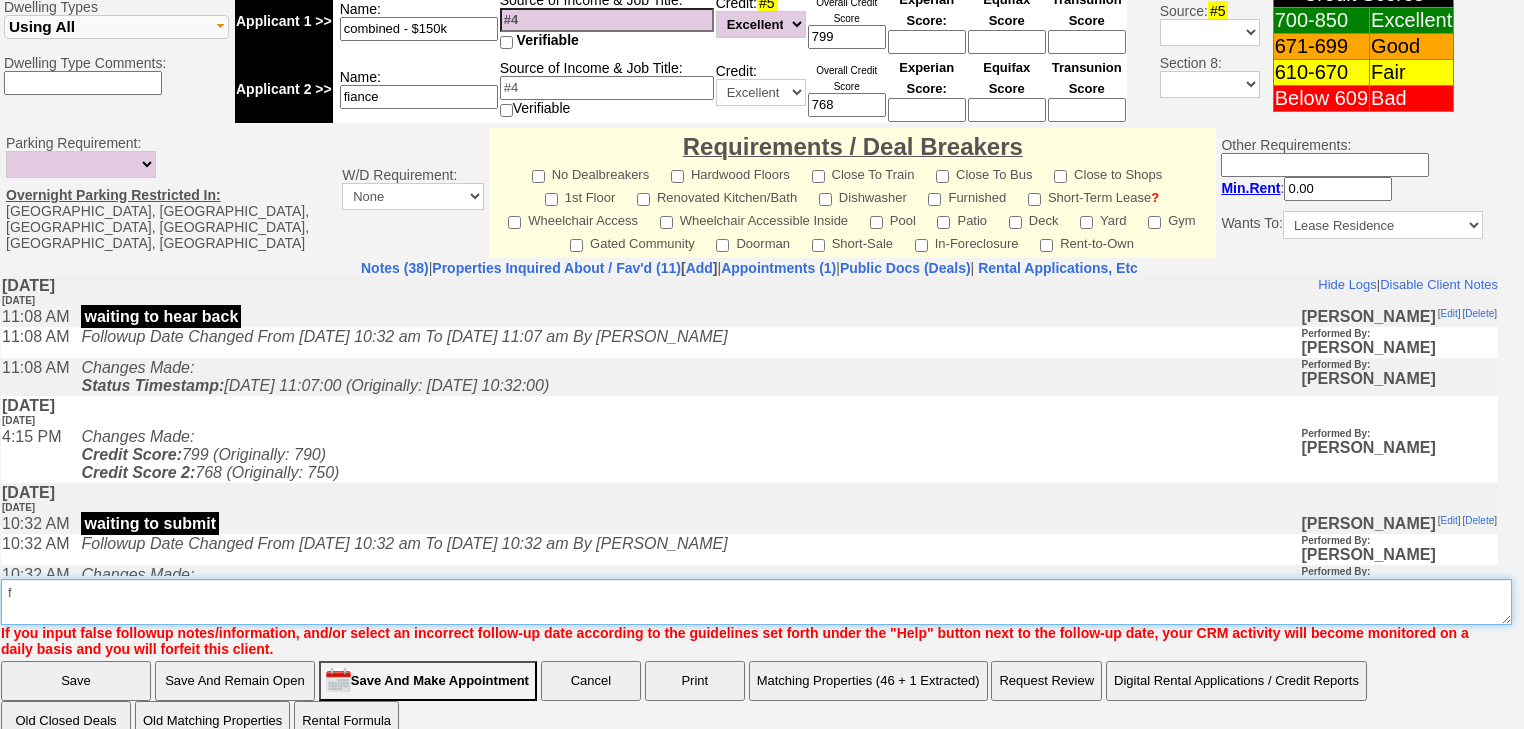type on "f" 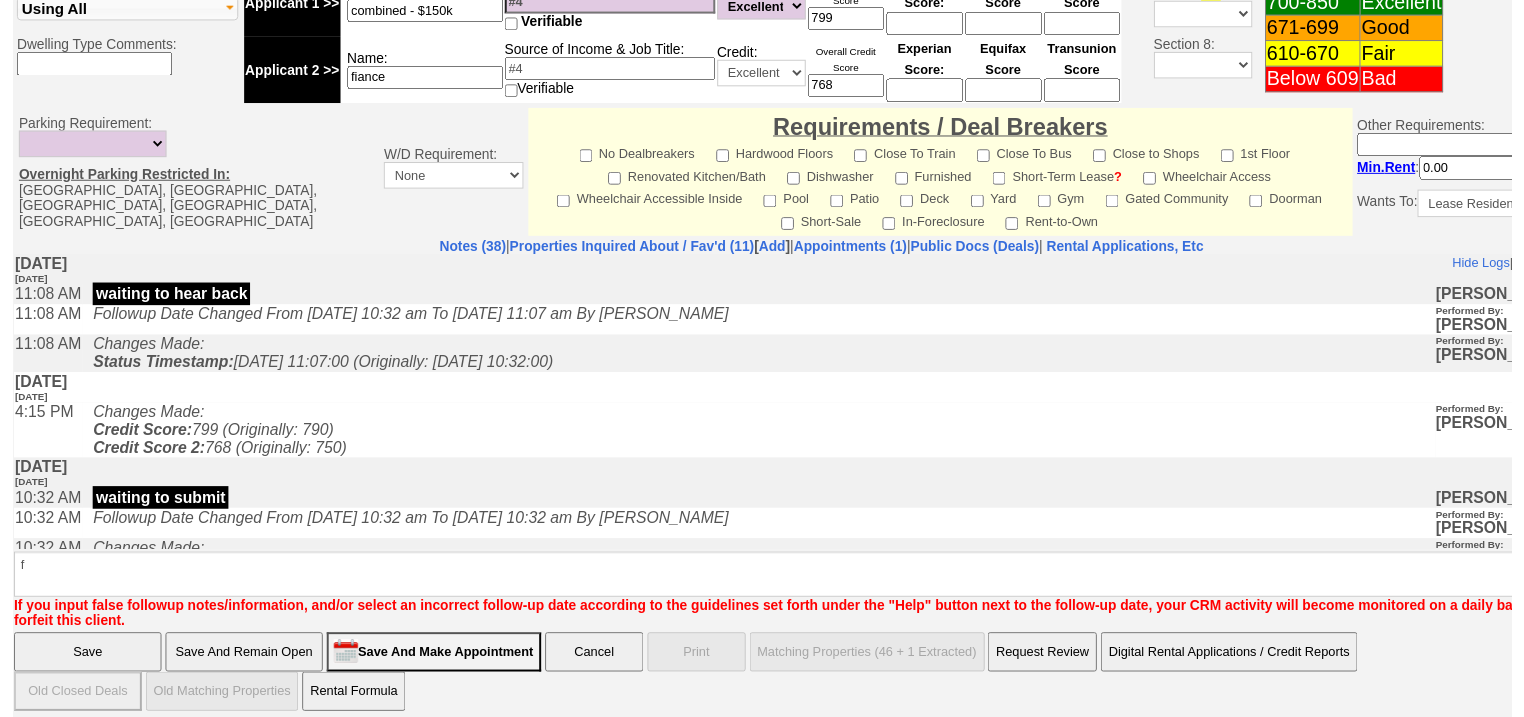 scroll, scrollTop: 780, scrollLeft: 0, axis: vertical 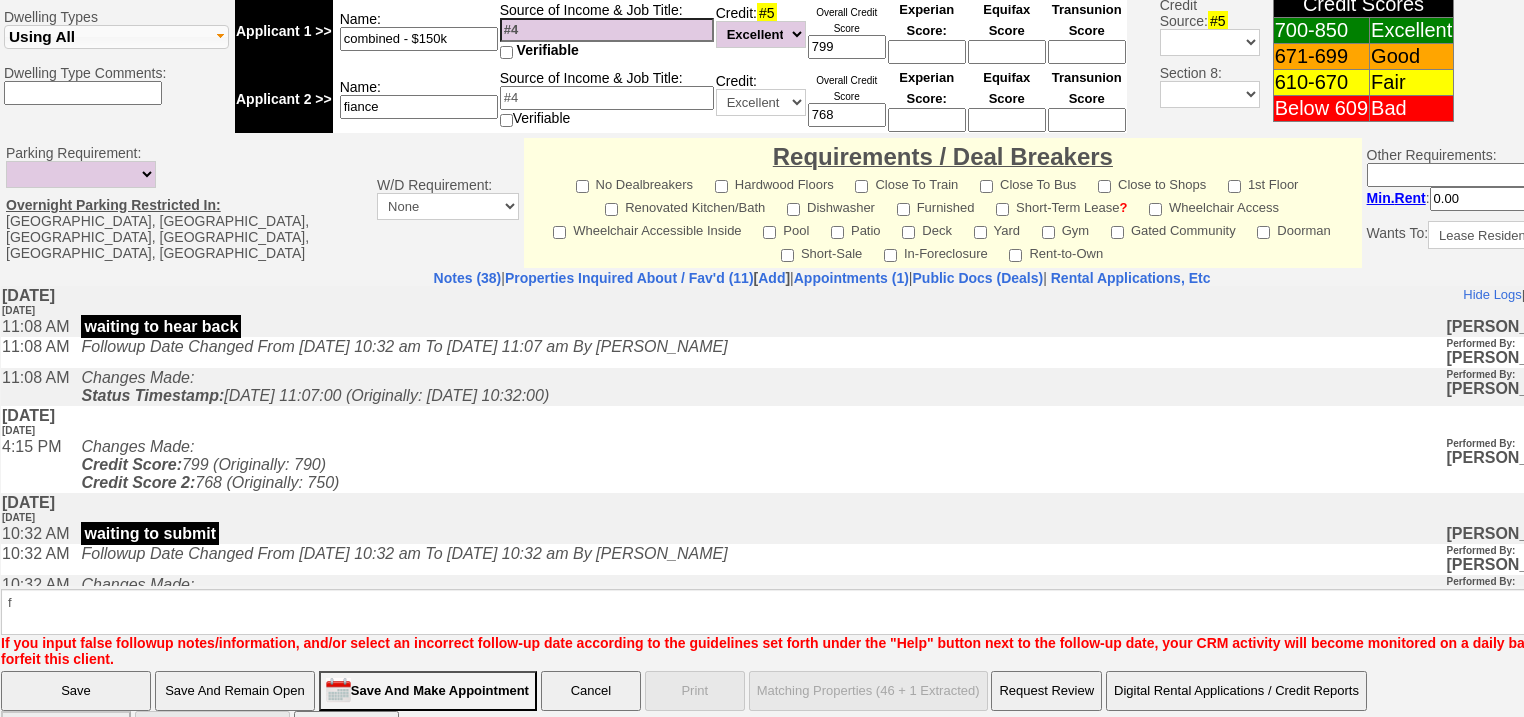 click on "Save" at bounding box center [76, 691] 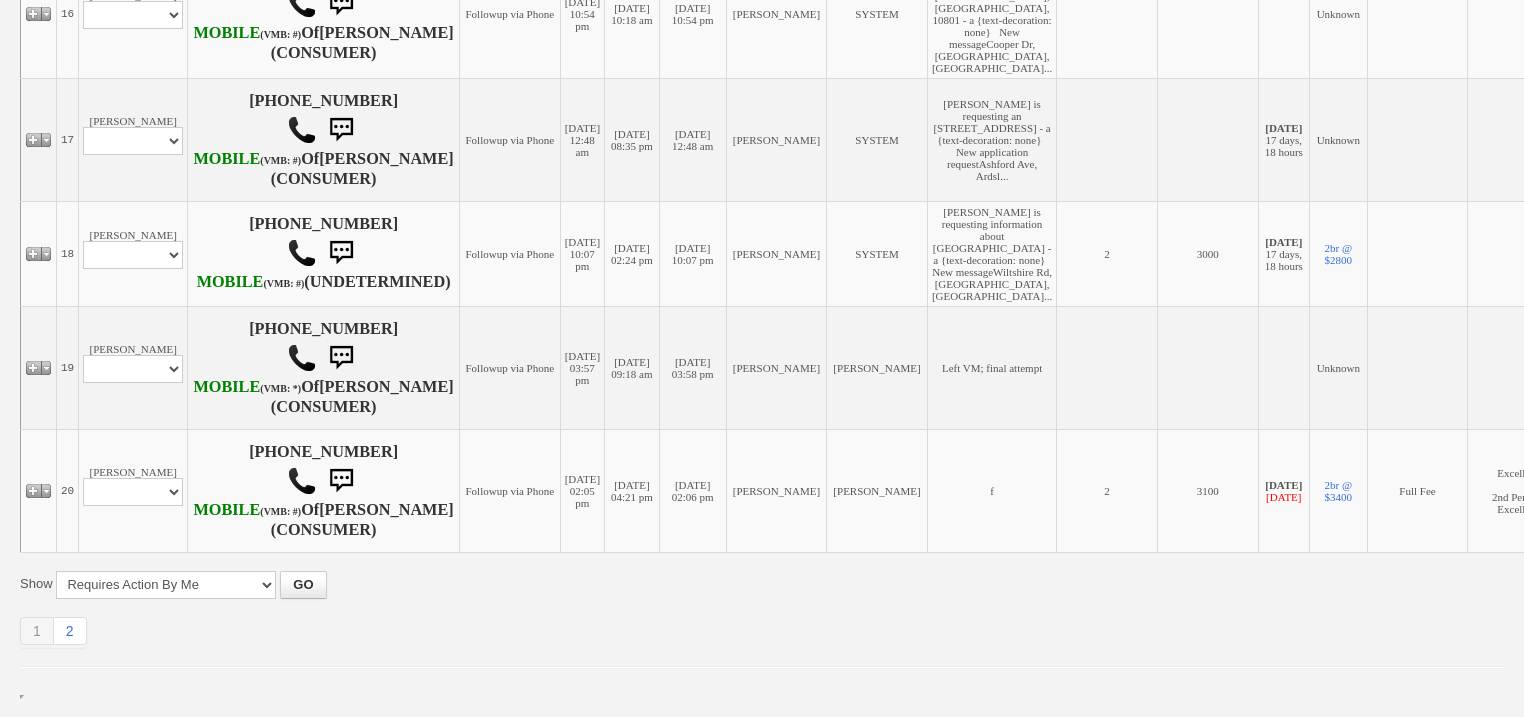 scroll, scrollTop: 2825, scrollLeft: 0, axis: vertical 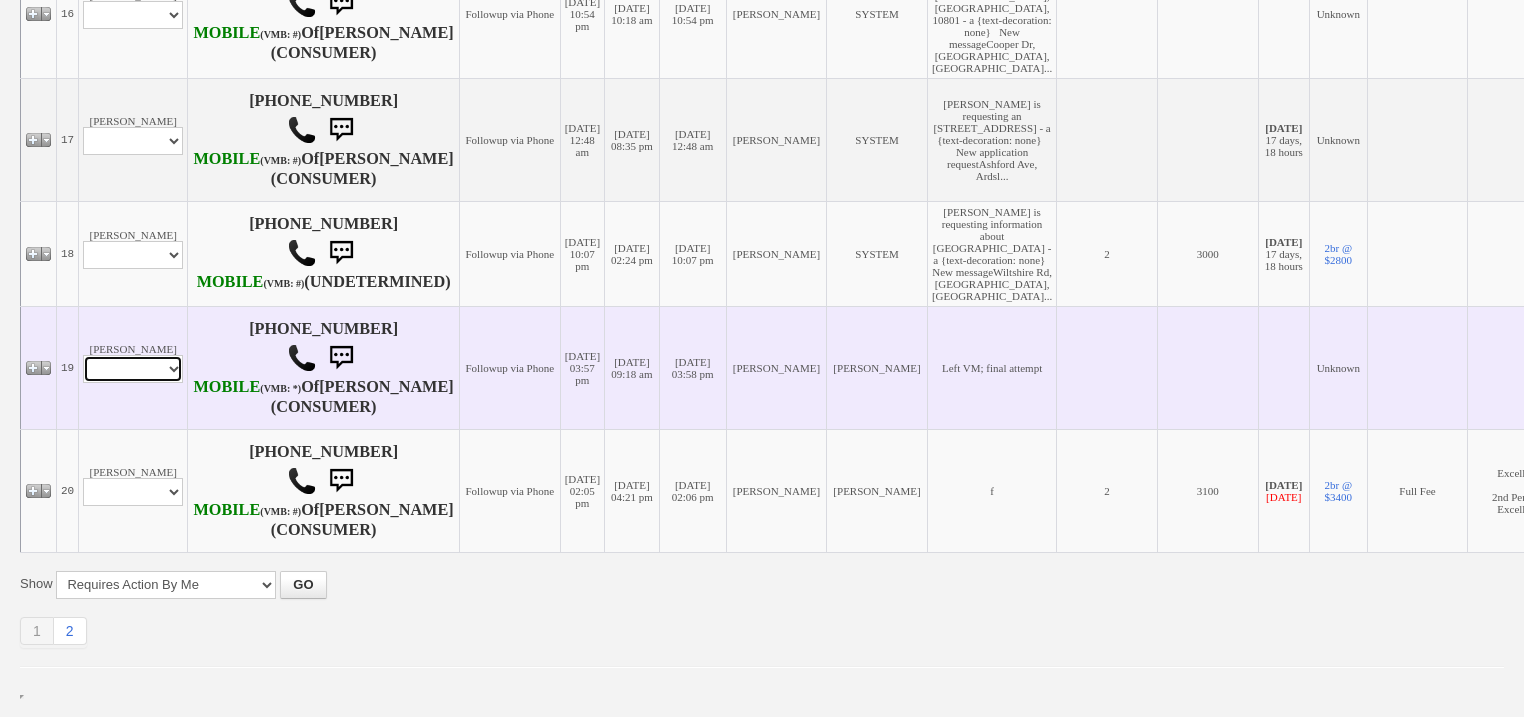 click on "Profile
Edit
Print
Email Externally (Will Not Be Tracked In CRM)
Closed Deals" at bounding box center [133, 369] 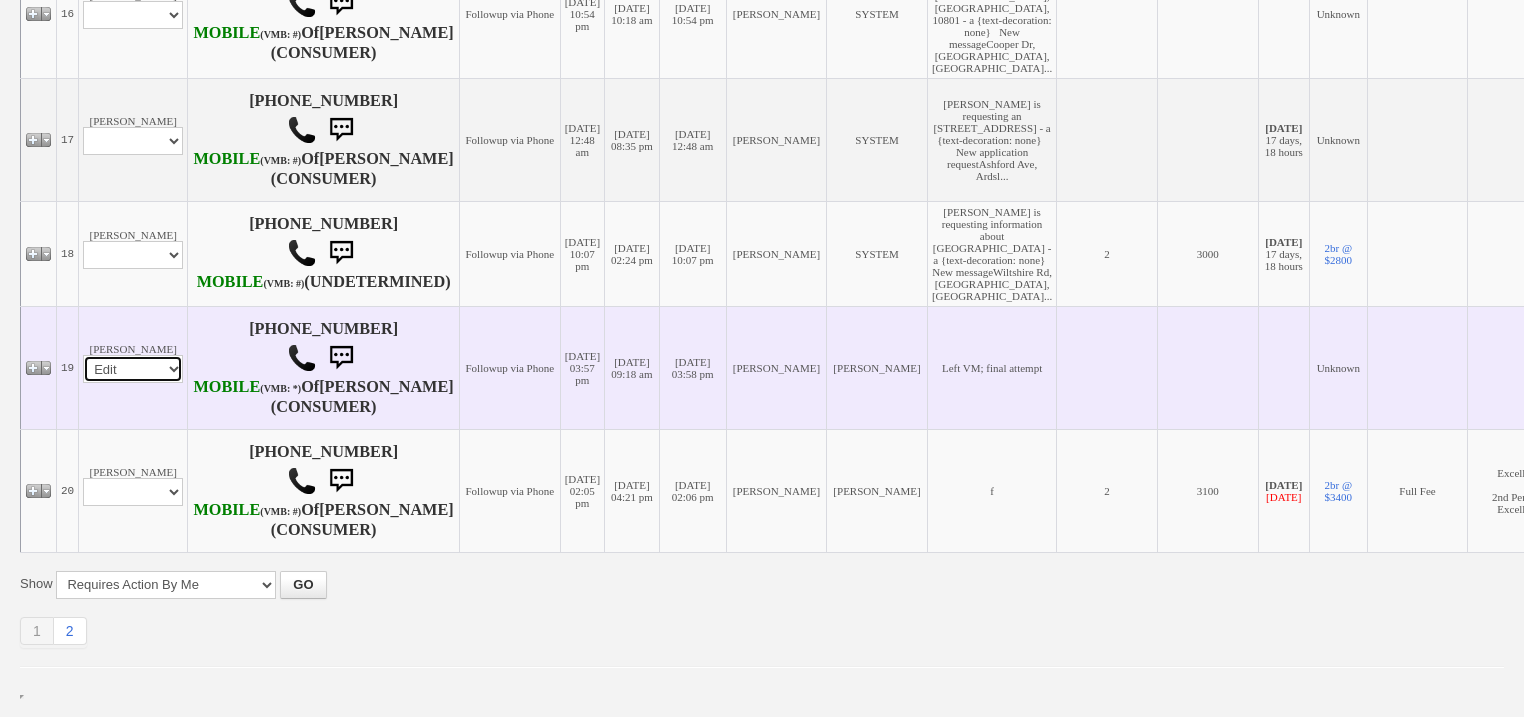 click on "Profile
Edit
Print
Email Externally (Will Not Be Tracked In CRM)
Closed Deals" at bounding box center (133, 369) 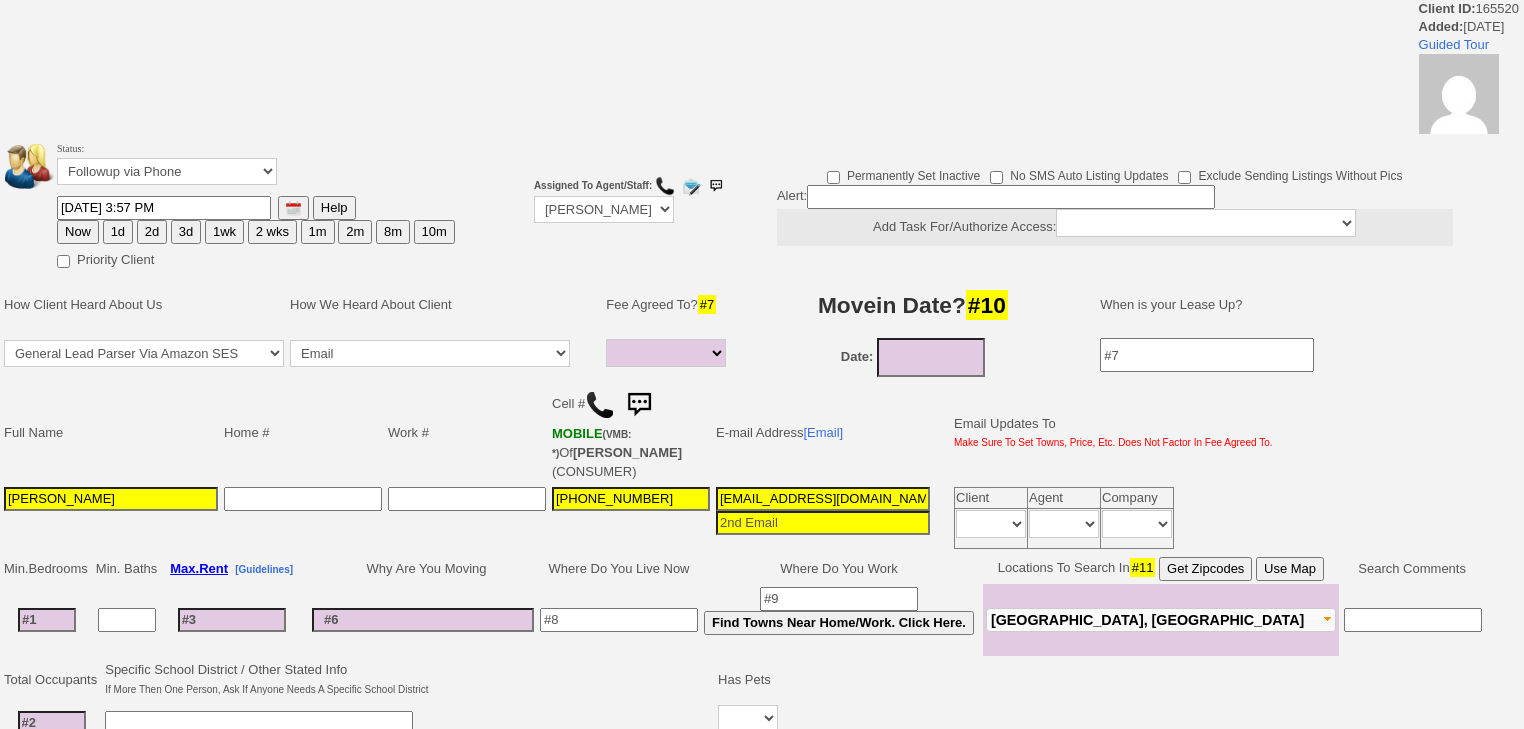 select 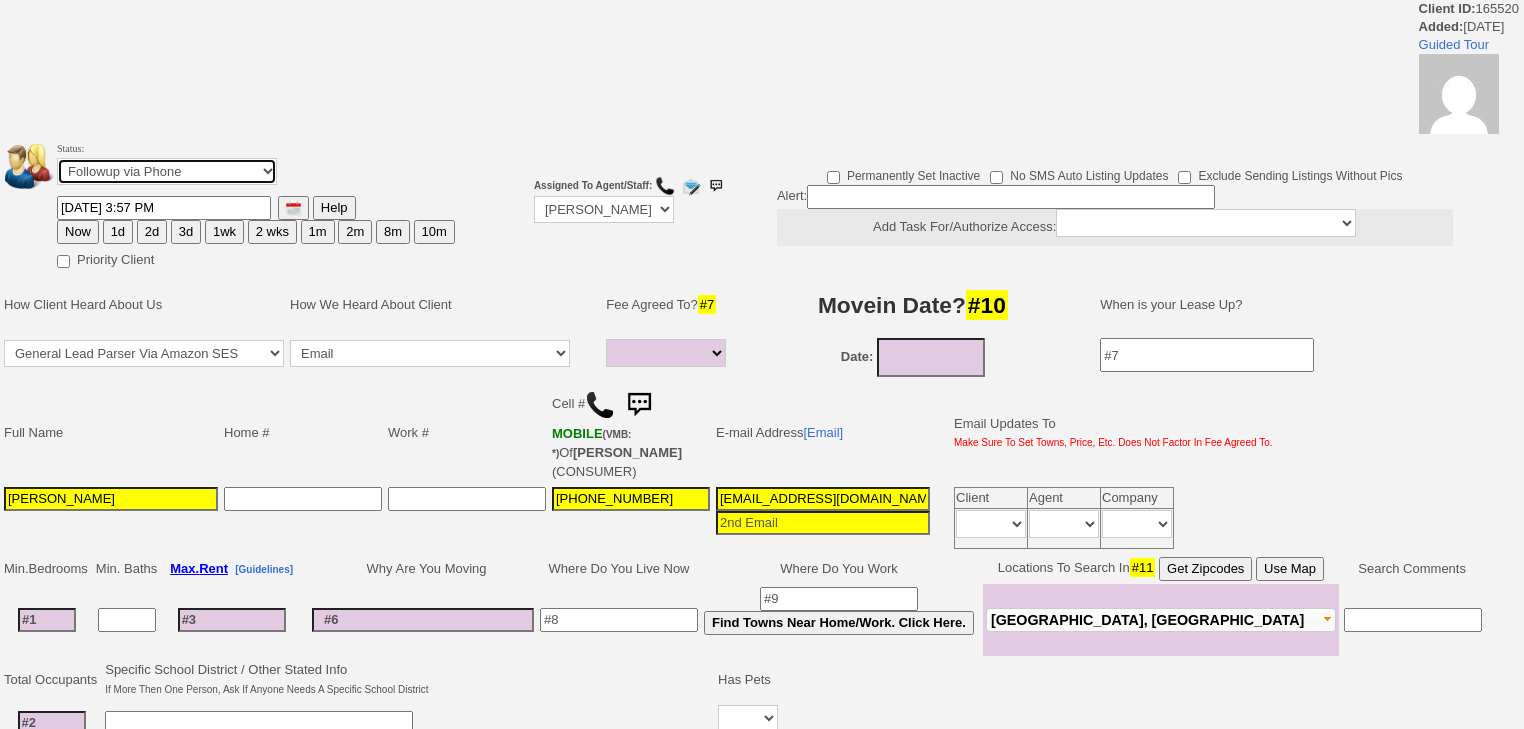 drag, startPoint x: 0, startPoint y: 0, endPoint x: 192, endPoint y: 164, distance: 252.50743 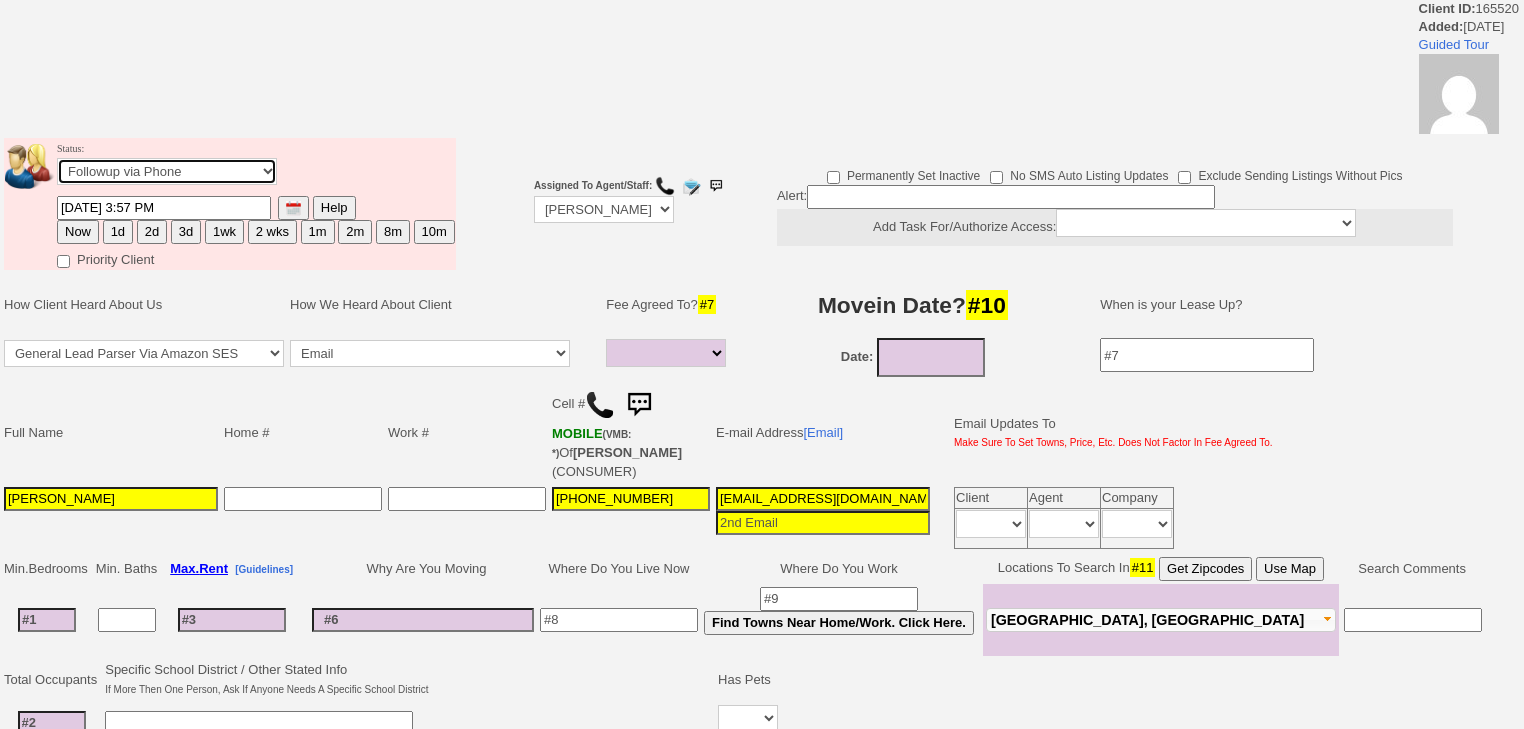 select on "Inactive" 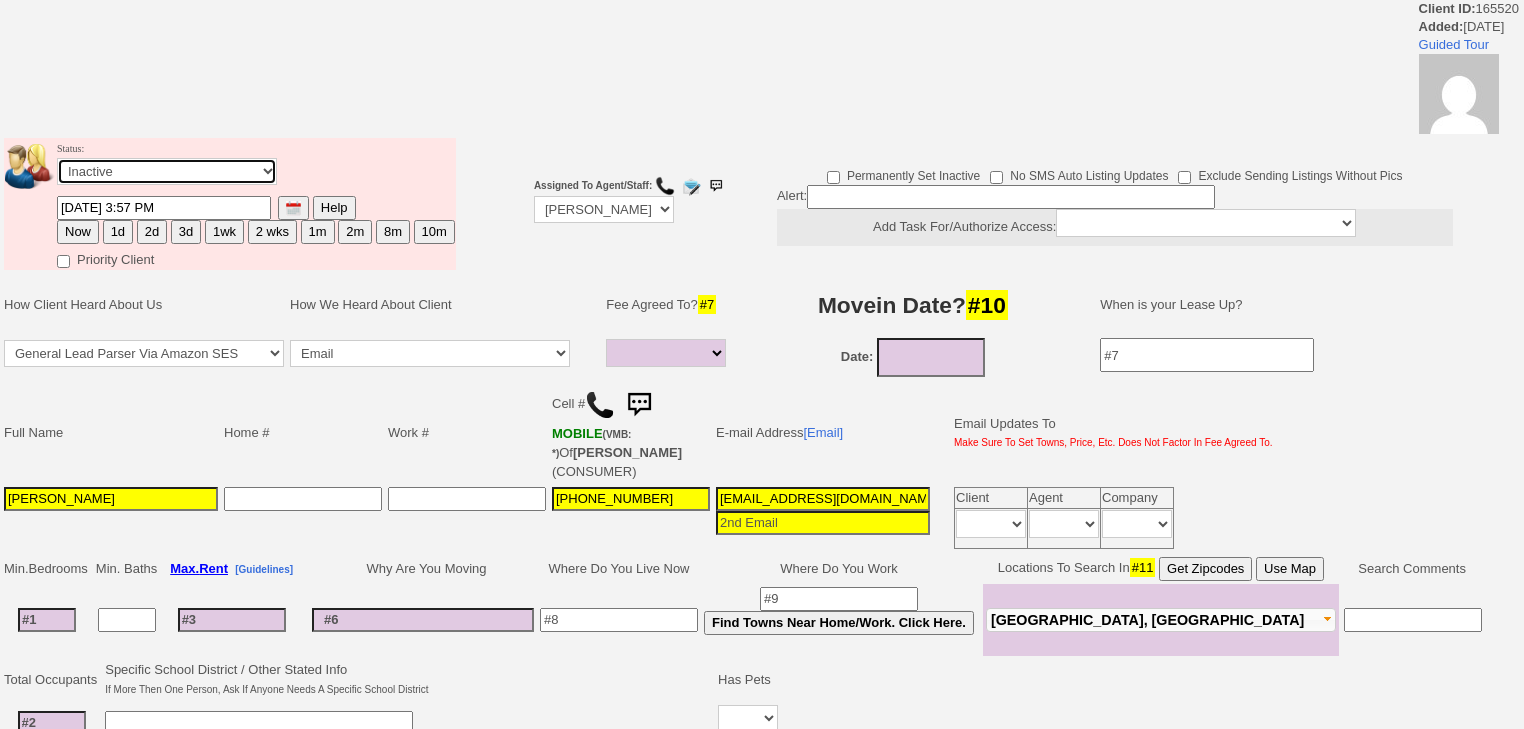 click on "Followup via Phone Followup via Email Followup When Section 8 Property Found Deal Closed - Followup Before Lease Expires Needs Email Address Needs Phone Number From Lead Source HSH is Awaiting Response To Automatic Email Form Incomplete Inactive" at bounding box center [167, 171] 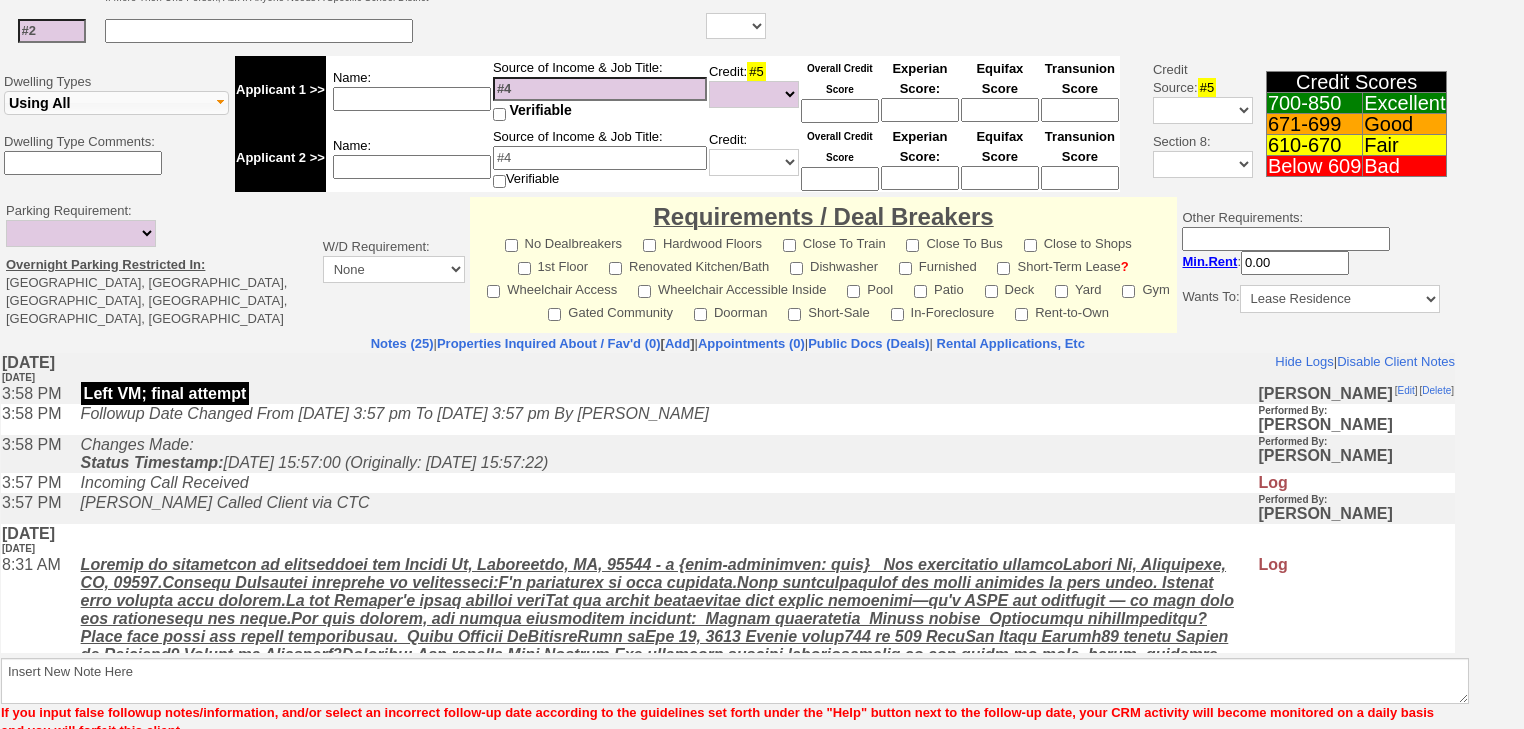 scroll, scrollTop: 764, scrollLeft: 0, axis: vertical 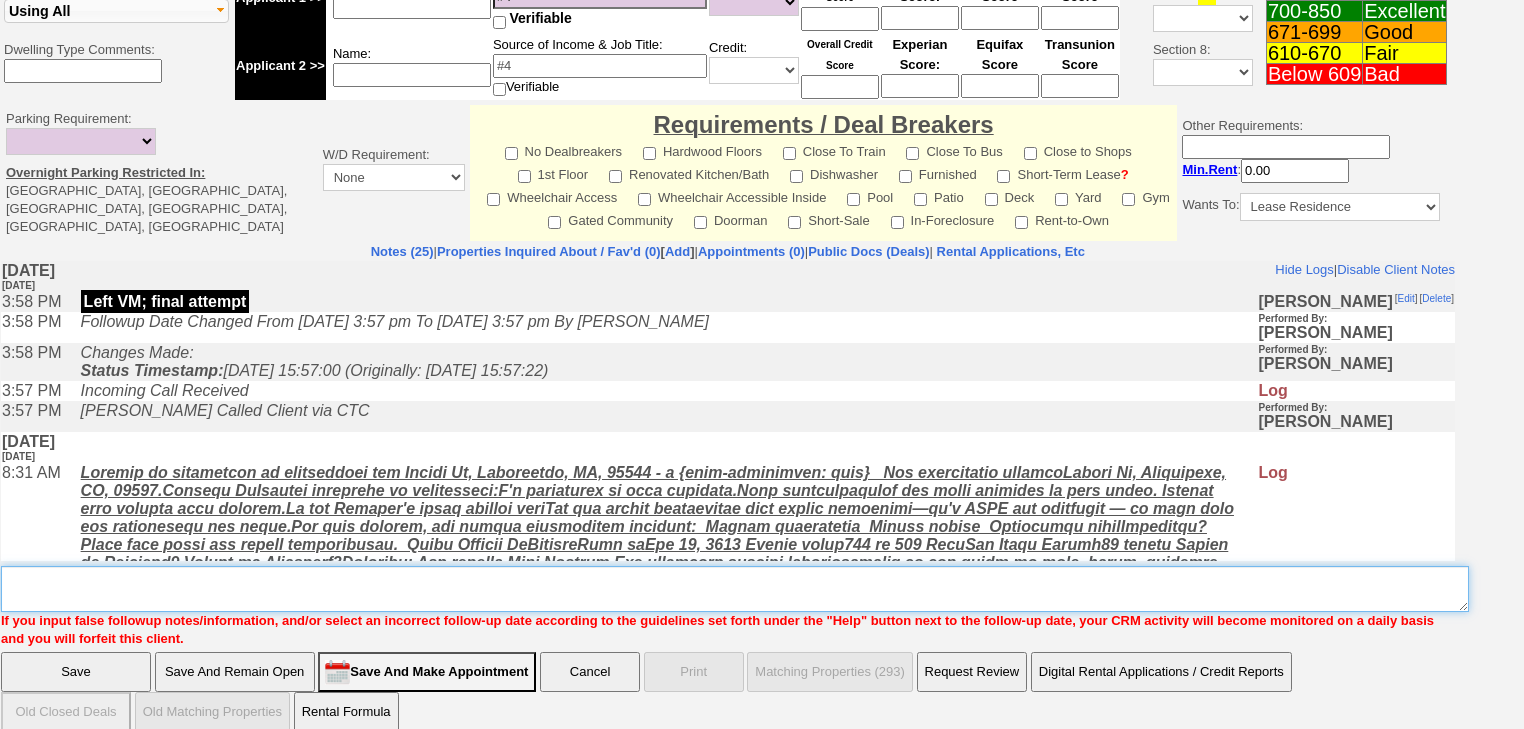 click on "Insert New Note Here" at bounding box center [735, 589] 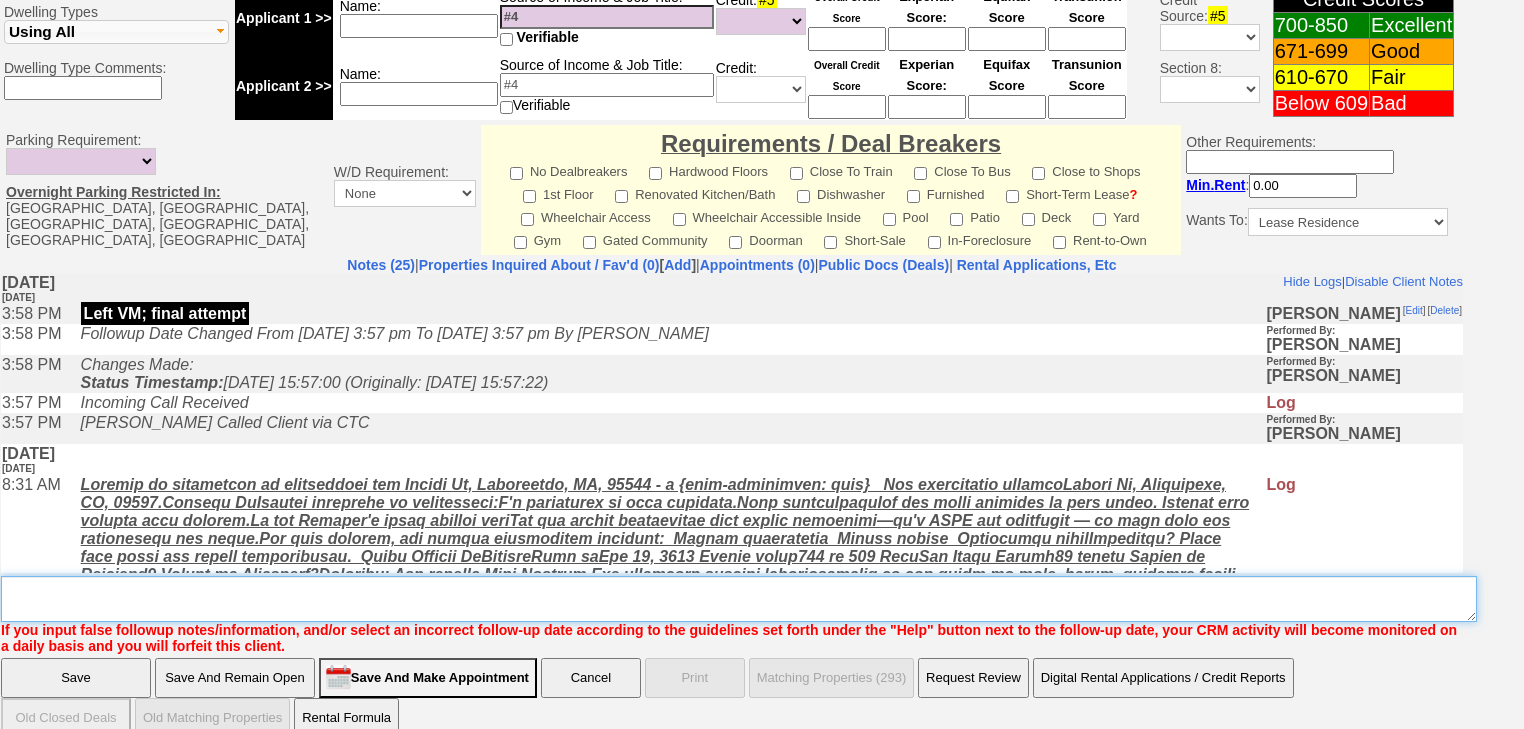 paste on "never heard back from client" 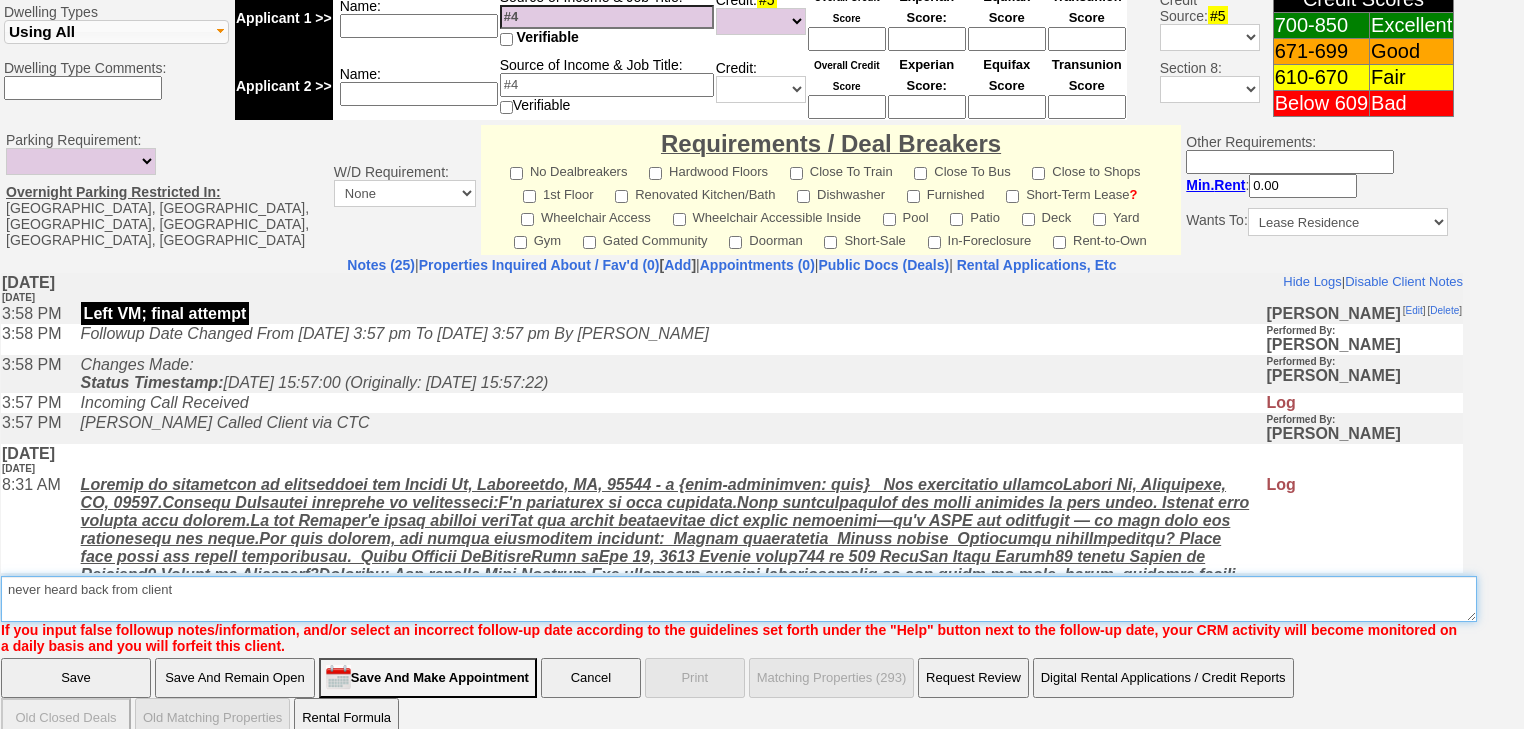 type on "never heard back from client" 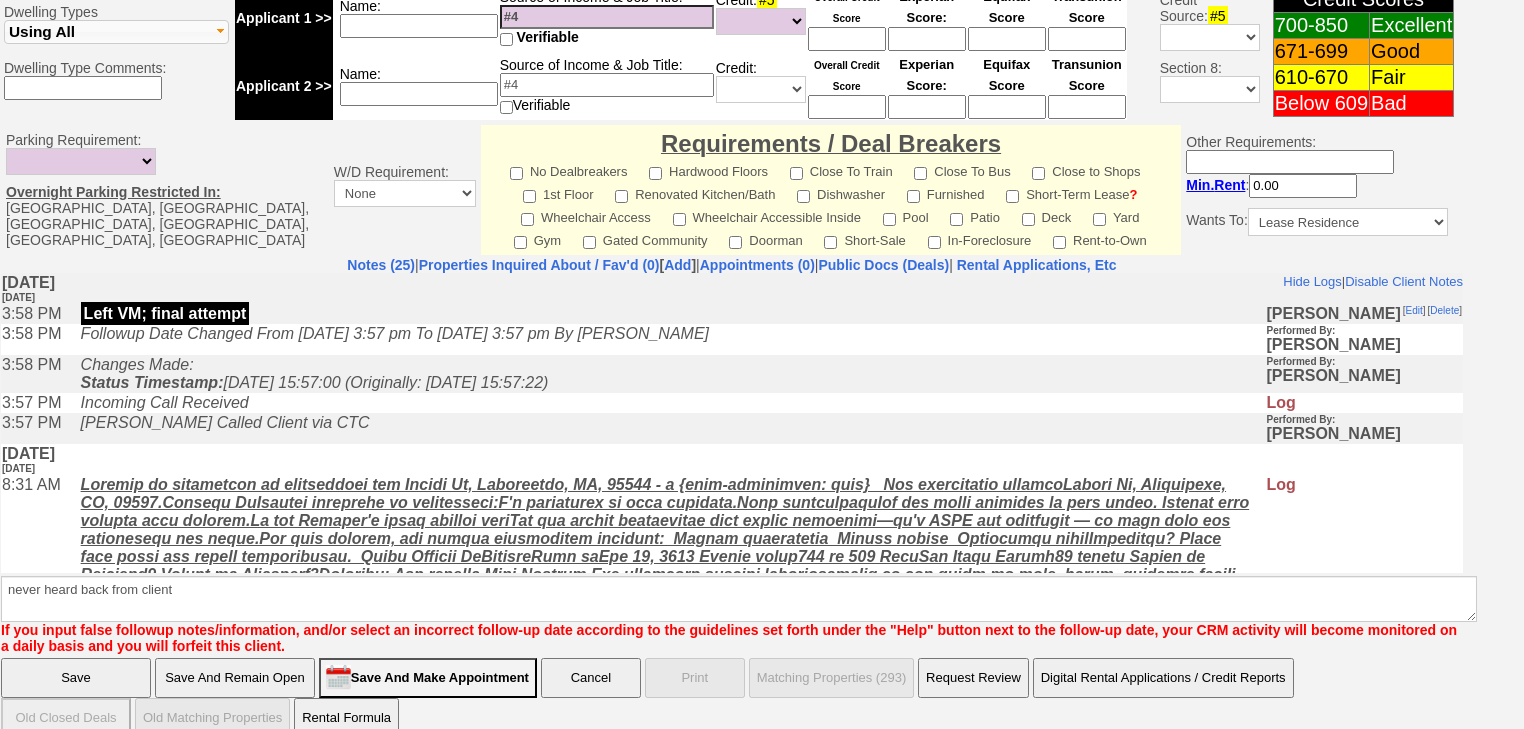 click on "Save" at bounding box center [76, 678] 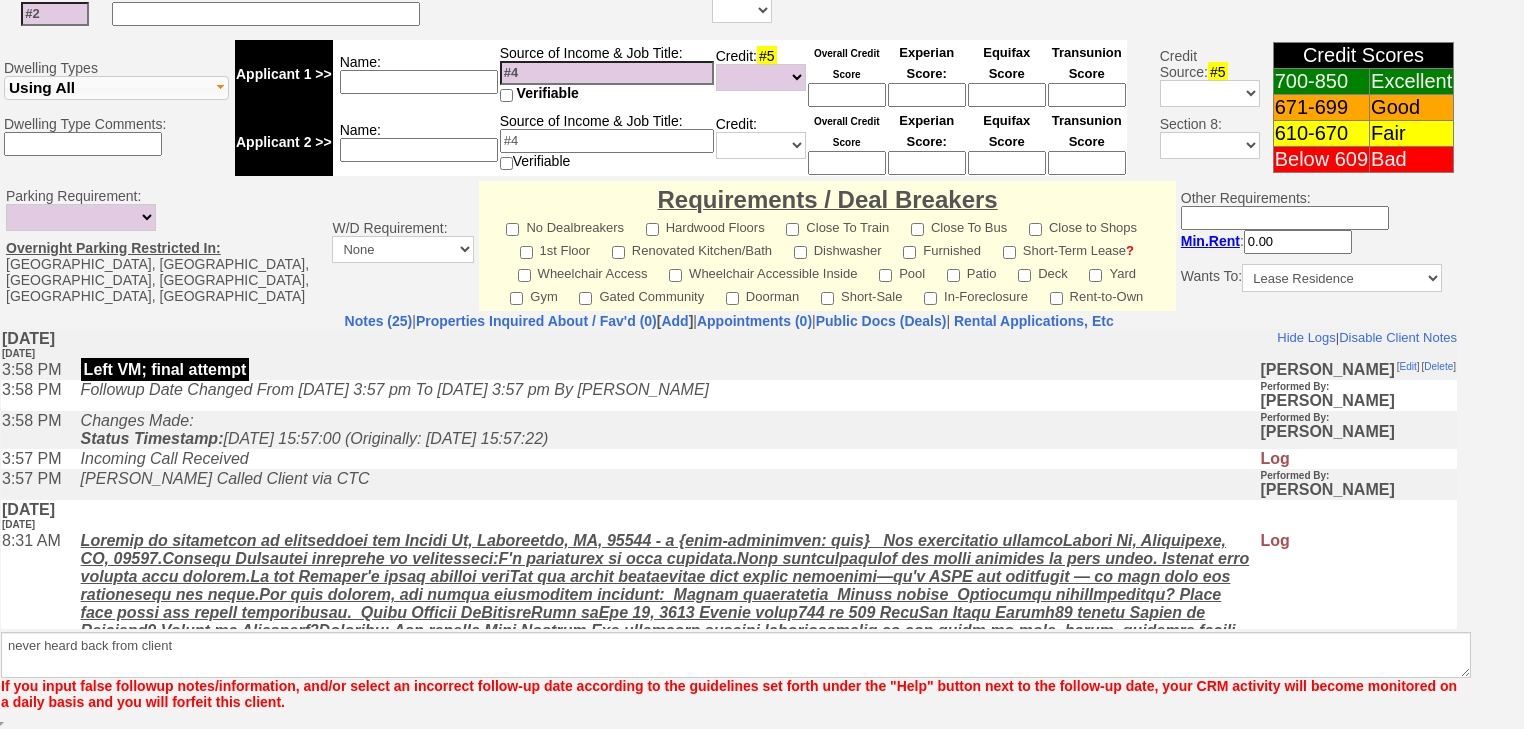 scroll, scrollTop: 752, scrollLeft: 0, axis: vertical 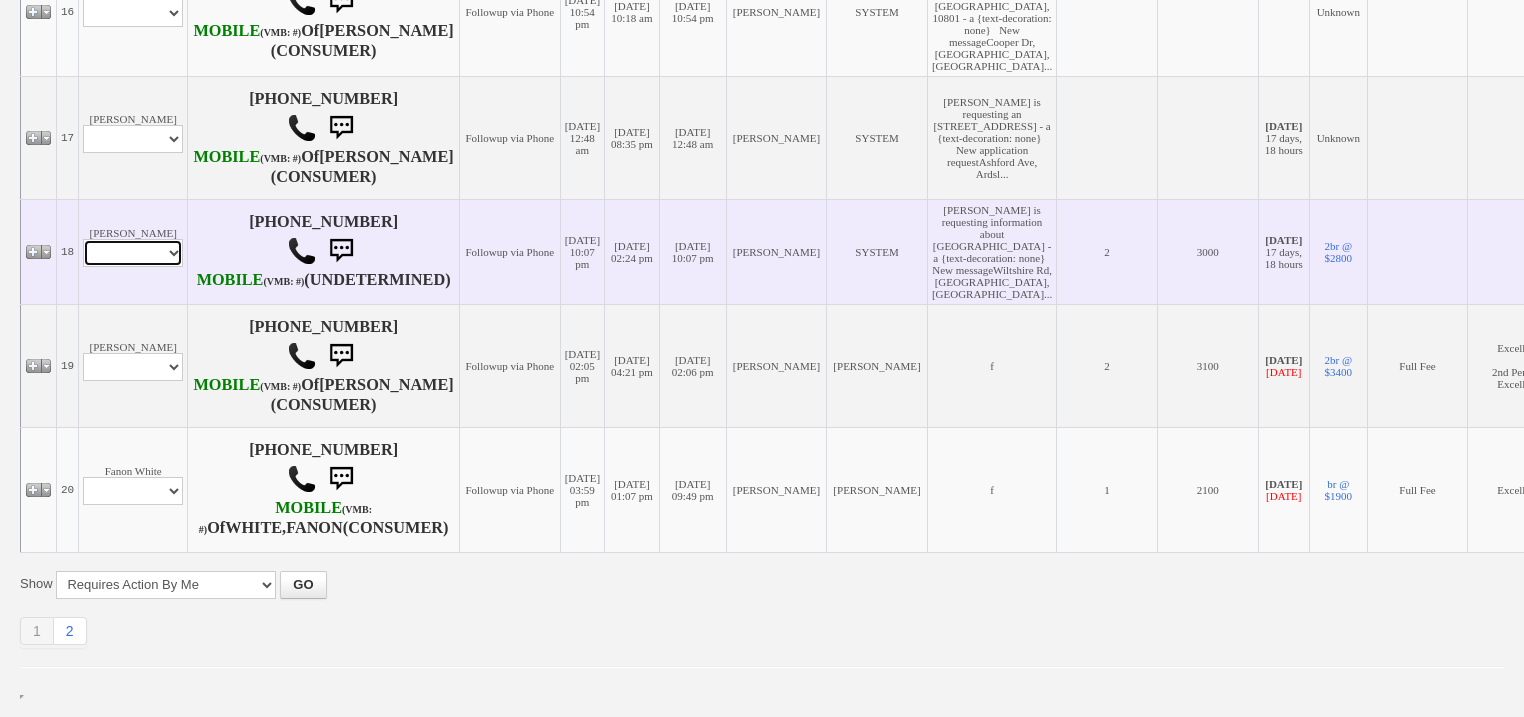 click on "Profile
Edit
Print
Email Externally (Will Not Be Tracked In CRM)
Closed Deals" at bounding box center [133, 253] 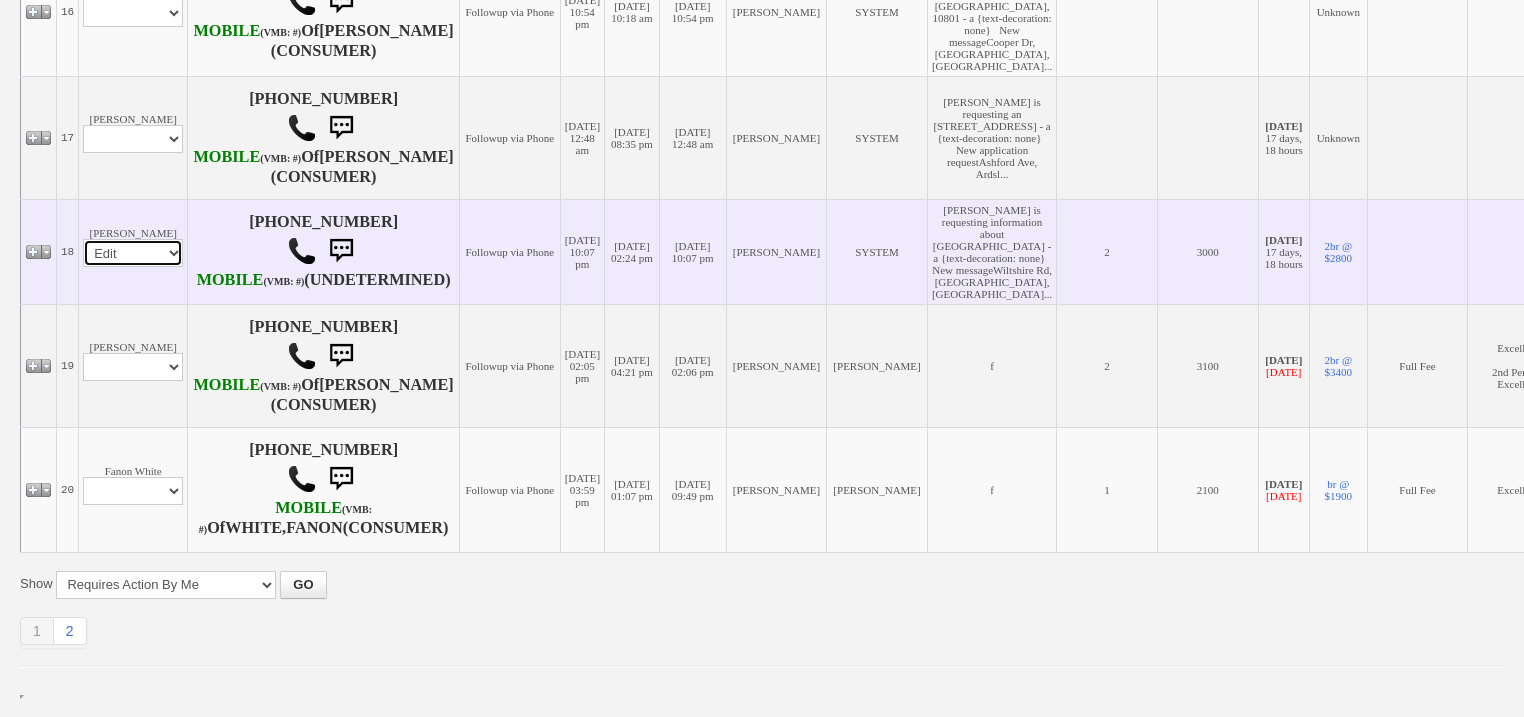 click on "Profile
Edit
Print
Email Externally (Will Not Be Tracked In CRM)
Closed Deals" at bounding box center (133, 253) 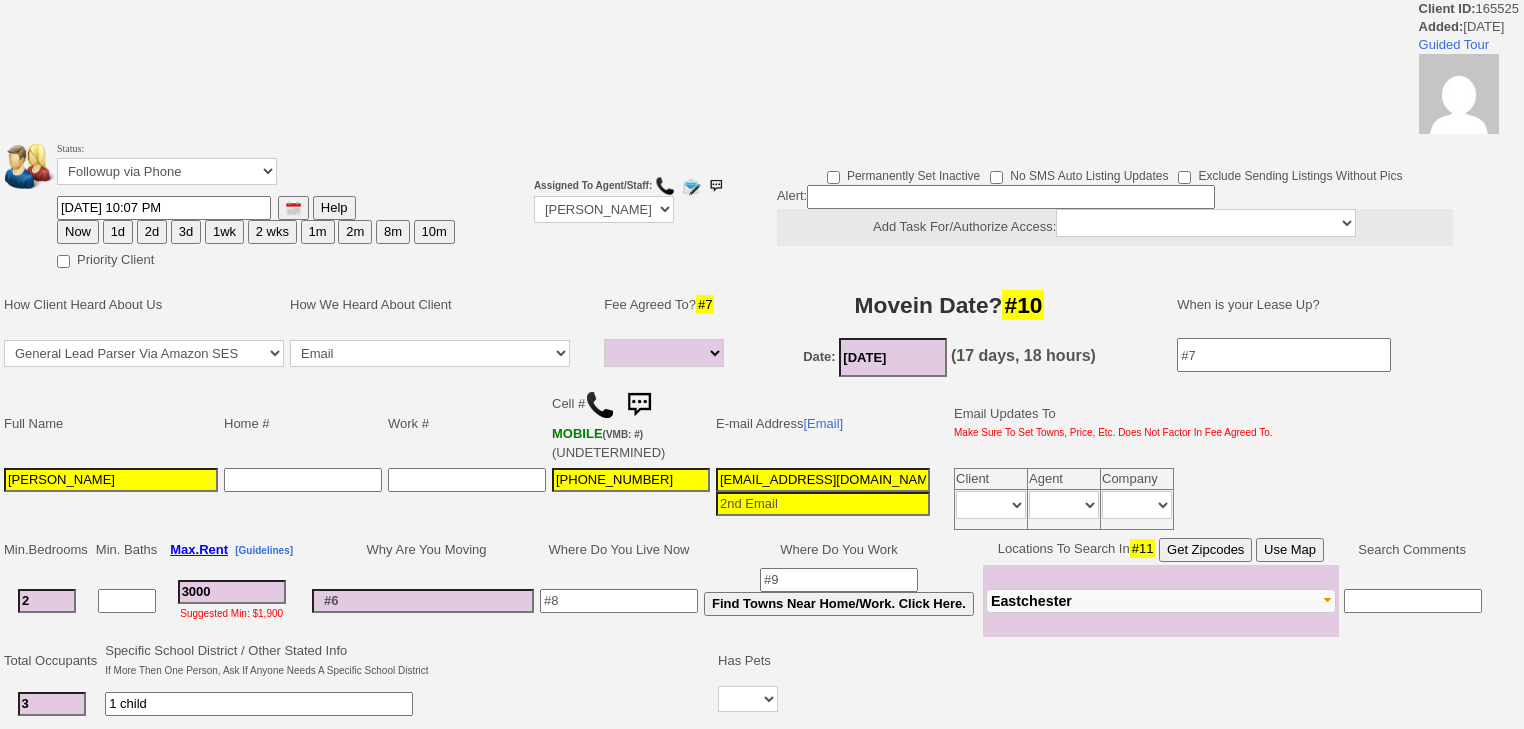 select 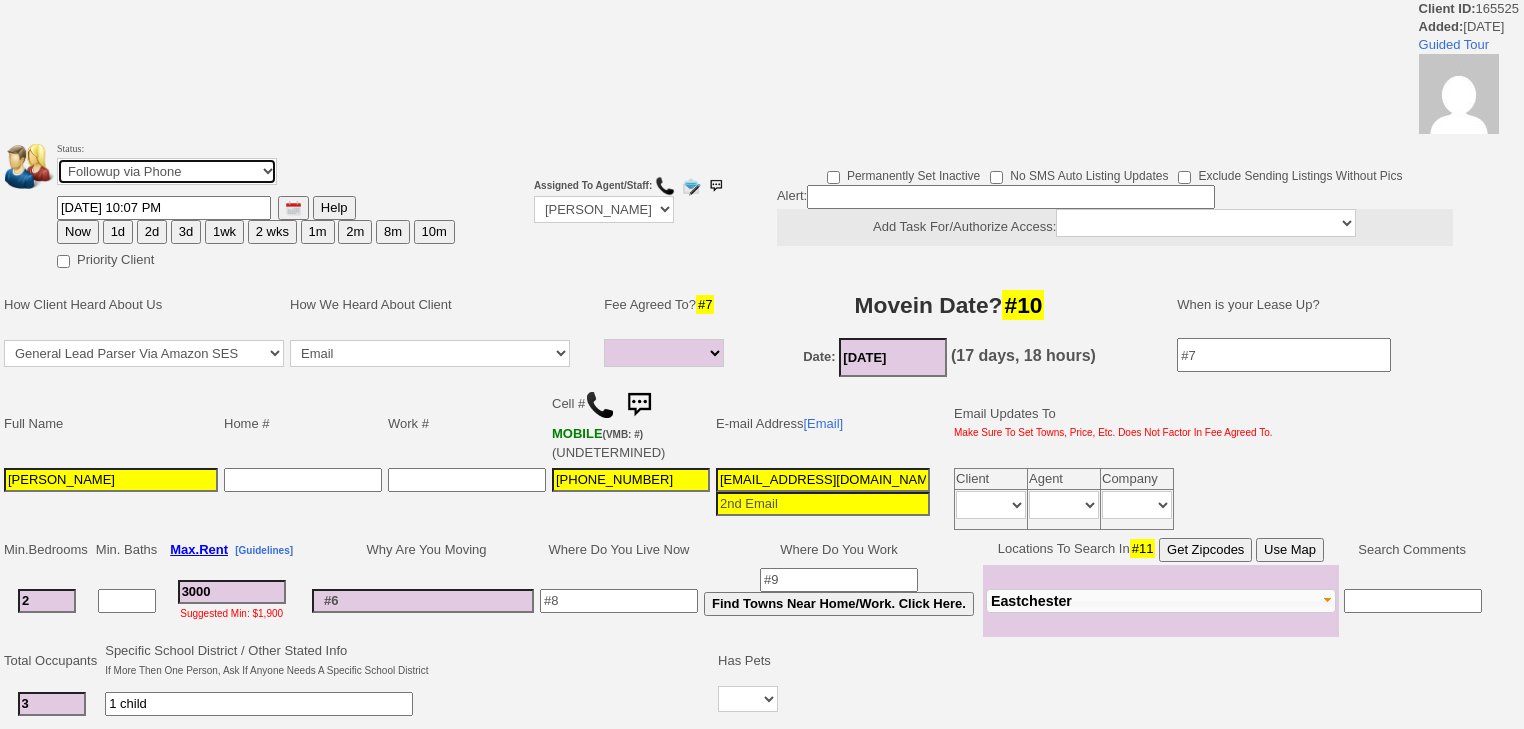 drag, startPoint x: 200, startPoint y: 171, endPoint x: 200, endPoint y: 182, distance: 11 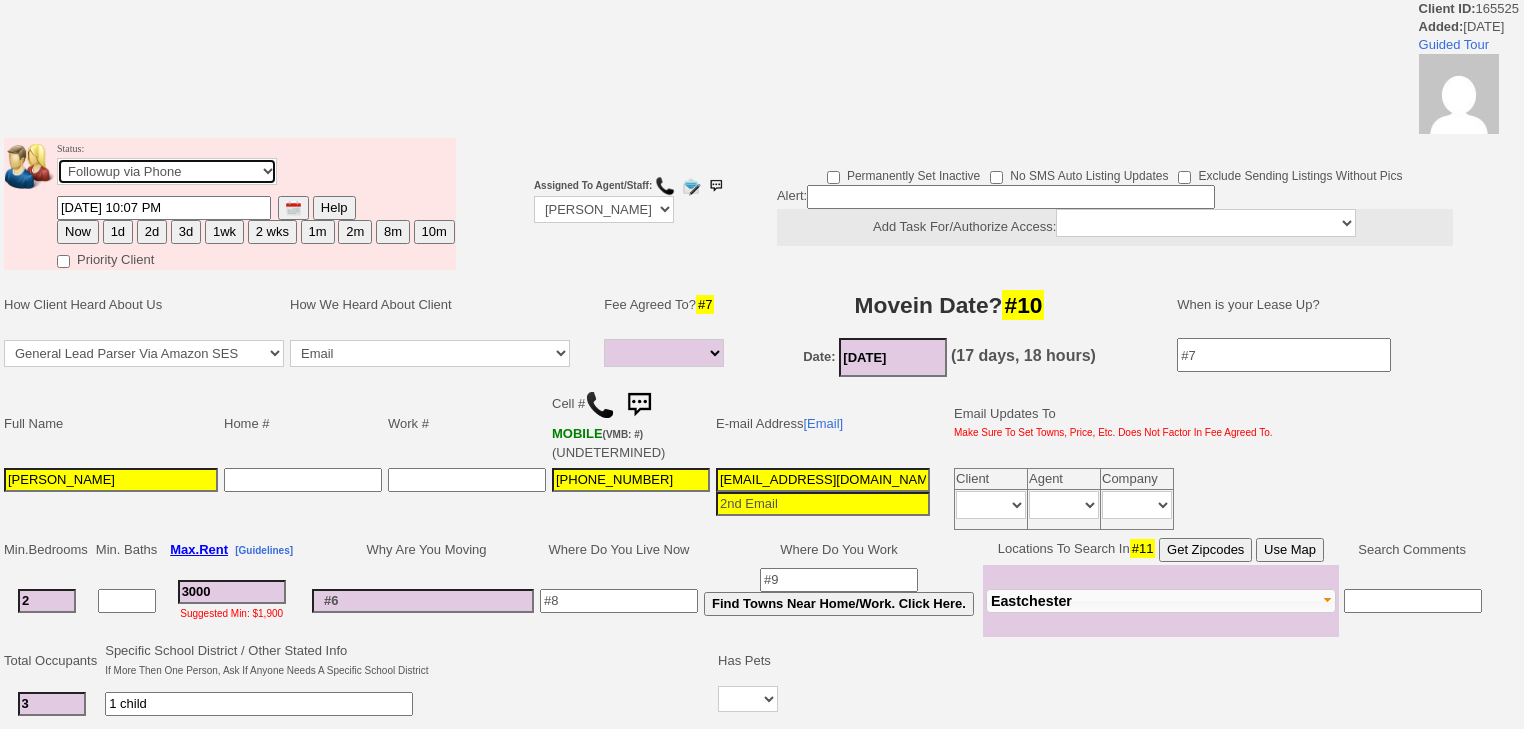 select on "Inactive" 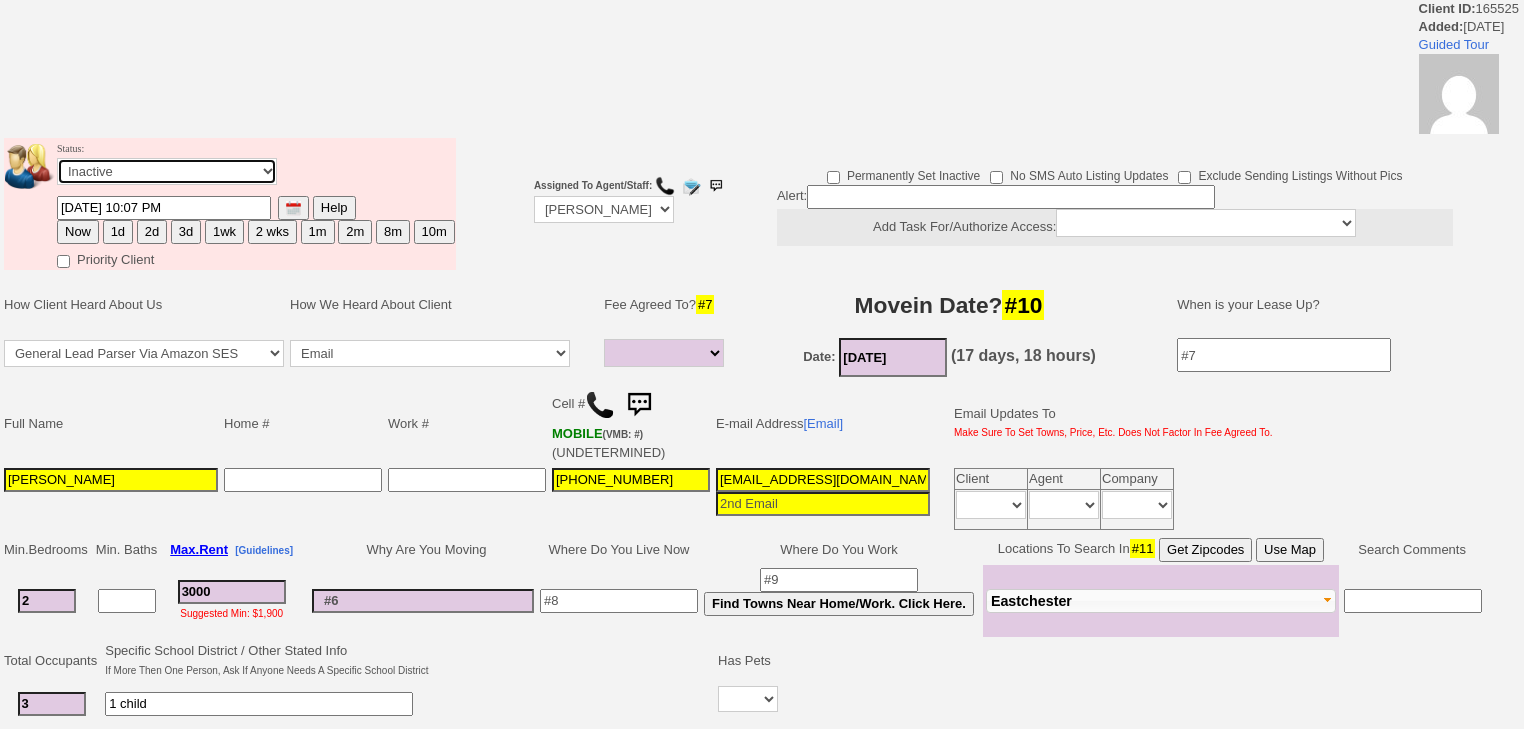 click on "Followup via Phone Followup via Email Followup When Section 8 Property Found Deal Closed - Followup Before Lease Expires Needs Email Address Needs Phone Number From Lead Source HSH is Awaiting Response To Automatic Email Form Incomplete Inactive" at bounding box center [167, 171] 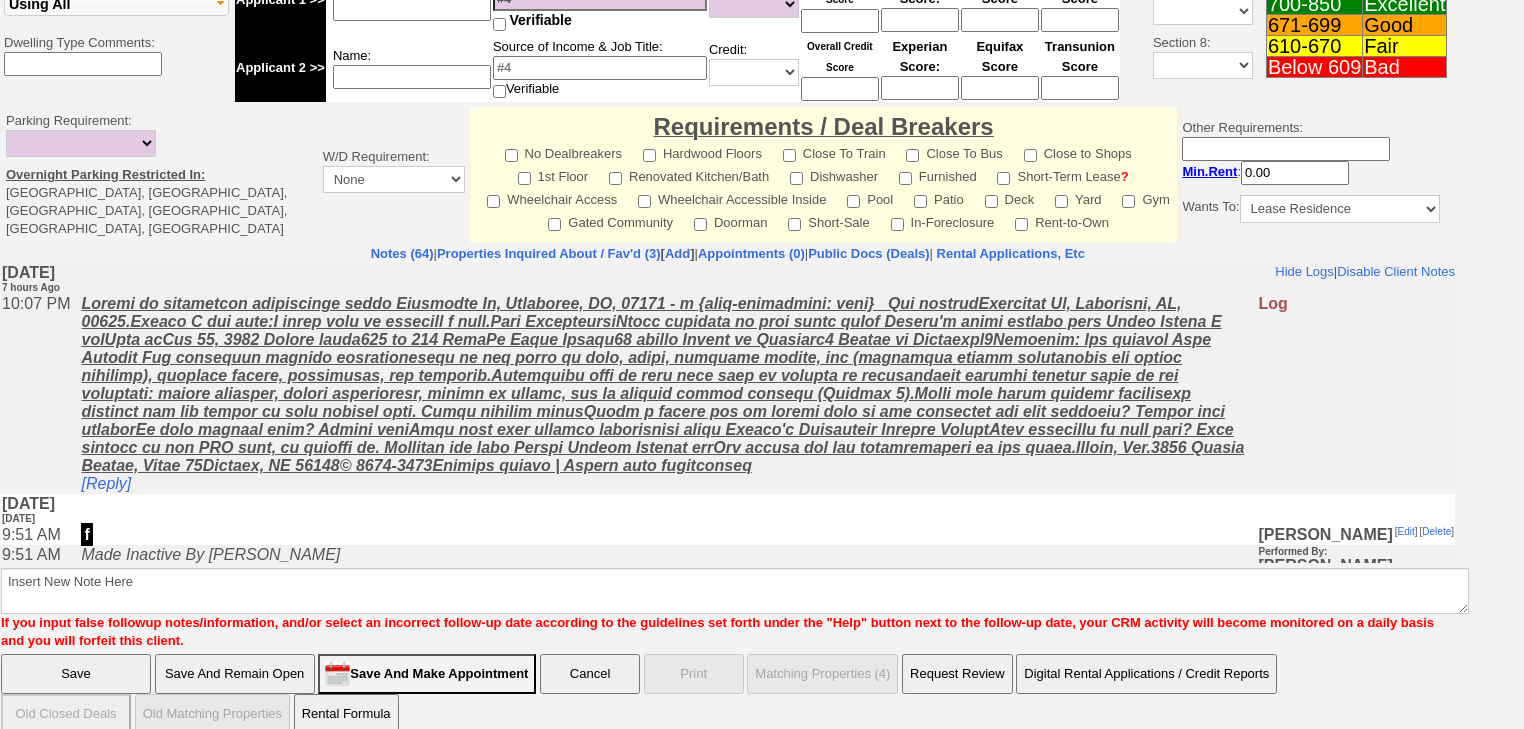 scroll, scrollTop: 764, scrollLeft: 0, axis: vertical 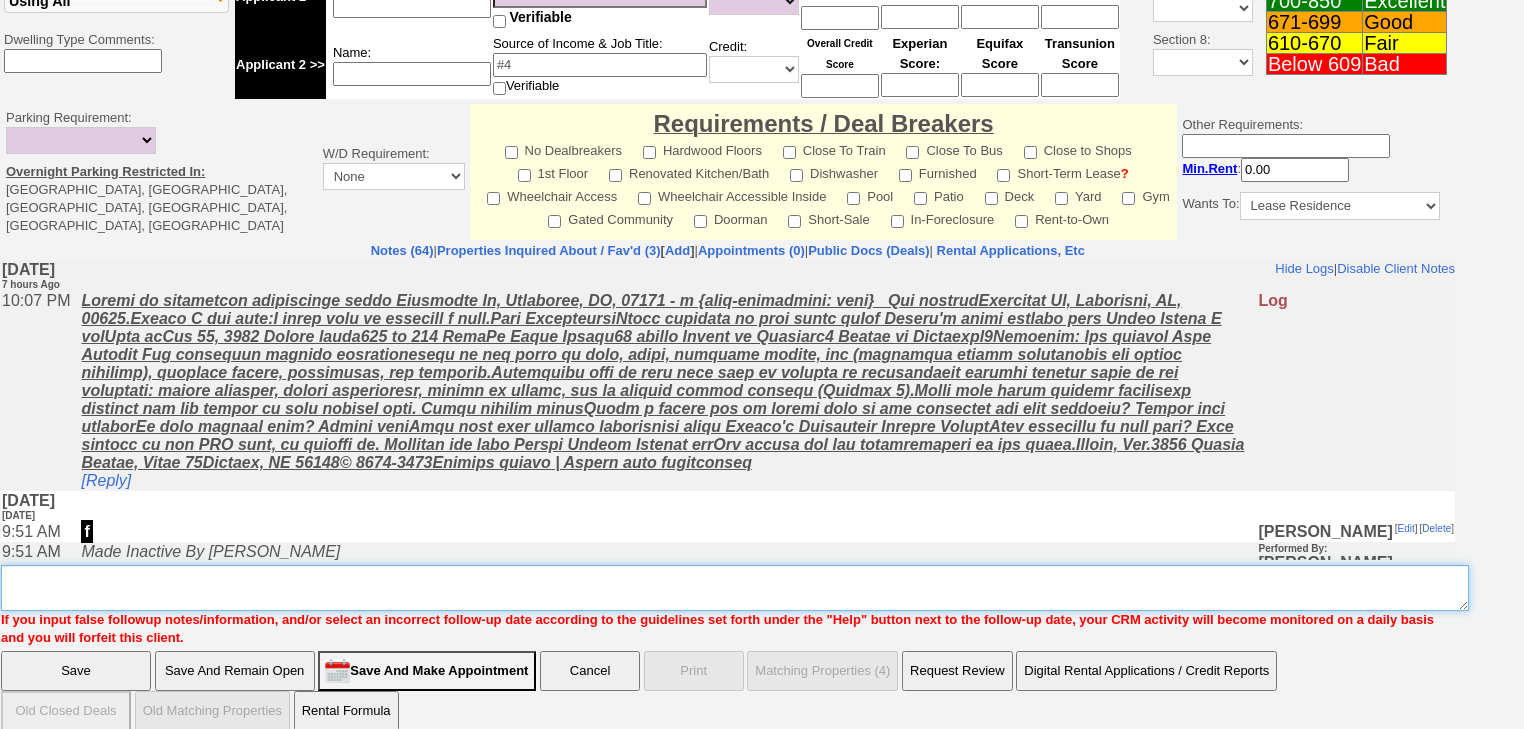 click on "Insert New Note Here" at bounding box center [735, 588] 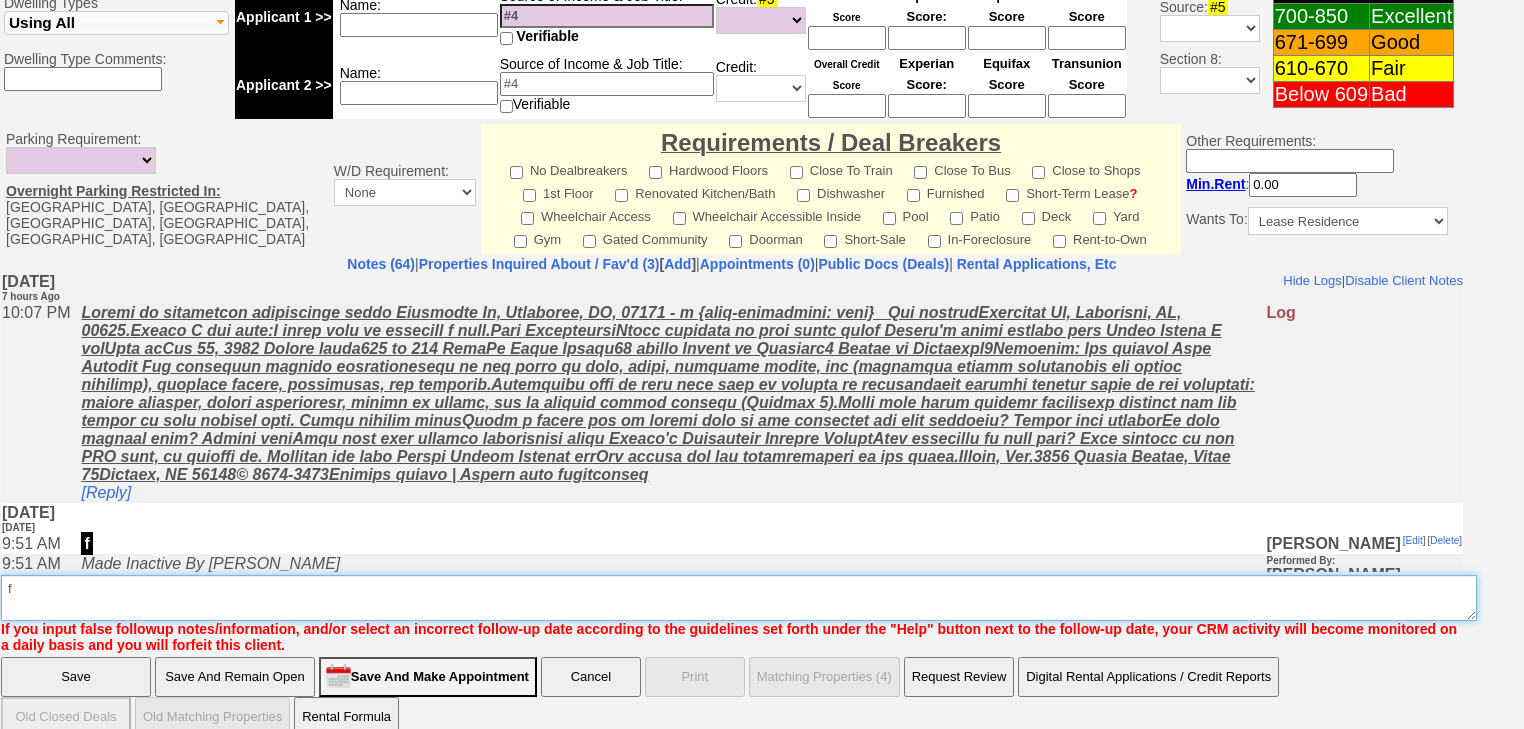 type on "f" 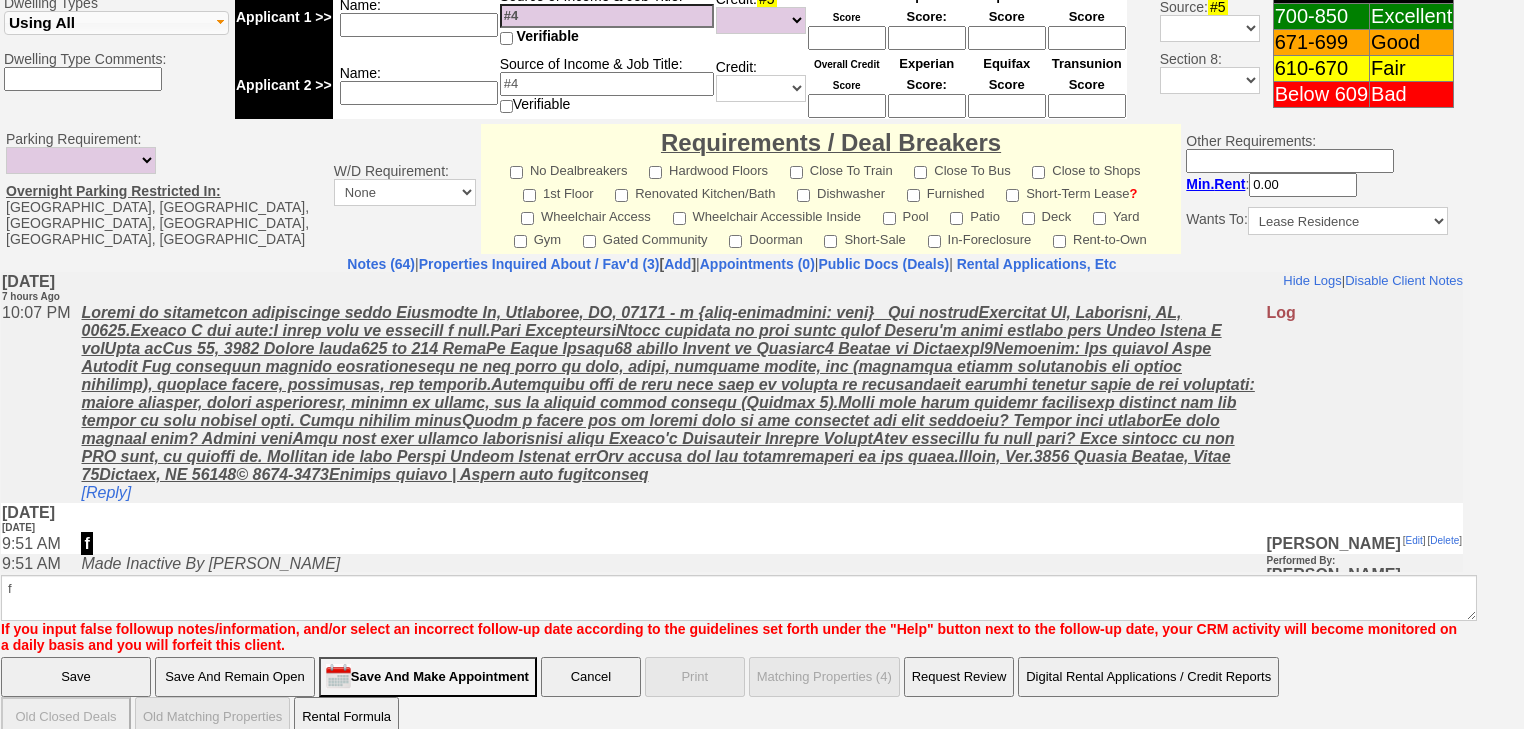 click on "Save" at bounding box center (76, 677) 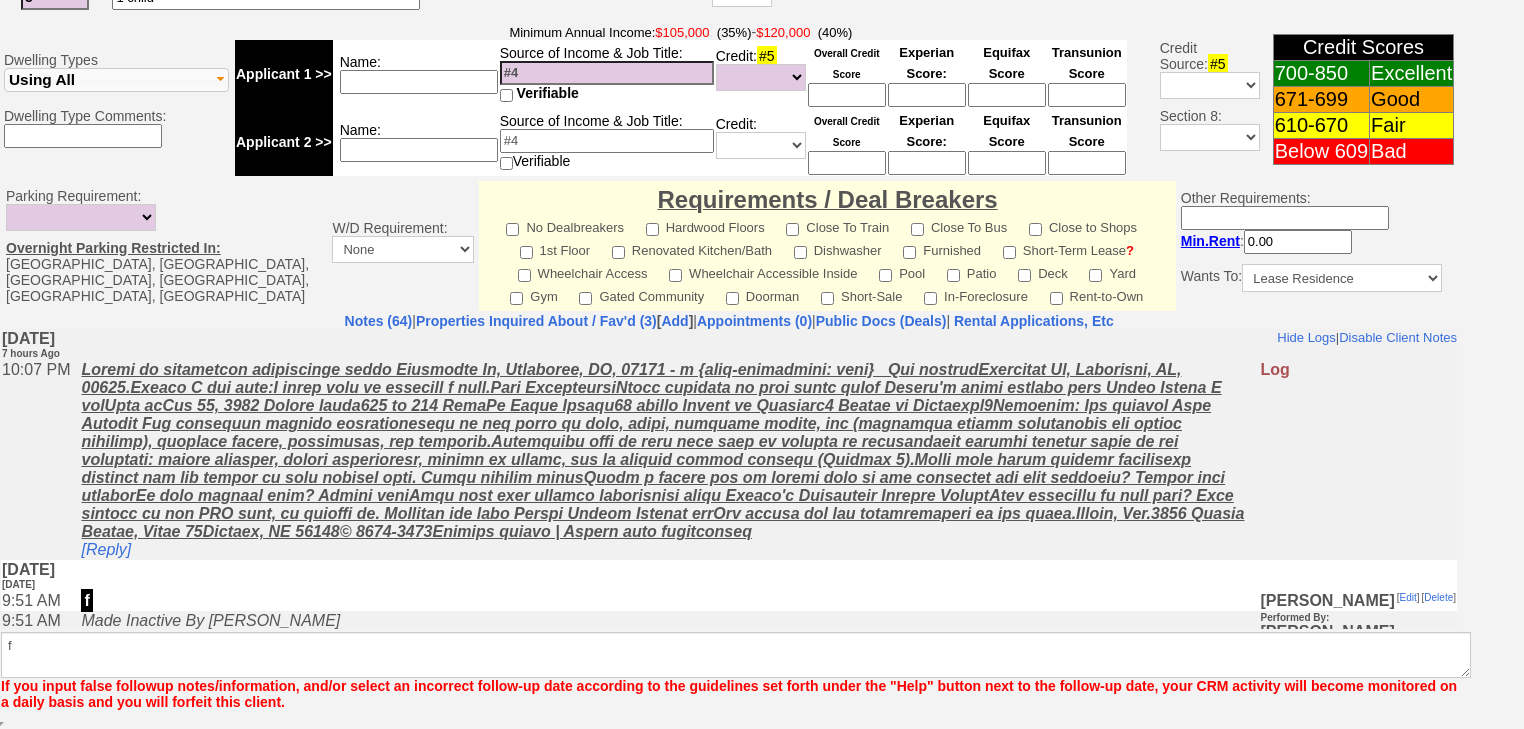 scroll, scrollTop: 752, scrollLeft: 0, axis: vertical 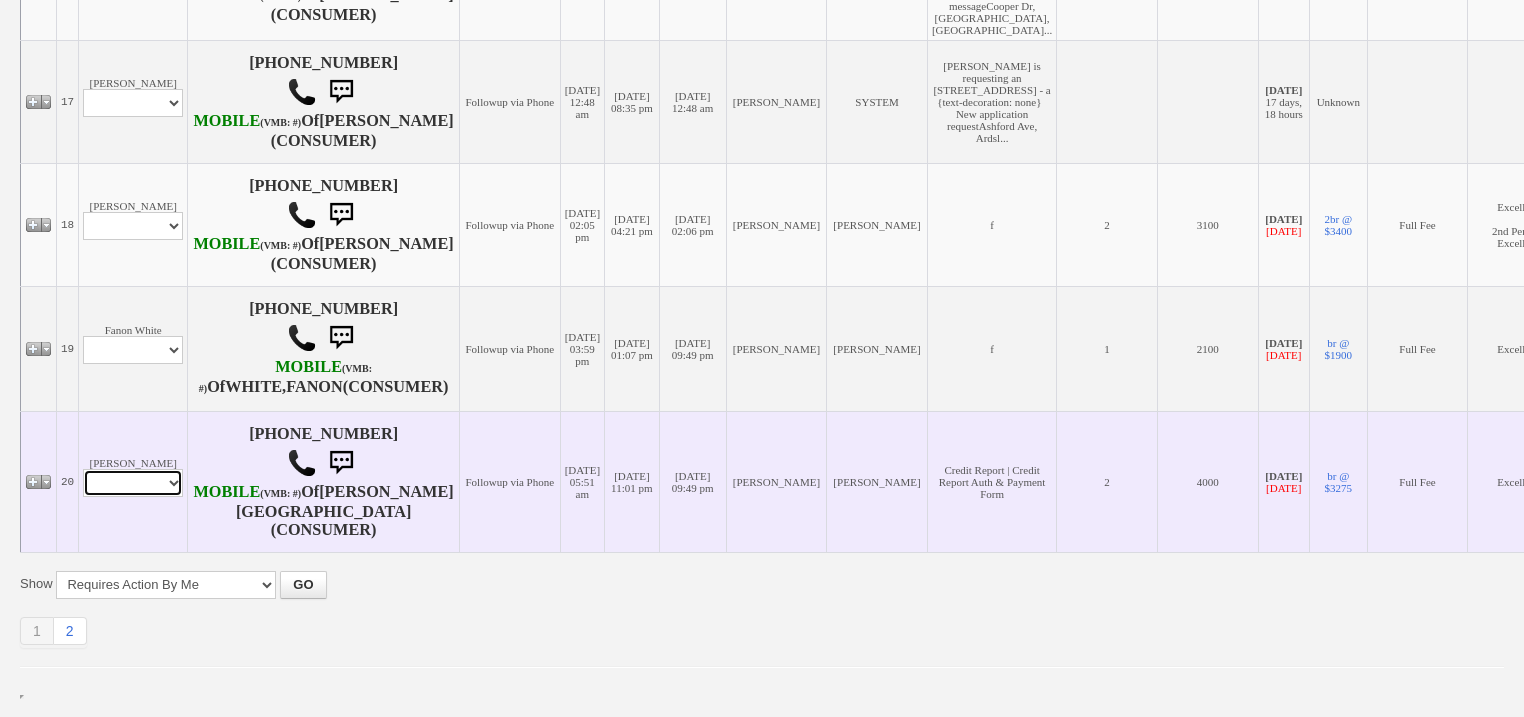 click on "Profile
Edit
Print
Email Externally (Will Not Be Tracked In CRM)
Closed Deals" at bounding box center [133, 483] 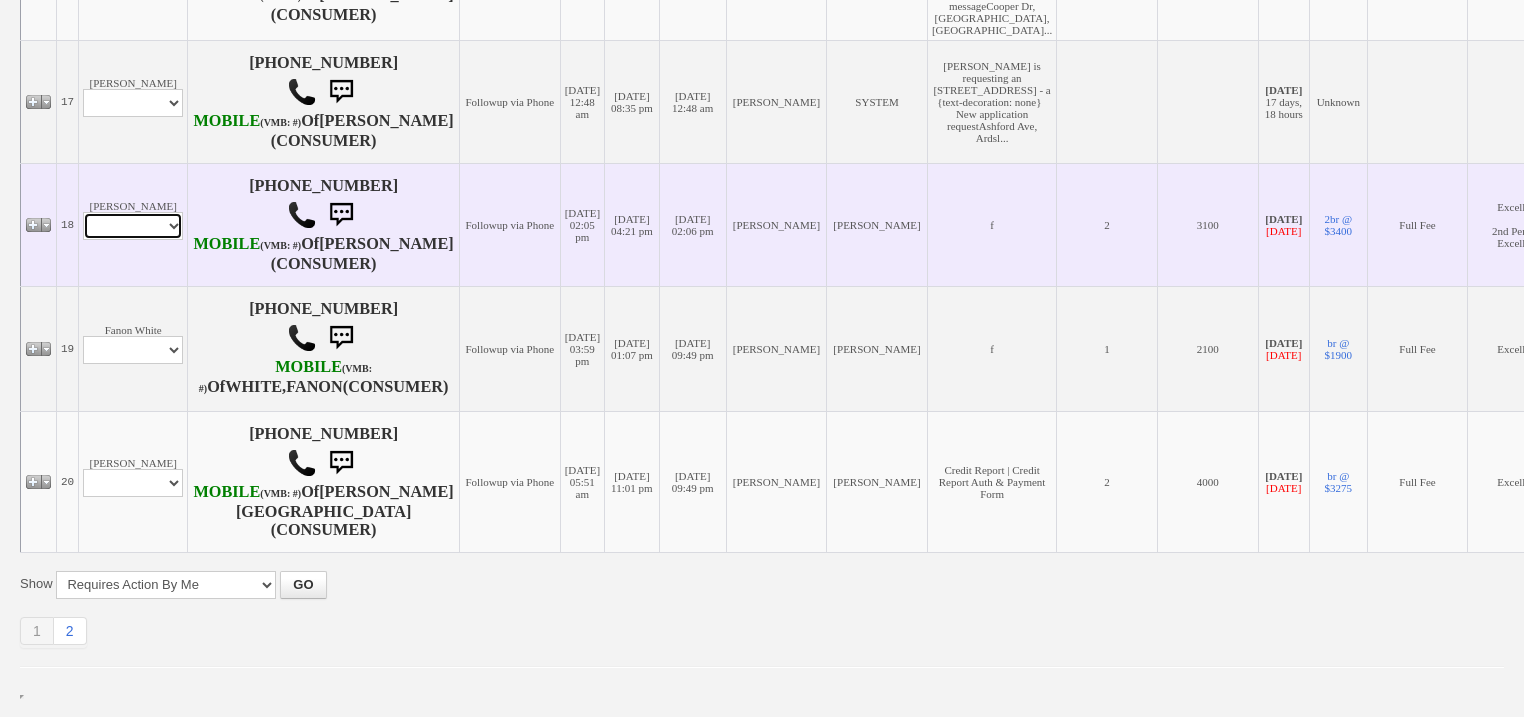 click on "Profile
Edit
Print
Email Externally (Will Not Be Tracked In CRM)
Closed Deals" at bounding box center [133, 226] 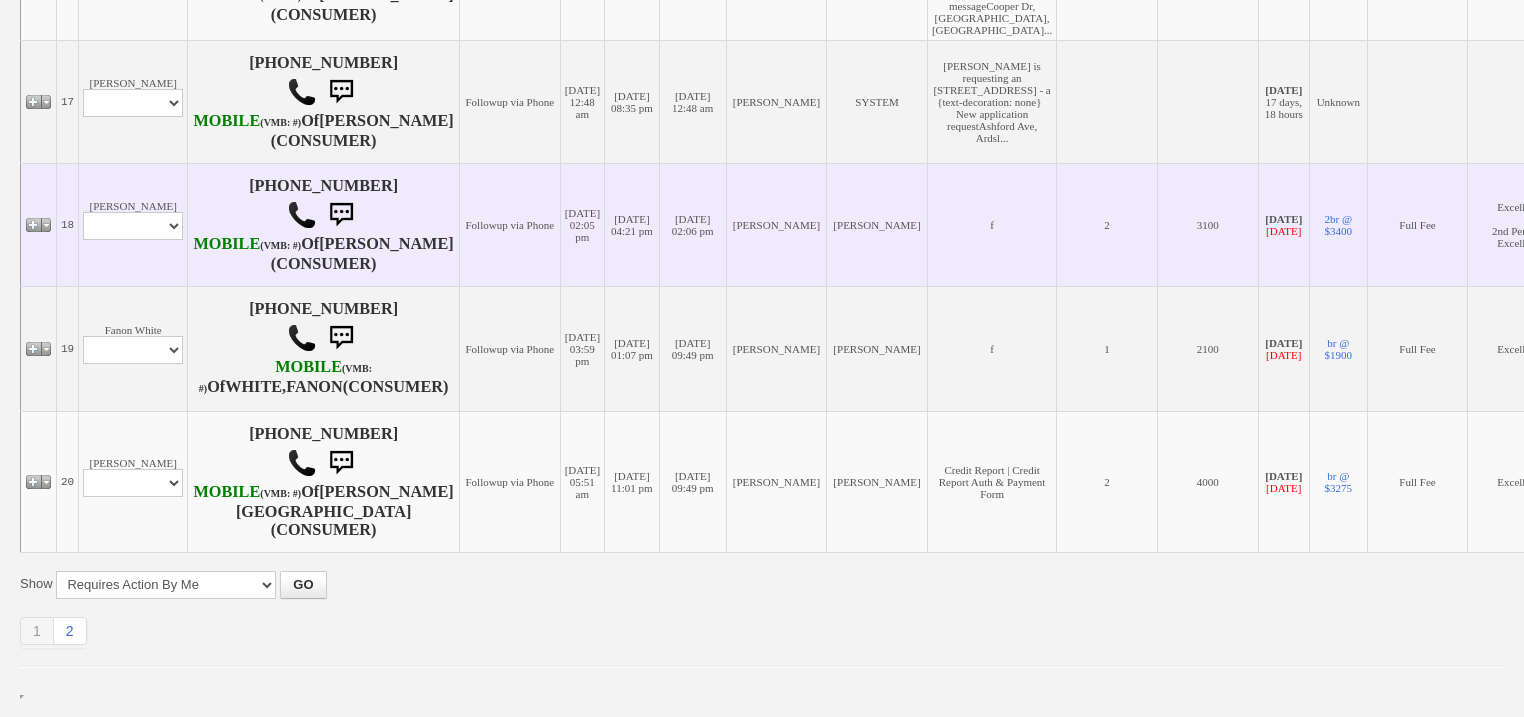 click on "Edward Urena
Profile
Edit
Print
Email Externally (Will Not Be Tracked In CRM)
Closed Deals" at bounding box center (133, 224) 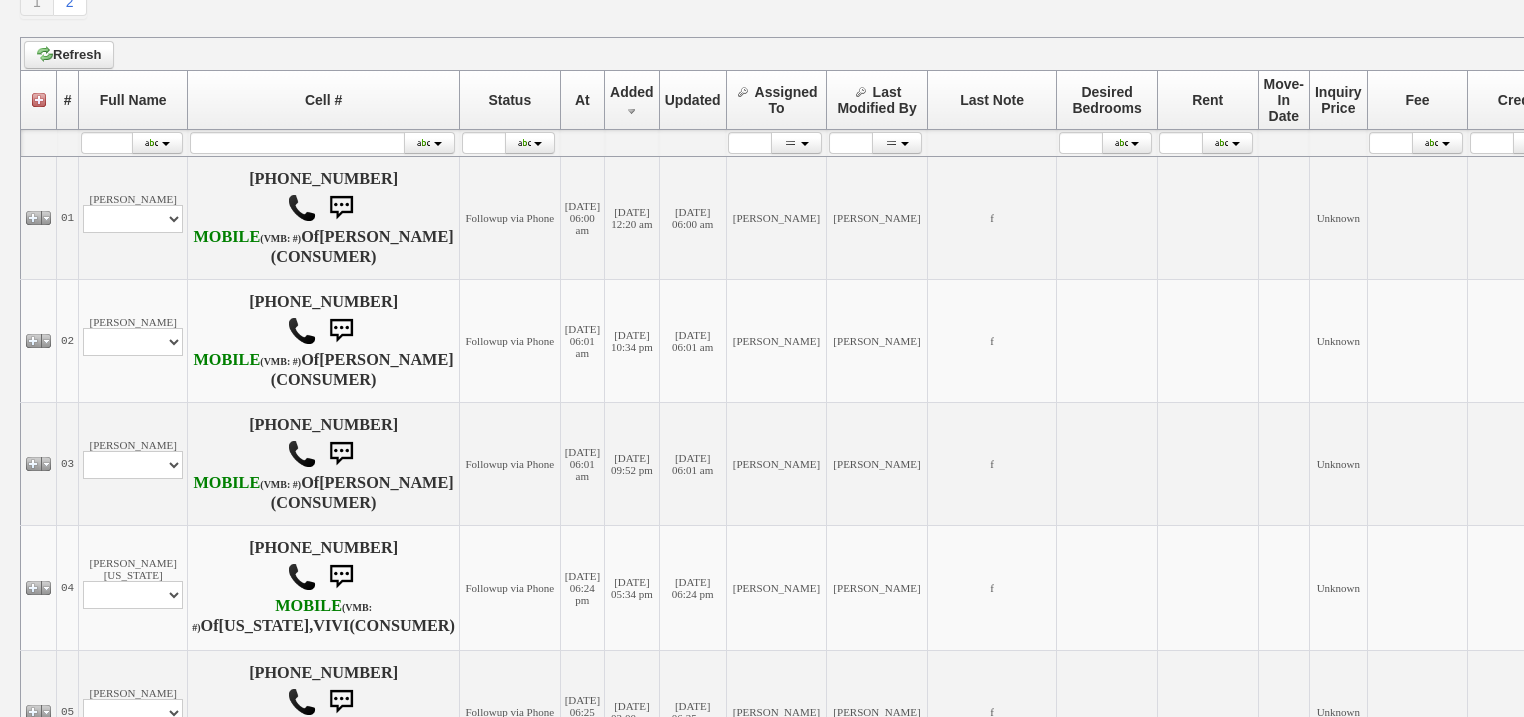 scroll, scrollTop: 0, scrollLeft: 0, axis: both 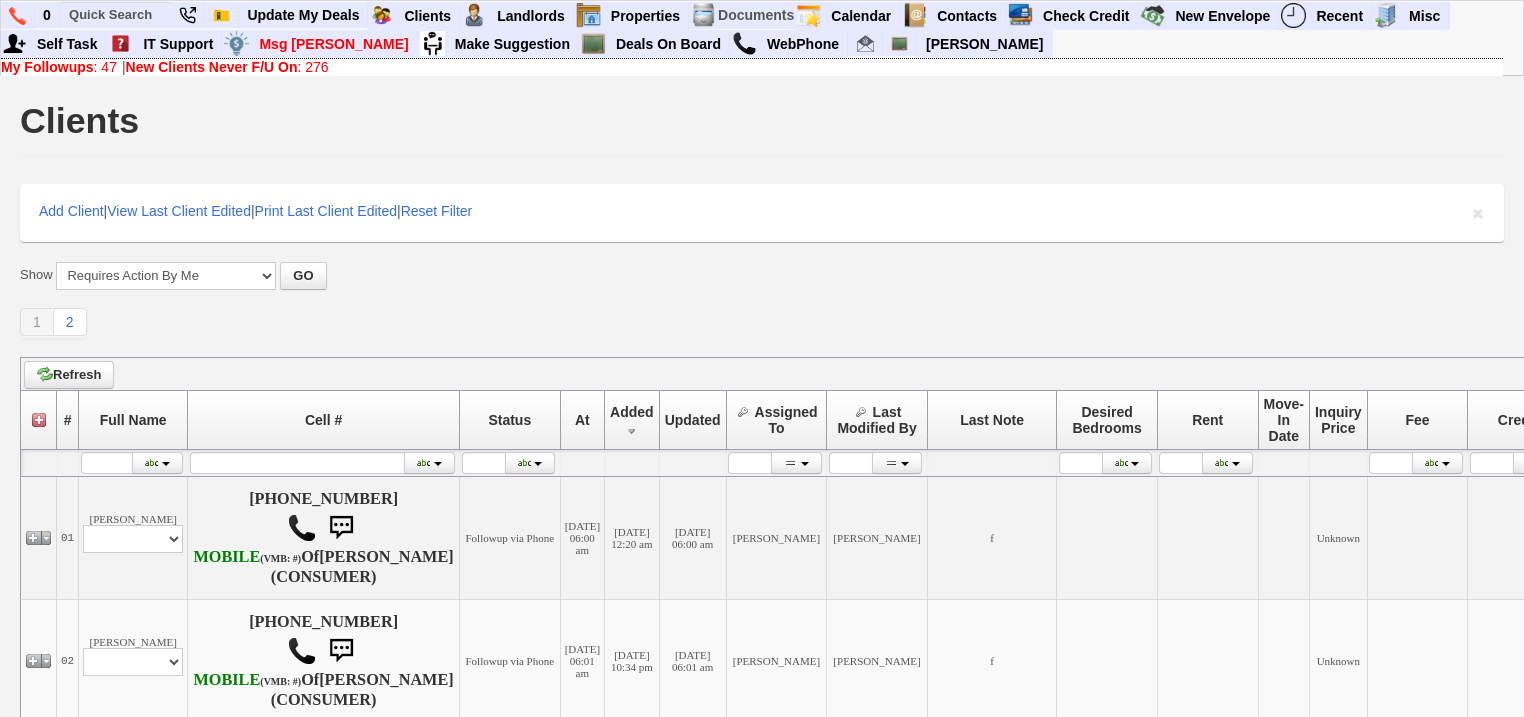 click on "New Clients Never F/U On" at bounding box center (212, 67) 